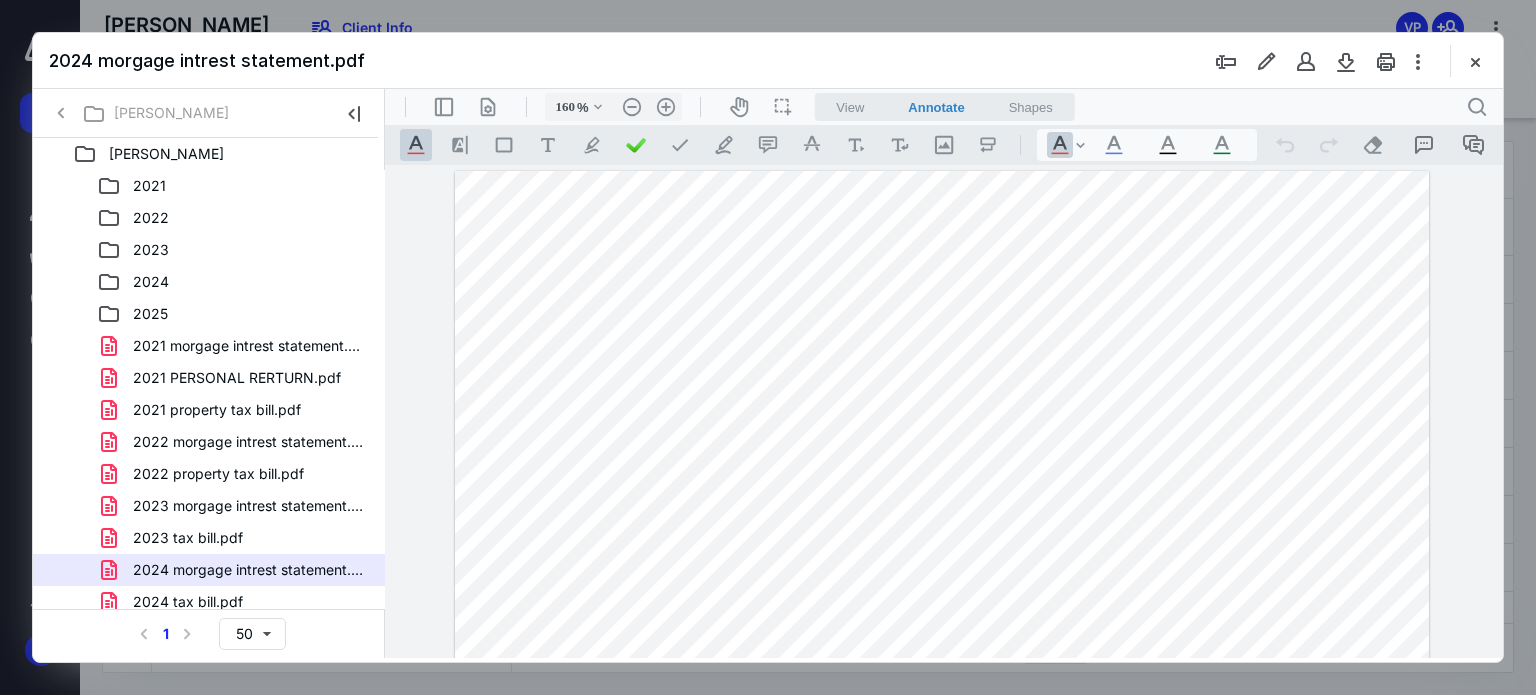 scroll, scrollTop: 0, scrollLeft: 0, axis: both 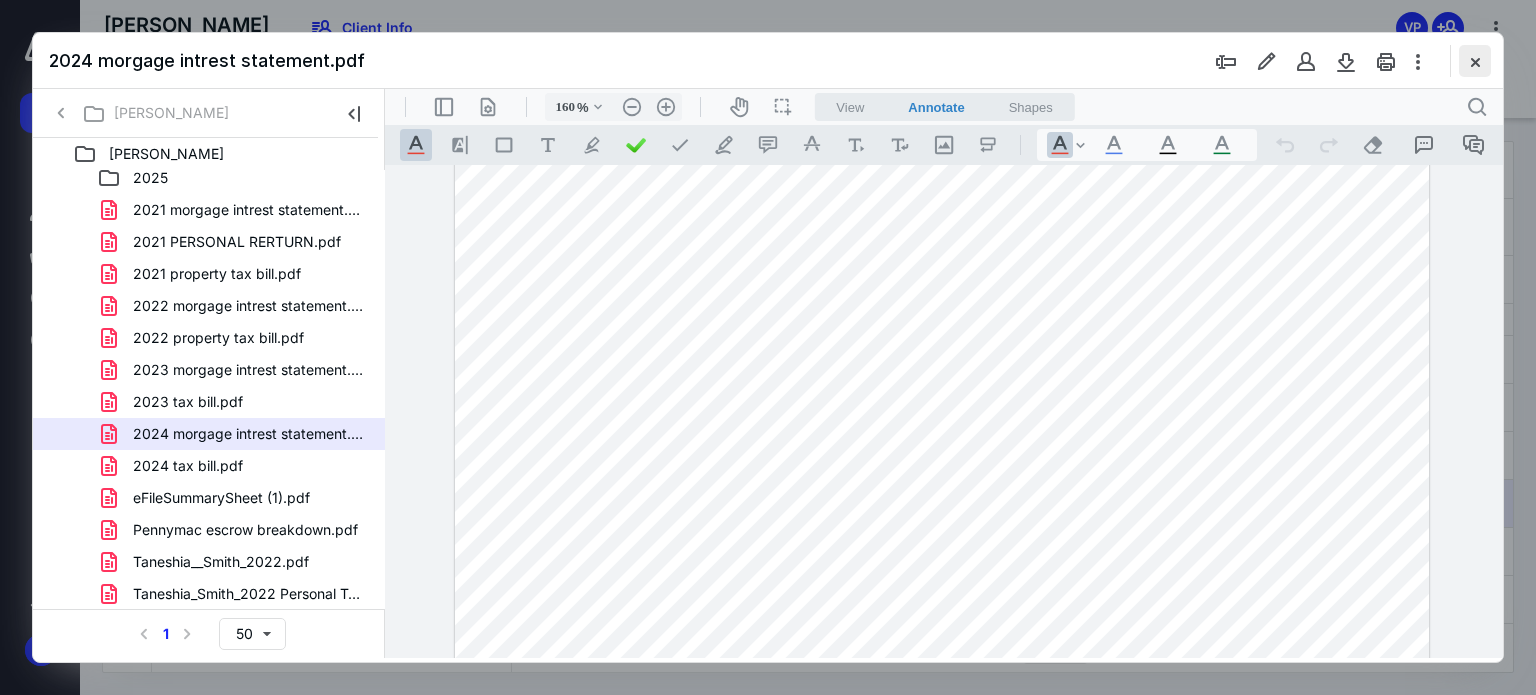 click at bounding box center [1475, 61] 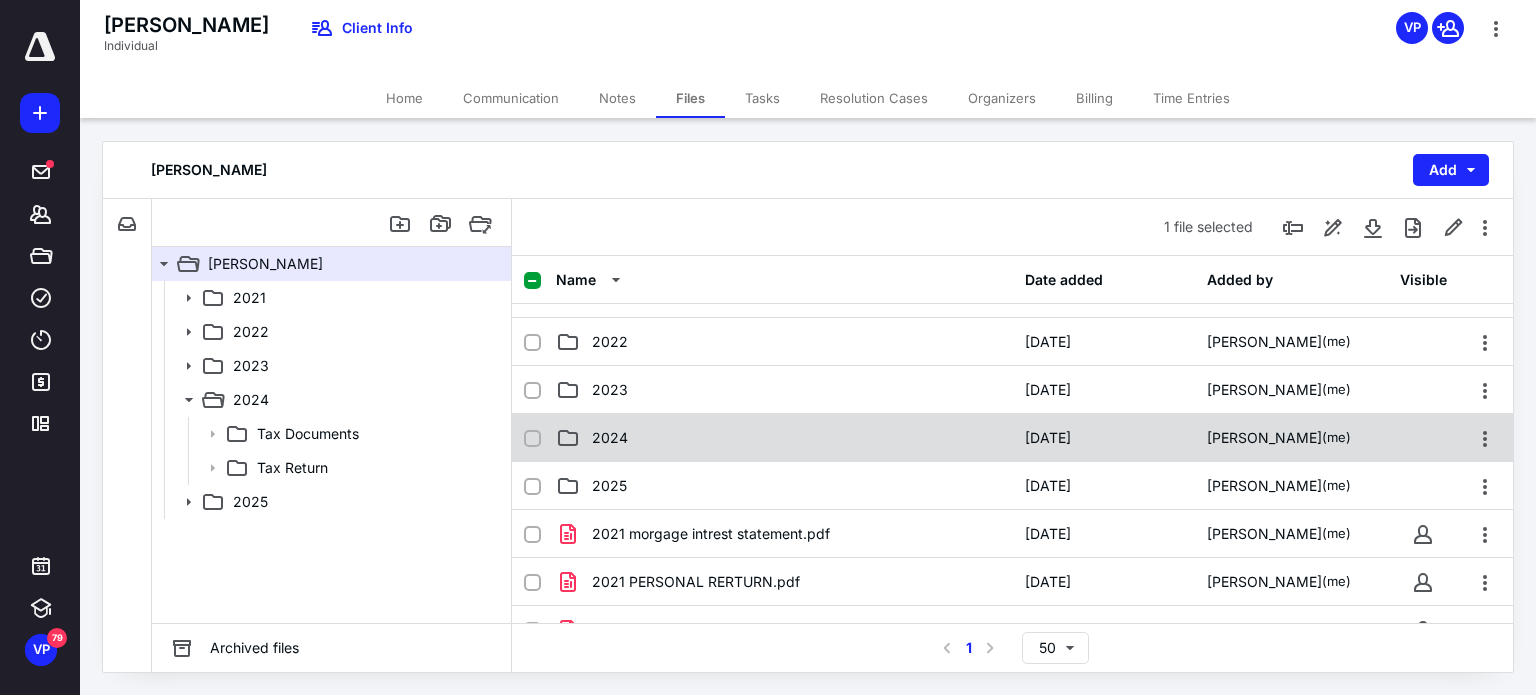 scroll, scrollTop: 0, scrollLeft: 0, axis: both 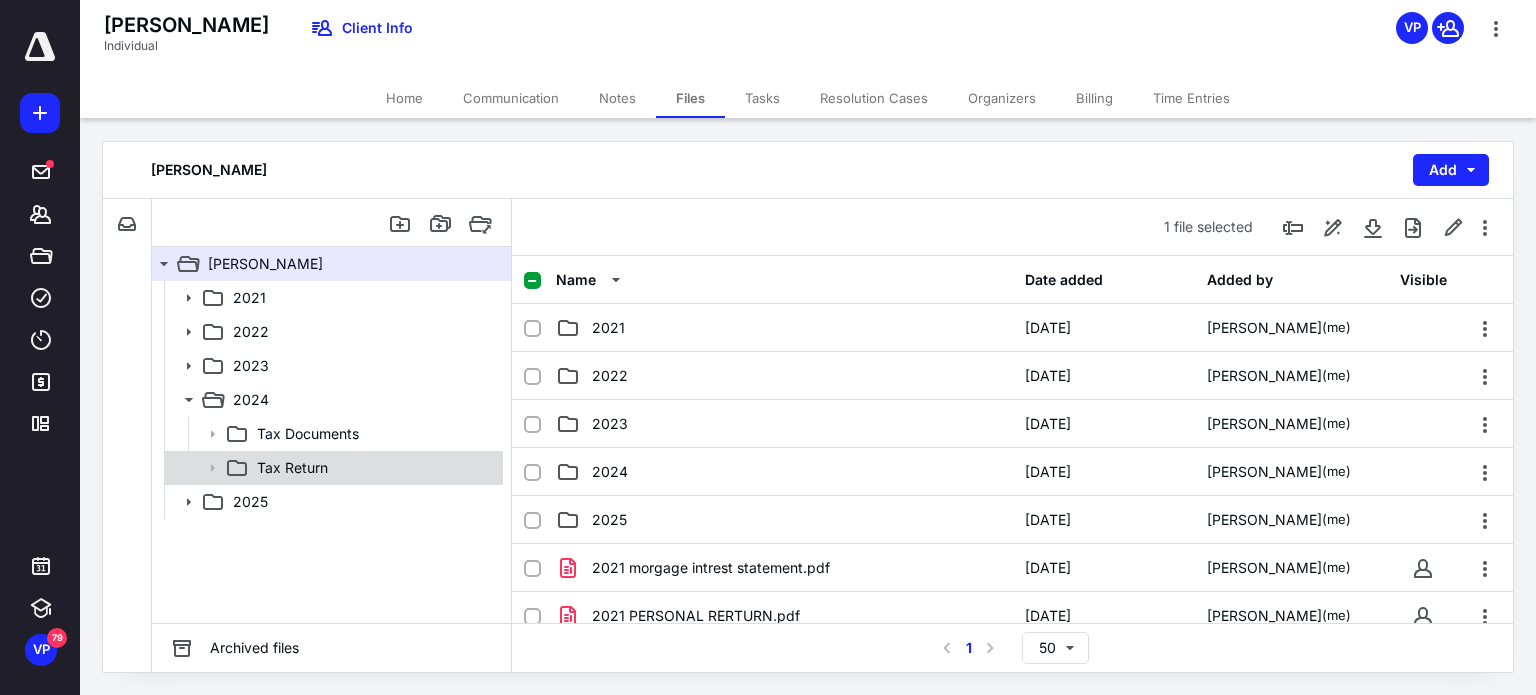 click on "Tax Return" at bounding box center [292, 468] 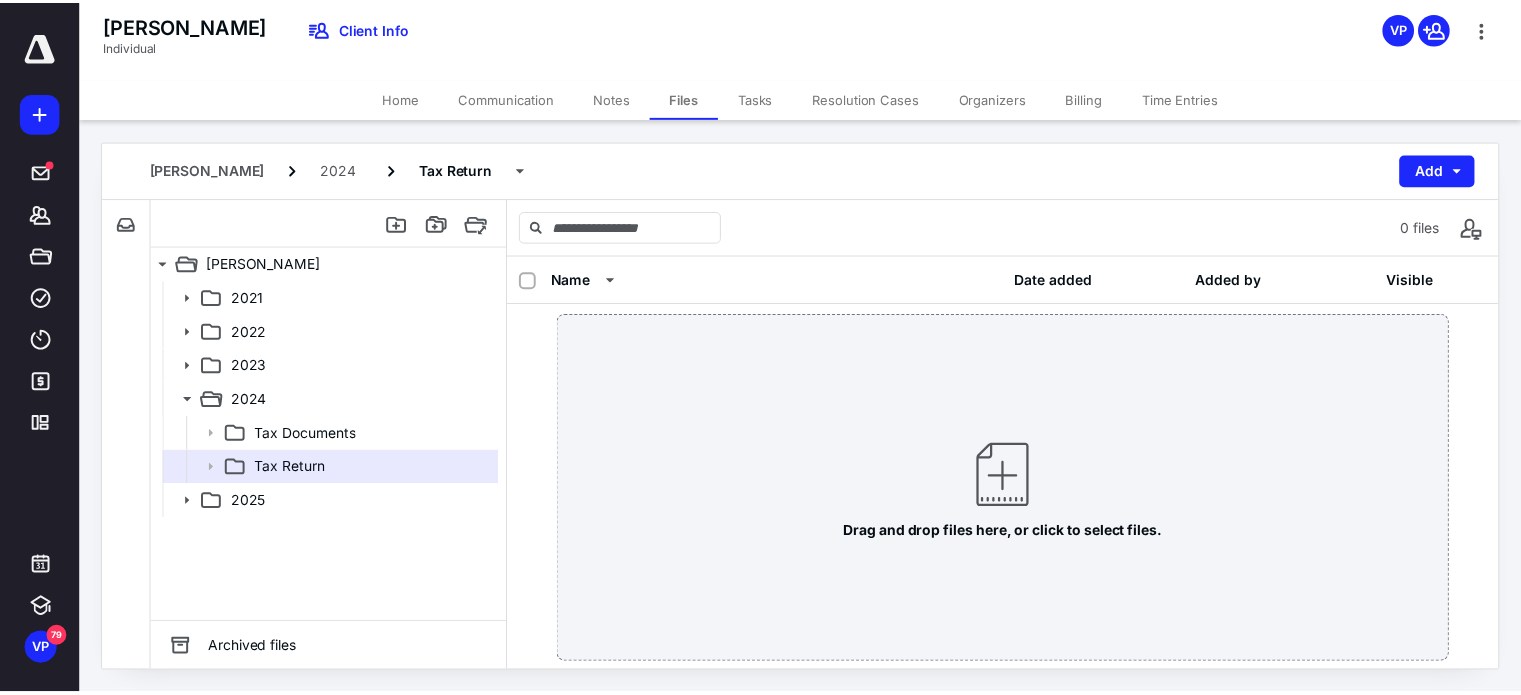 scroll, scrollTop: 0, scrollLeft: 0, axis: both 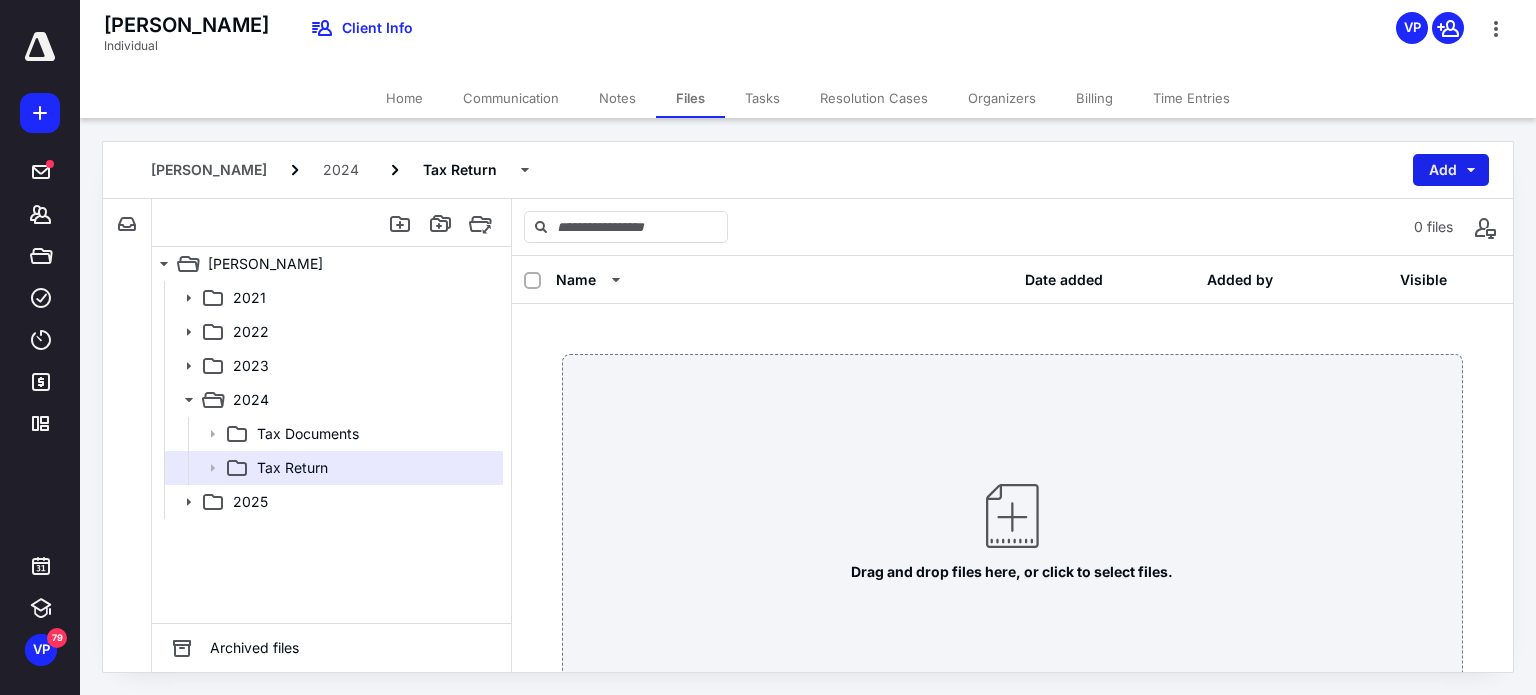 click on "Add" at bounding box center [1451, 170] 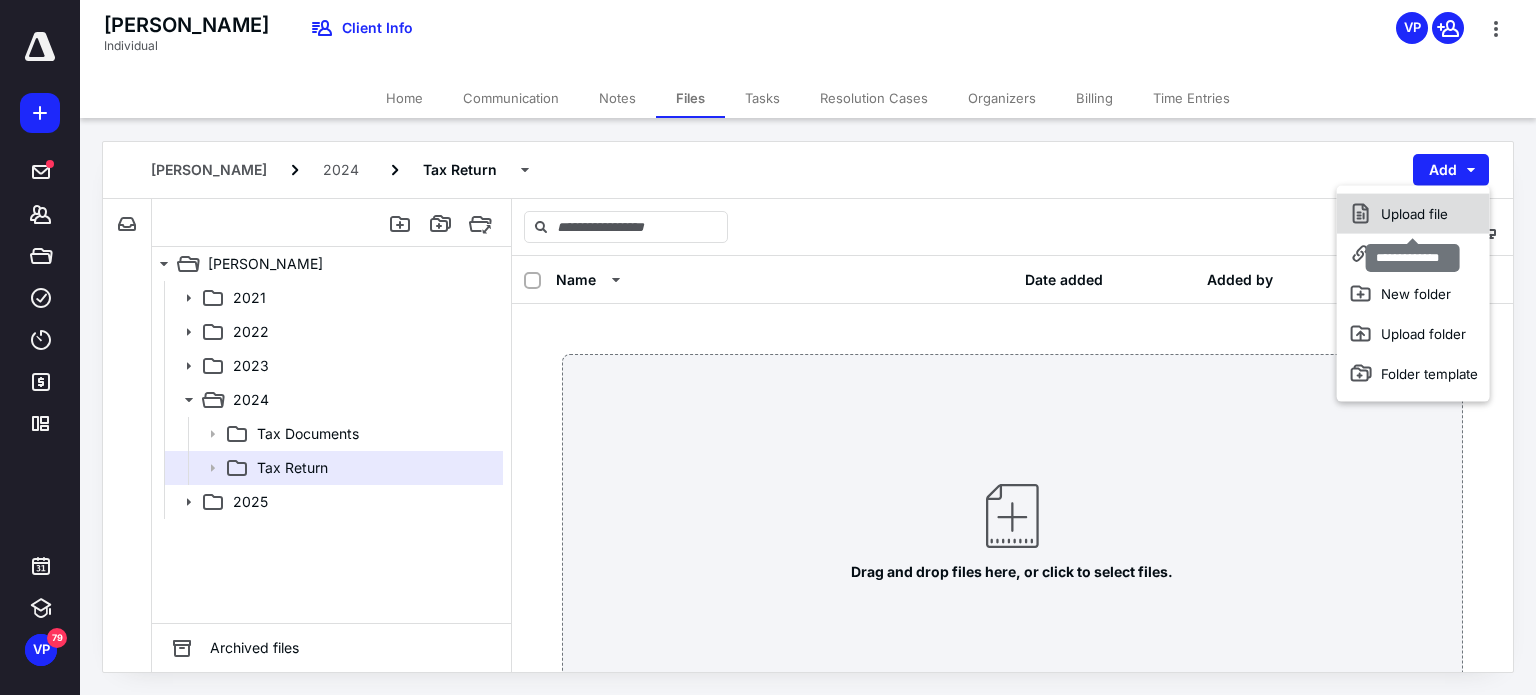 click on "Upload file" at bounding box center [1413, 214] 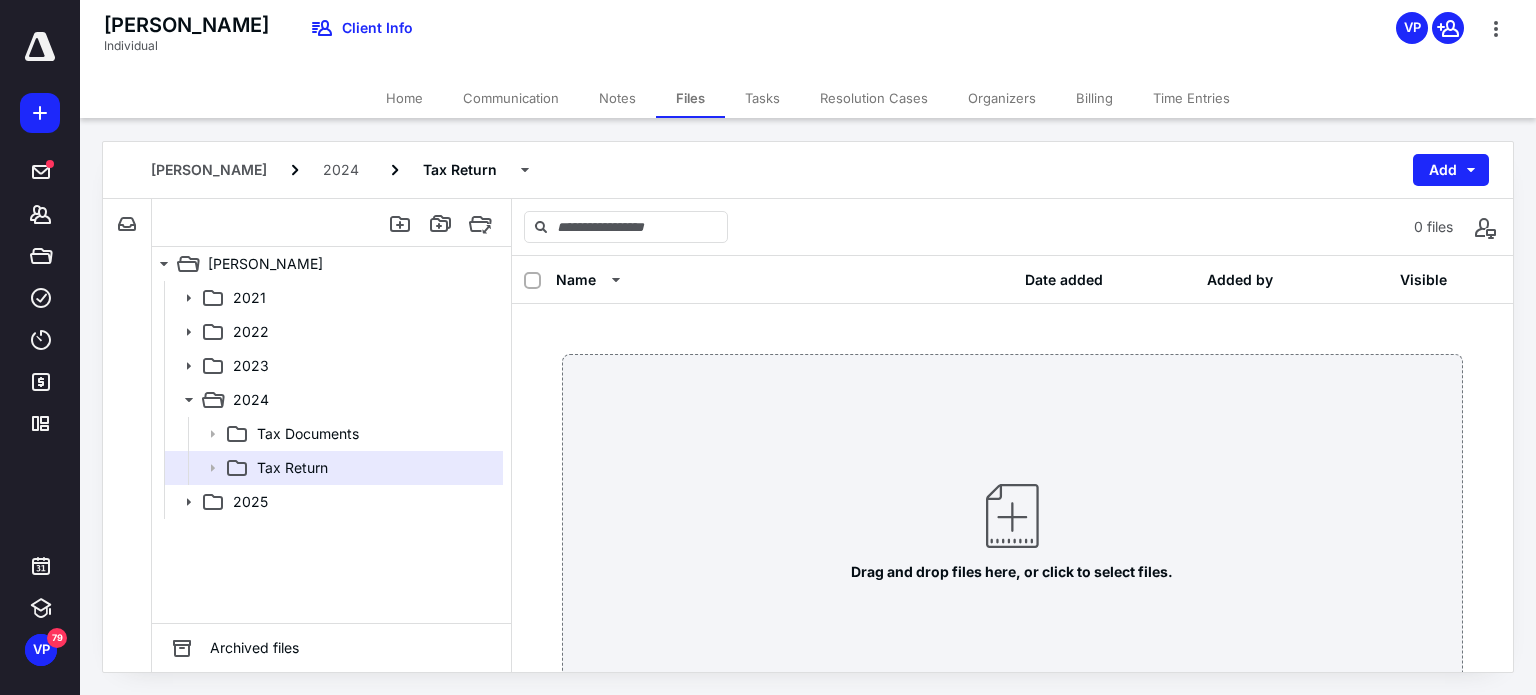 click at bounding box center [1012, 516] 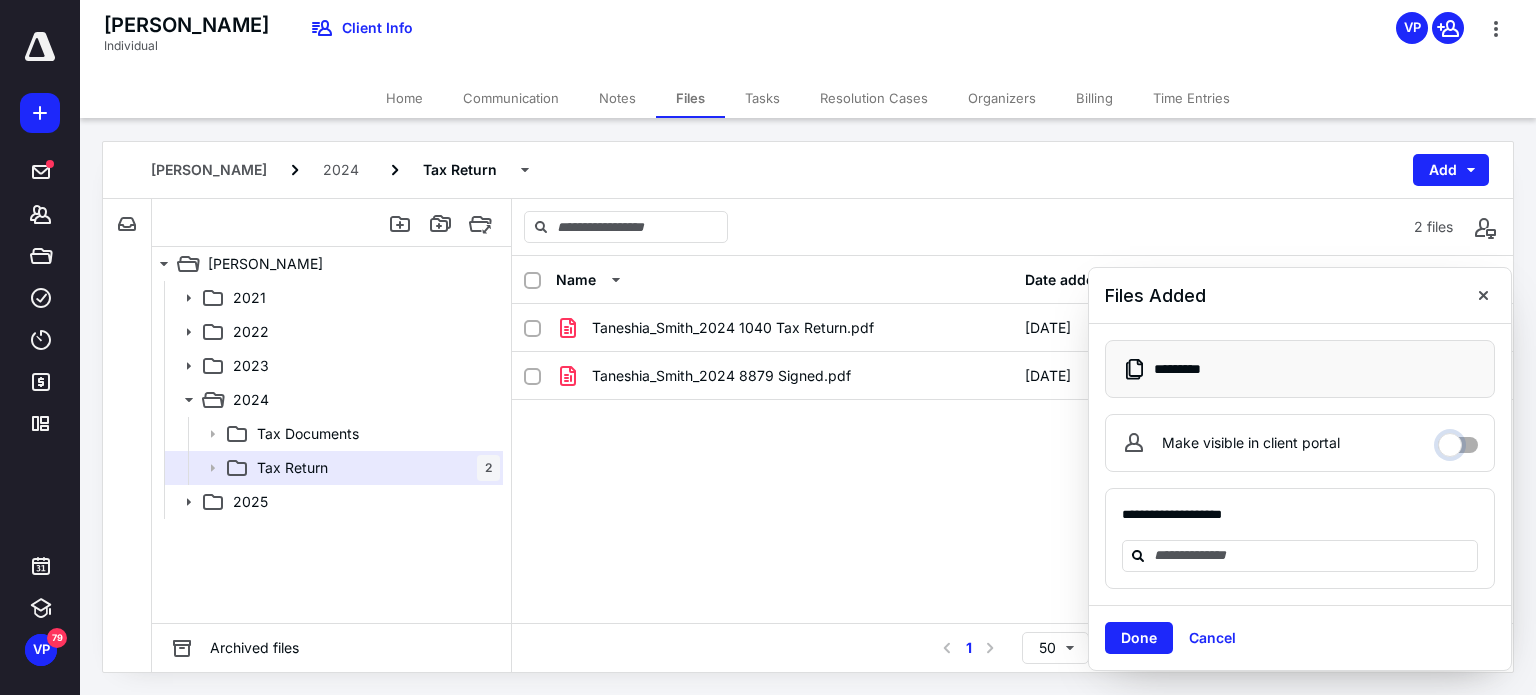 click on "Make visible in client portal" at bounding box center (1458, 440) 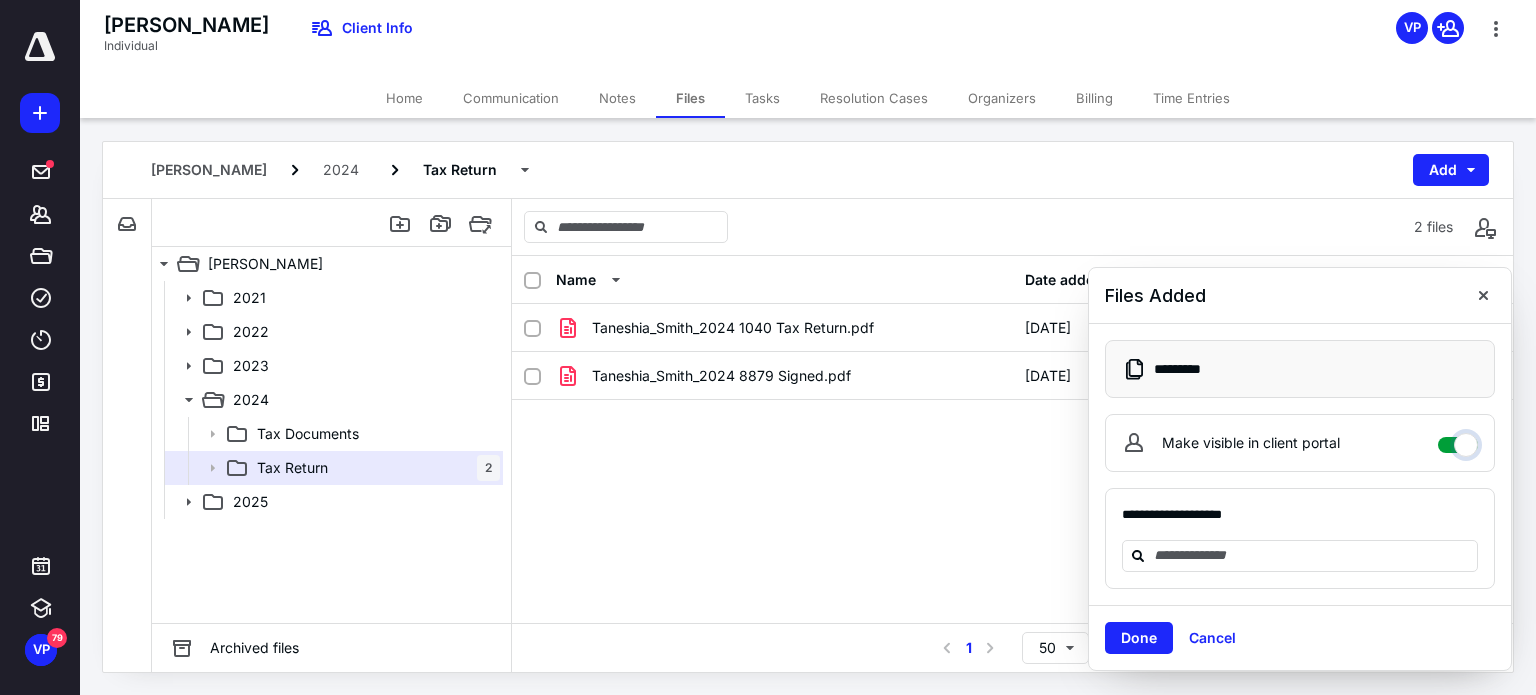checkbox on "****" 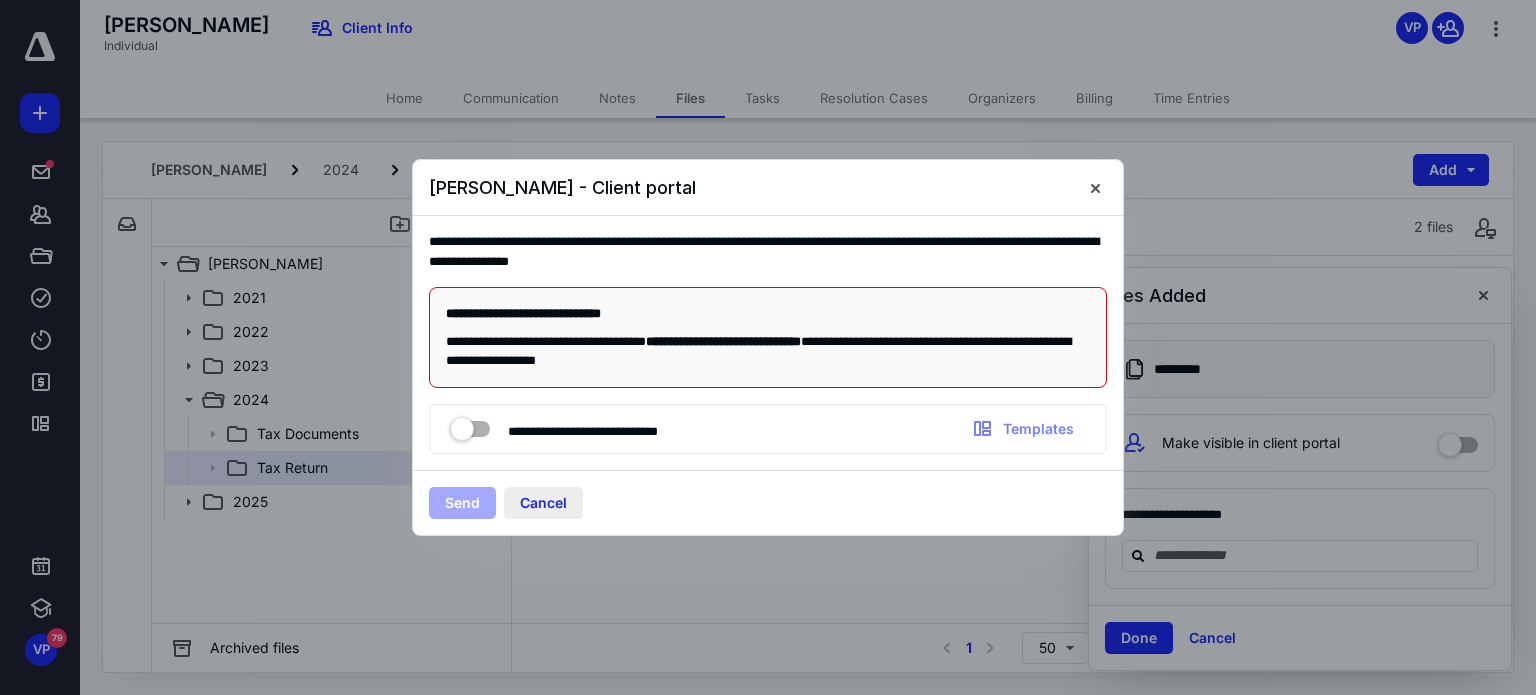 click on "Cancel" at bounding box center [543, 503] 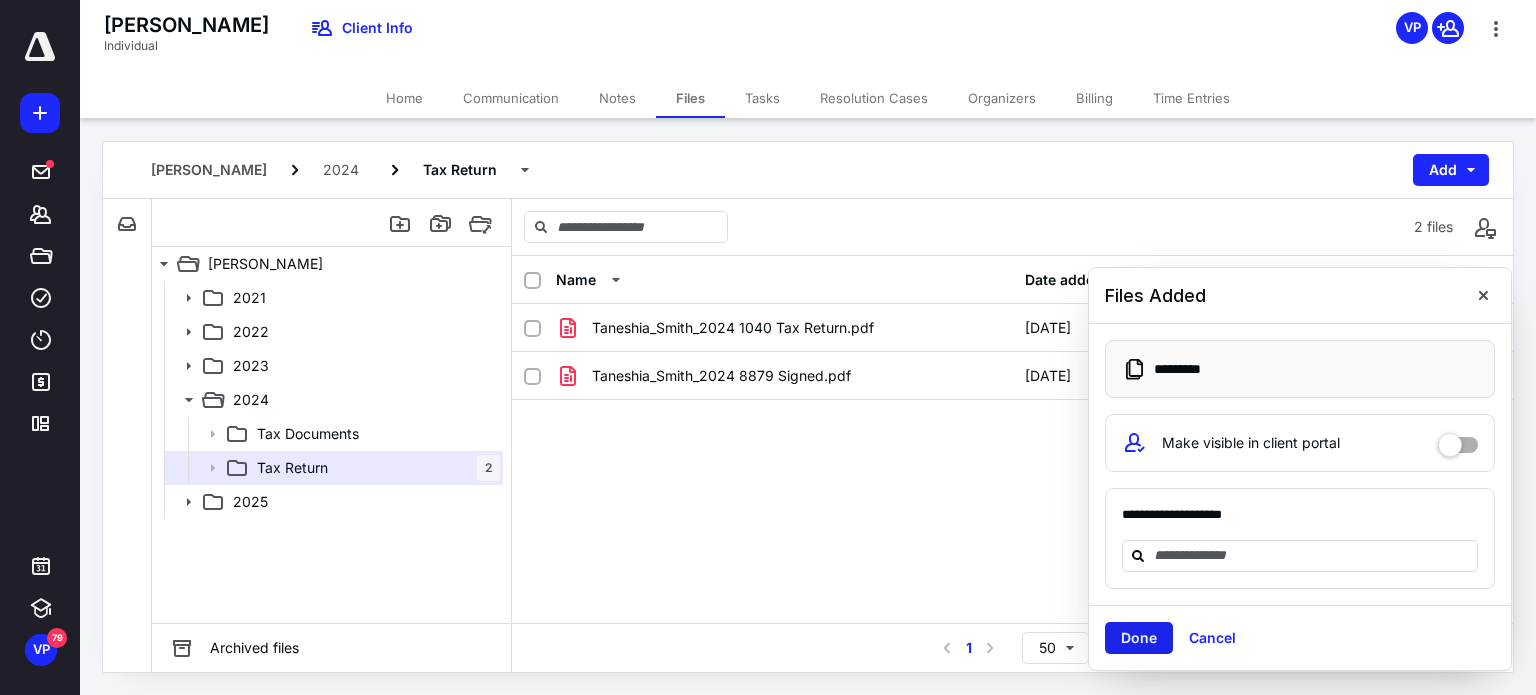 click on "Done" at bounding box center [1139, 638] 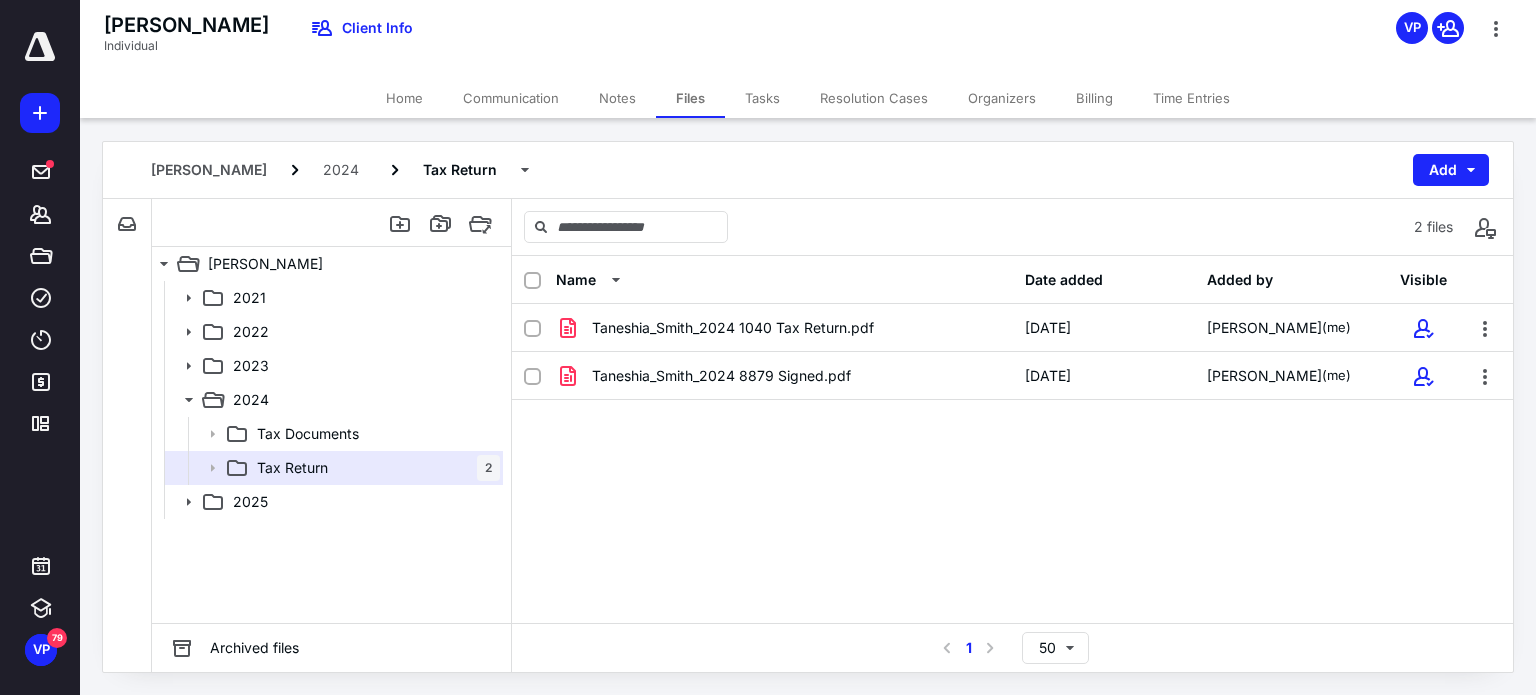 click on "Home" at bounding box center [404, 98] 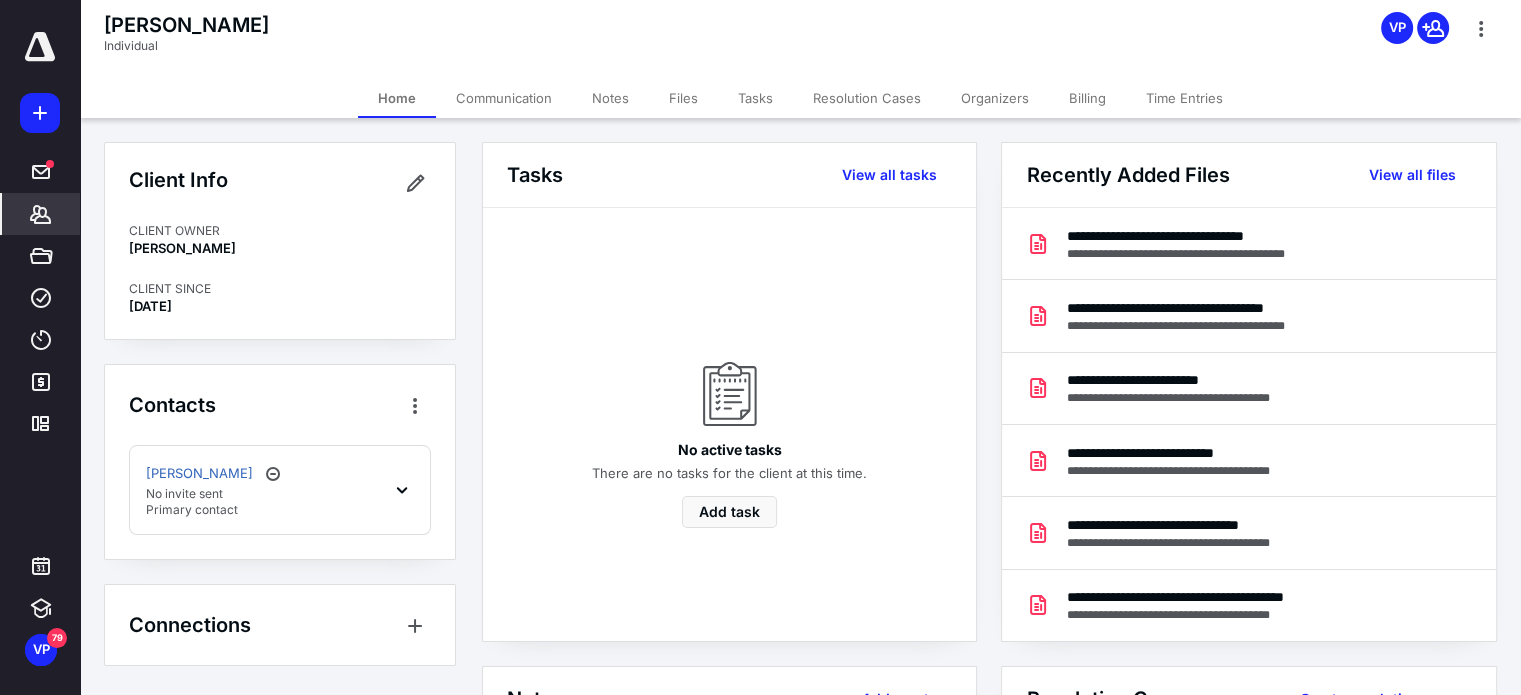 click on "[PERSON_NAME] No invite sent Primary contact" at bounding box center [280, 490] 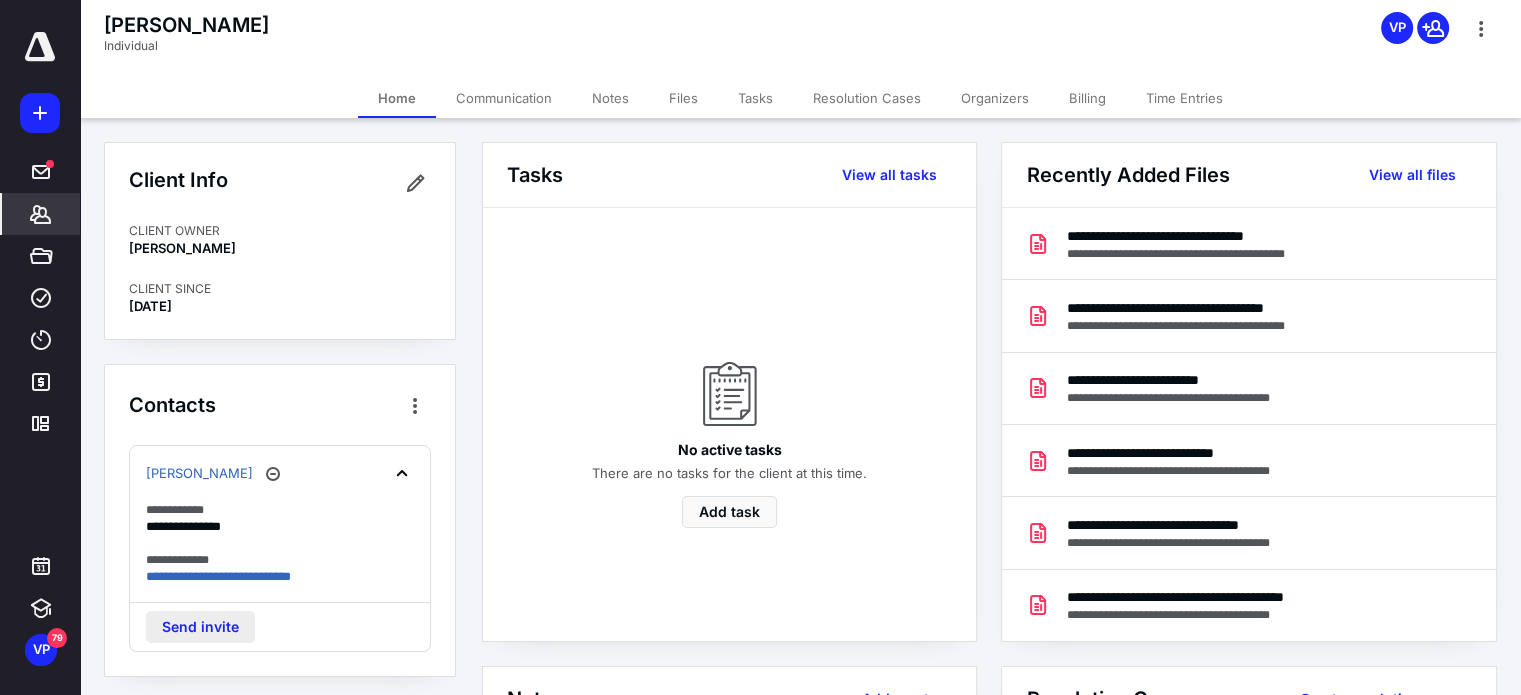 click on "Send invite" at bounding box center (200, 627) 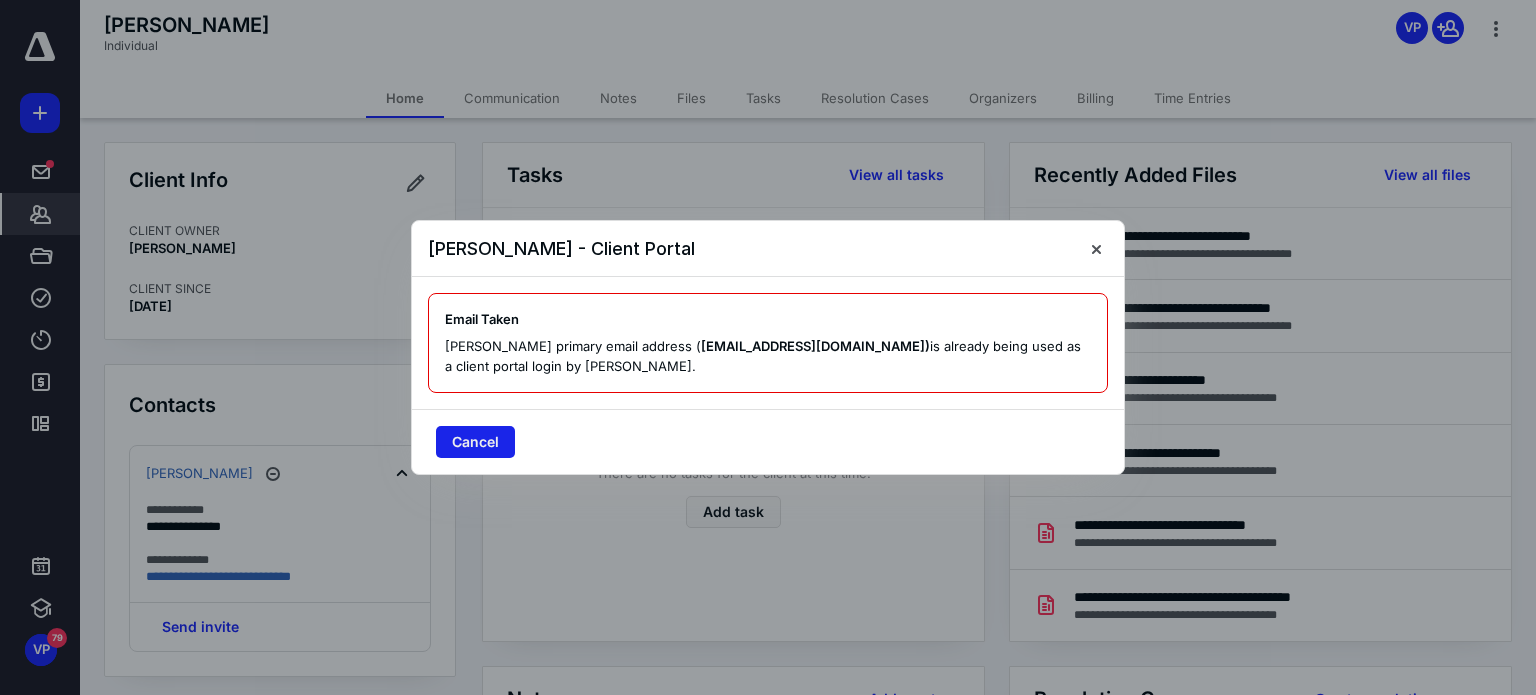 click on "Cancel" at bounding box center [475, 442] 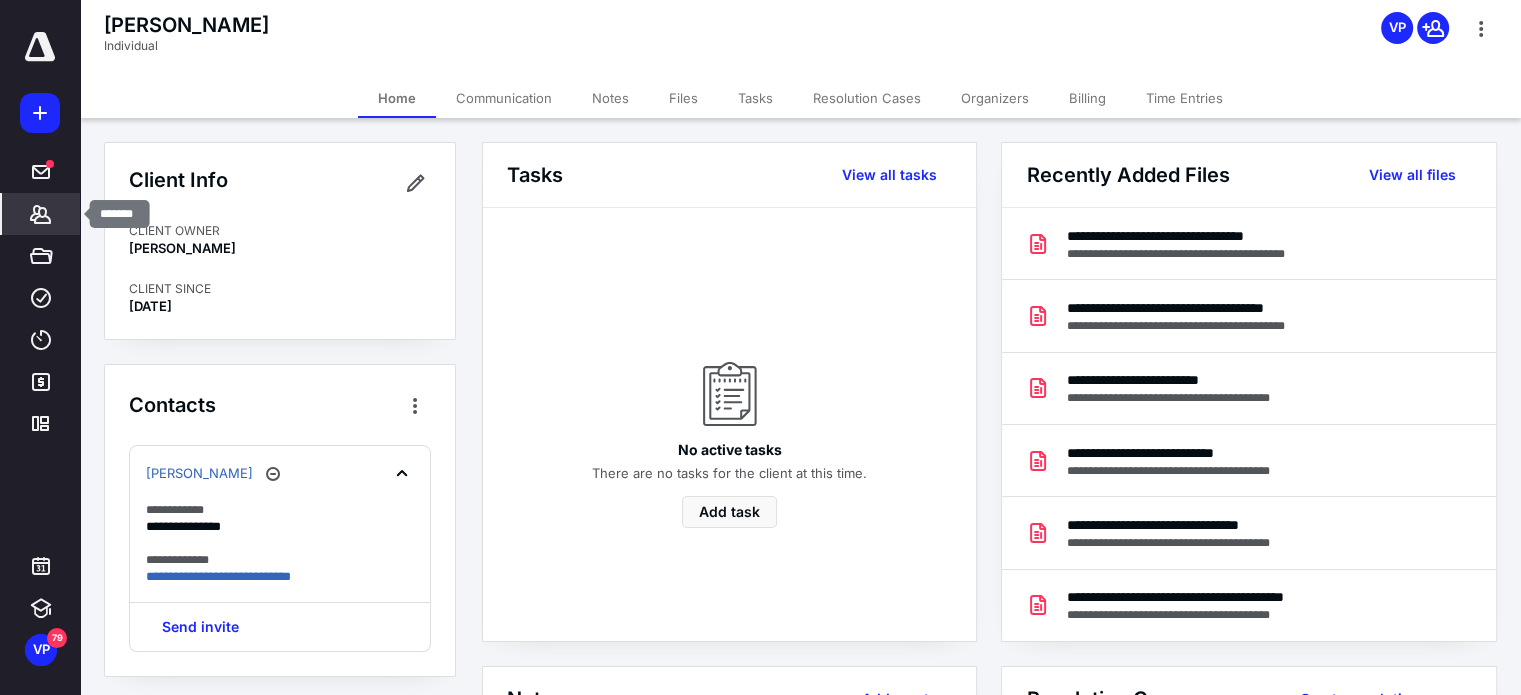 click on "Clients" at bounding box center (41, 214) 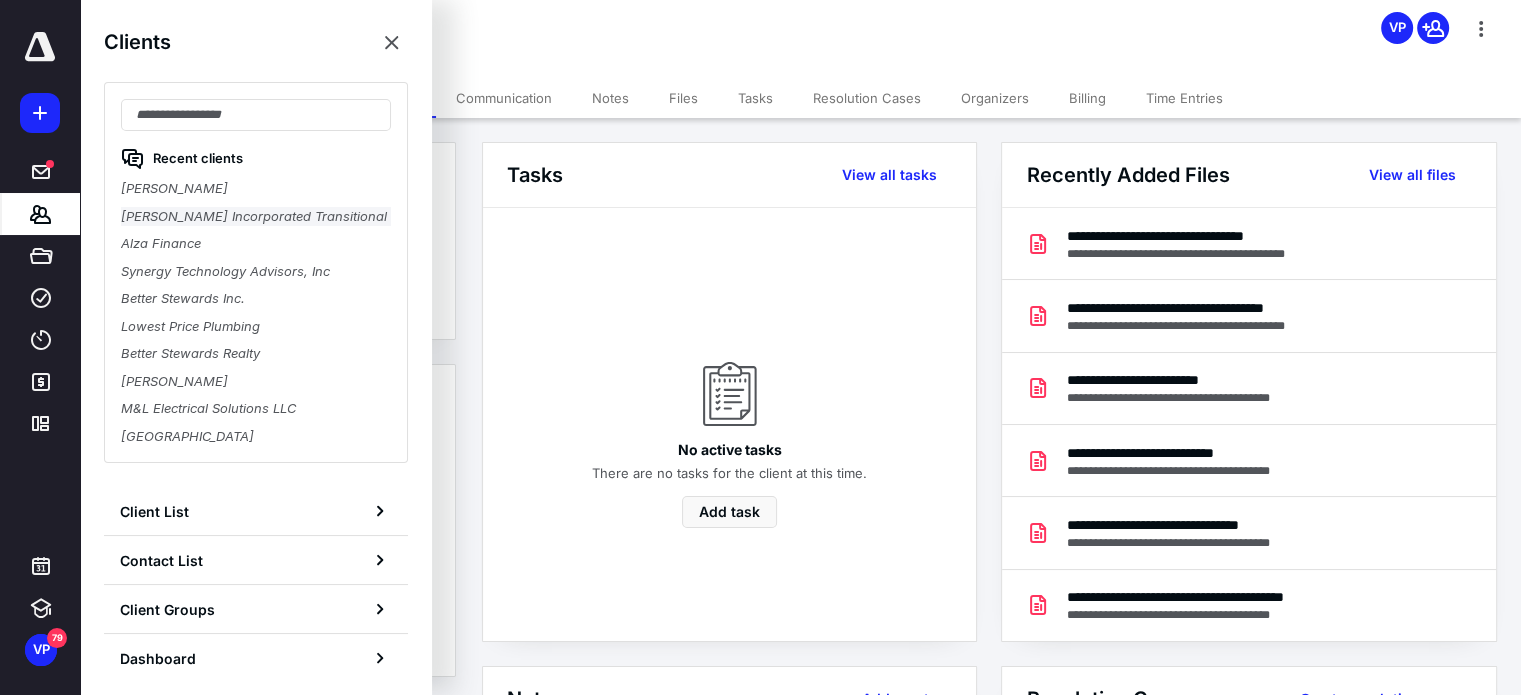 click on "[PERSON_NAME] Incorporated Transitional" at bounding box center (256, 217) 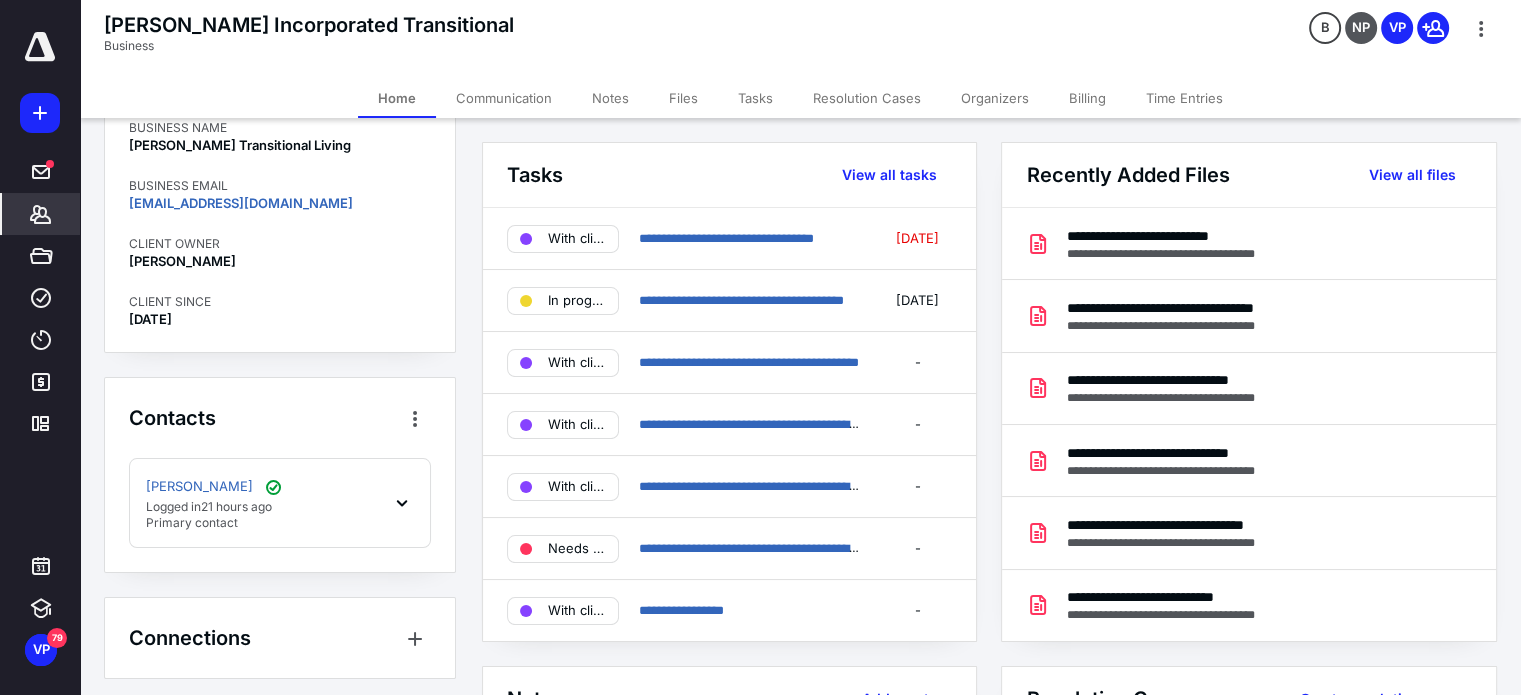 scroll, scrollTop: 167, scrollLeft: 0, axis: vertical 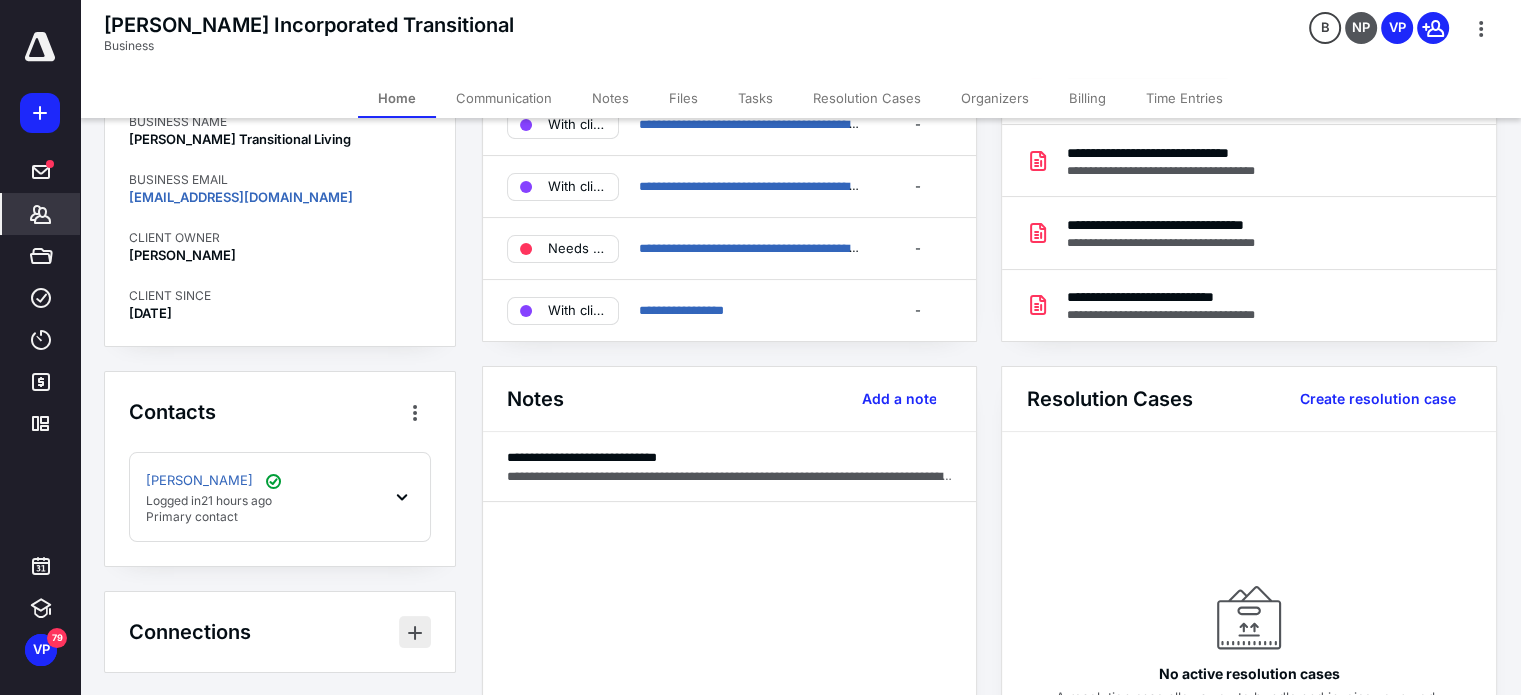 click at bounding box center [415, 632] 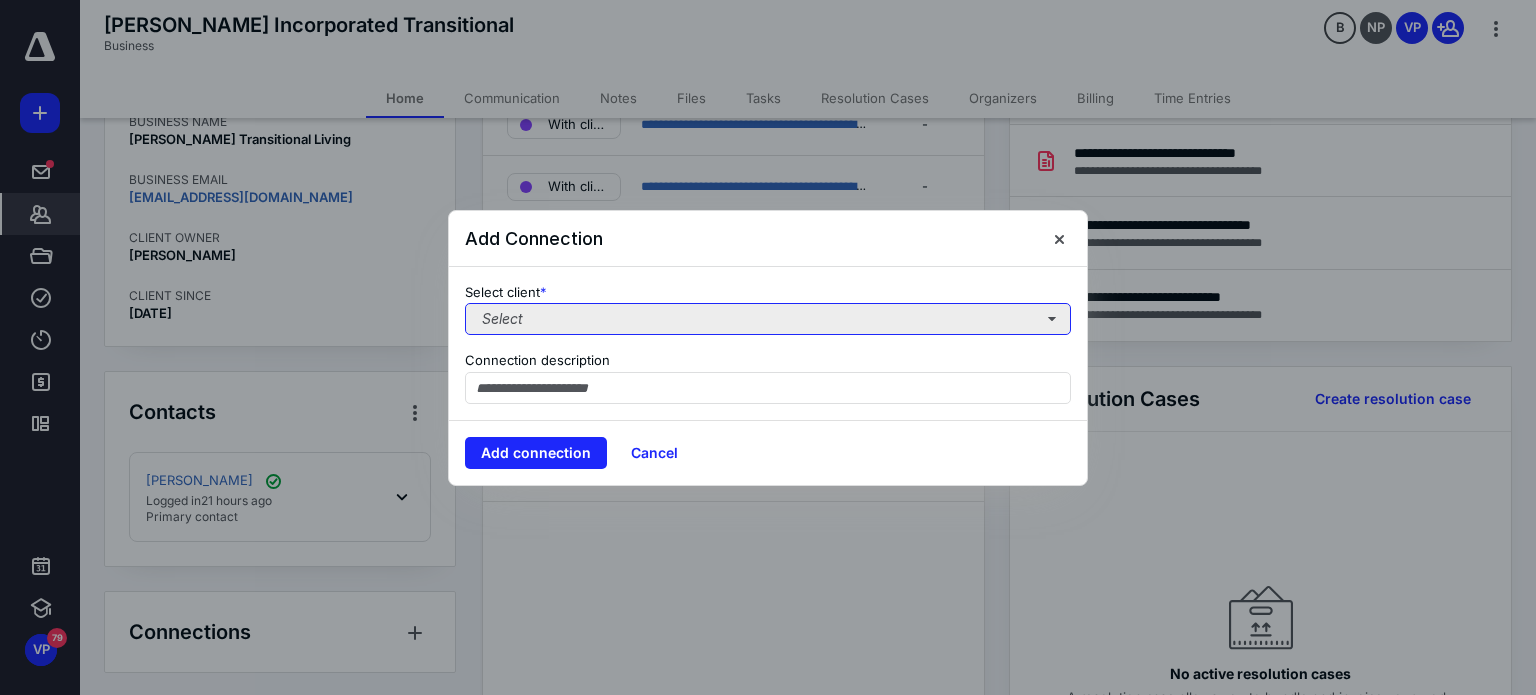 click on "Select" at bounding box center (768, 319) 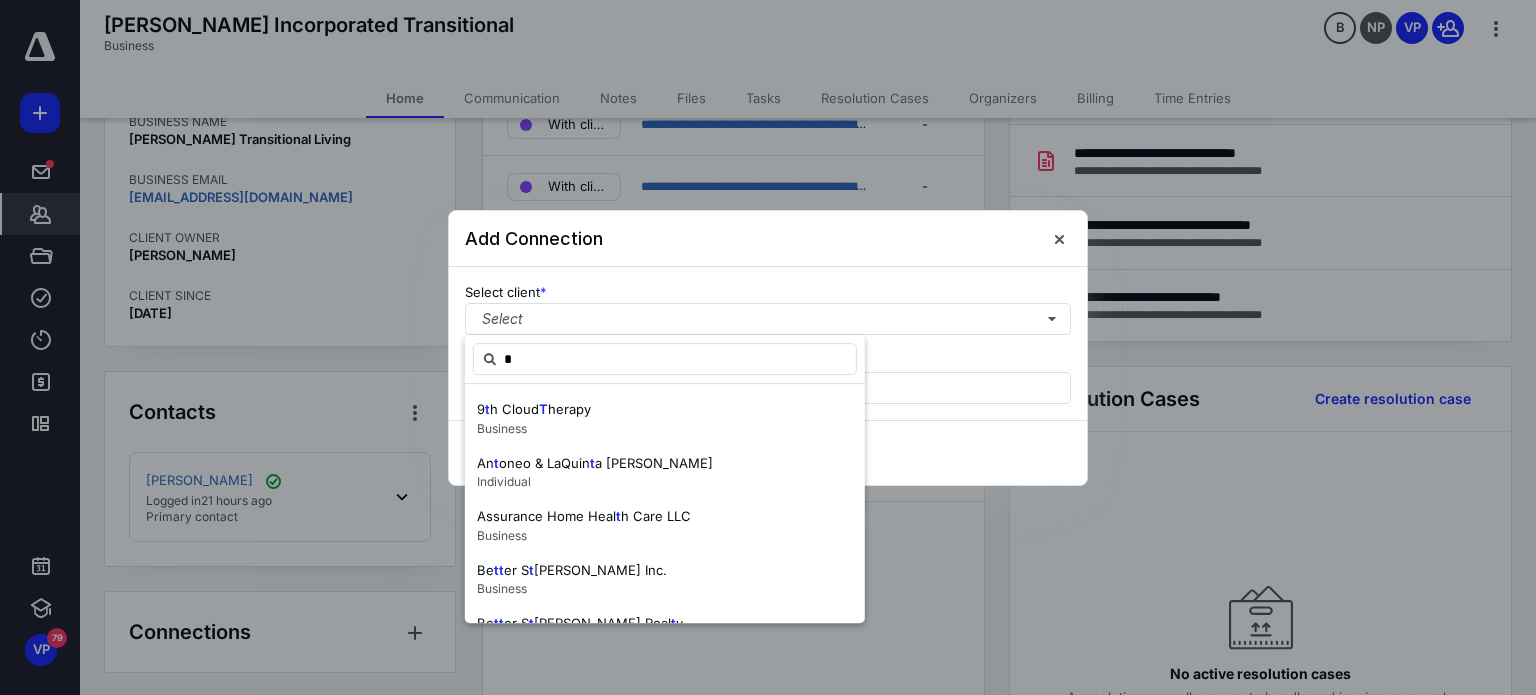 type on "**" 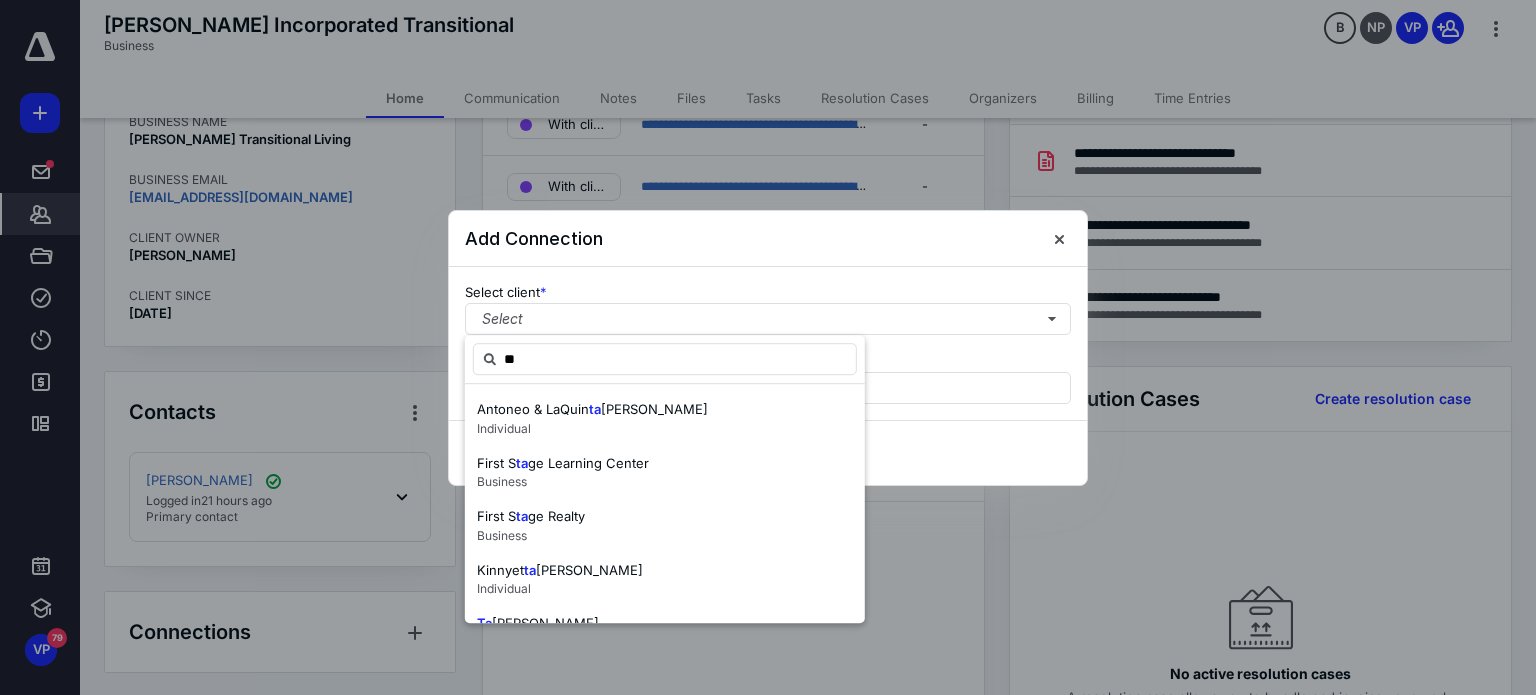 scroll, scrollTop: 151, scrollLeft: 0, axis: vertical 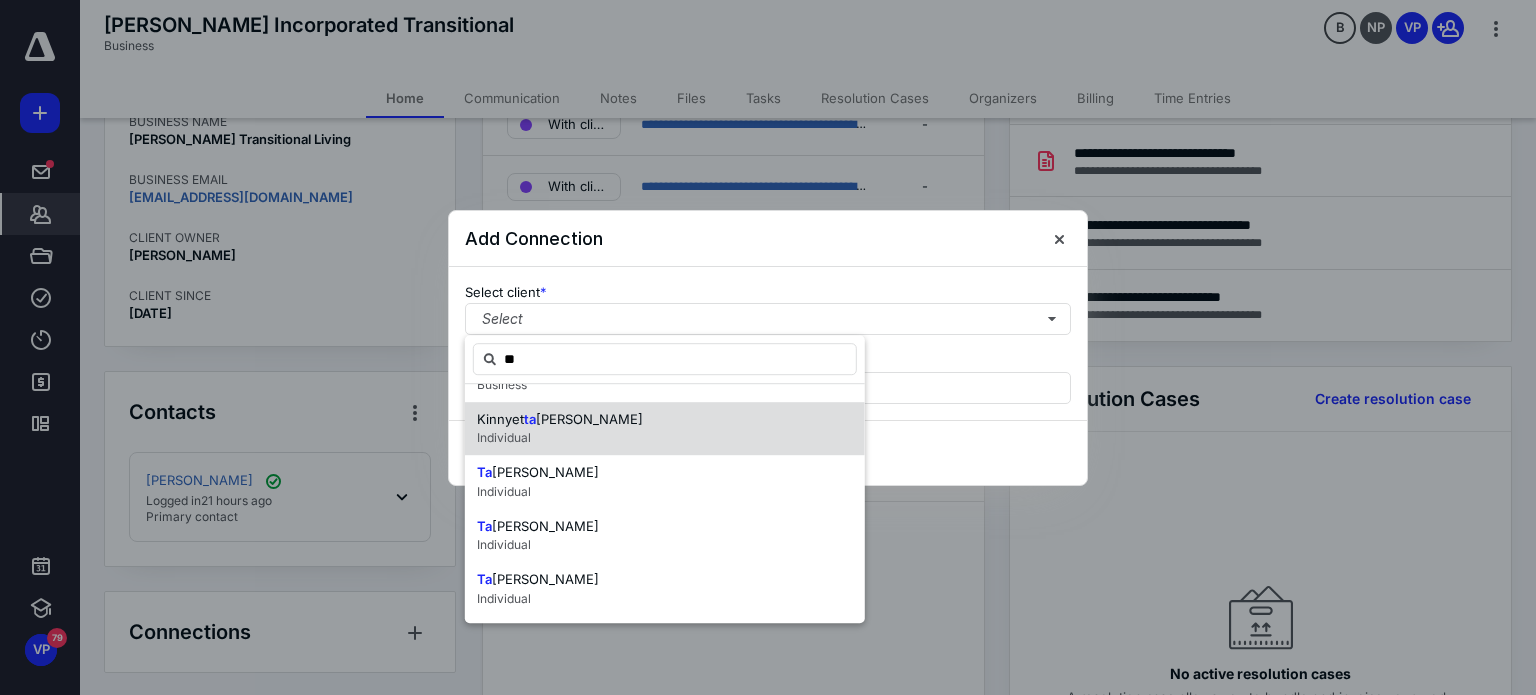 click on "[PERSON_NAME]" at bounding box center (545, 579) 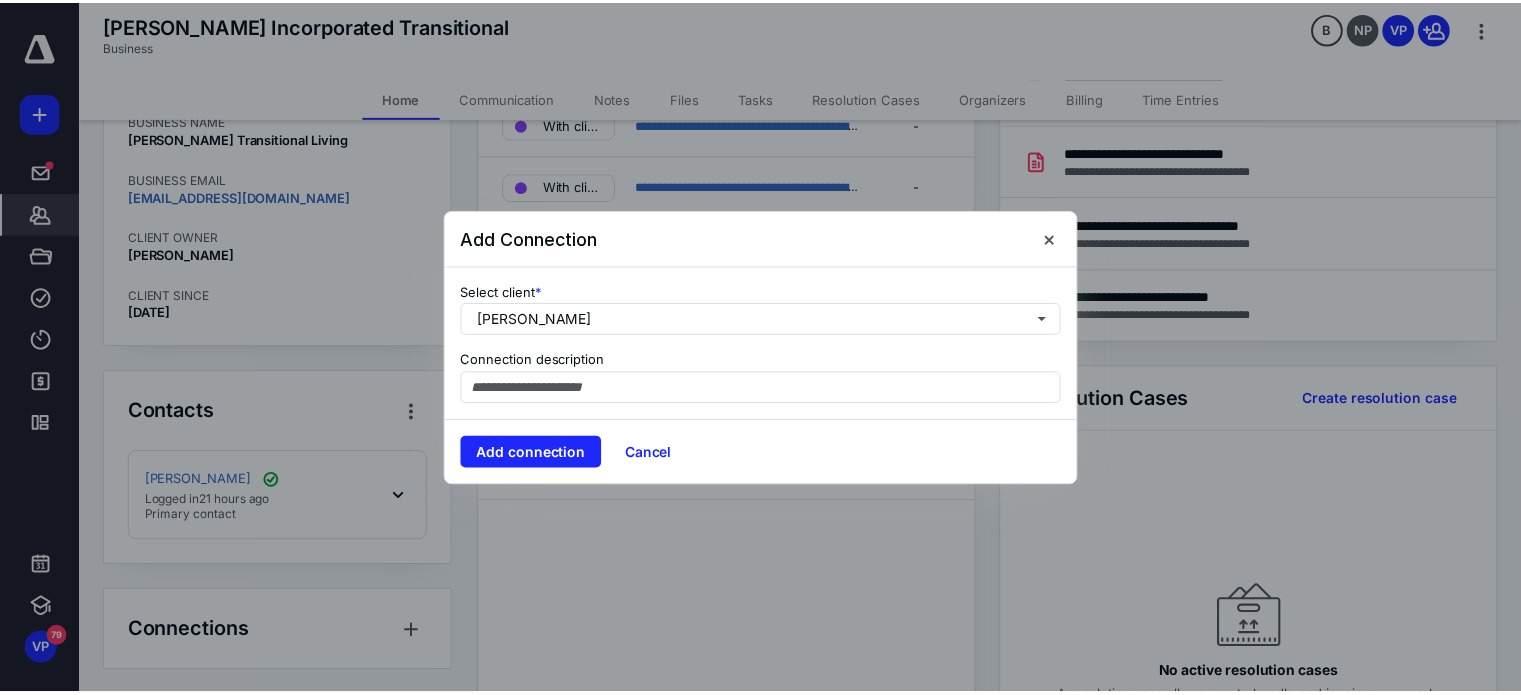 scroll, scrollTop: 0, scrollLeft: 0, axis: both 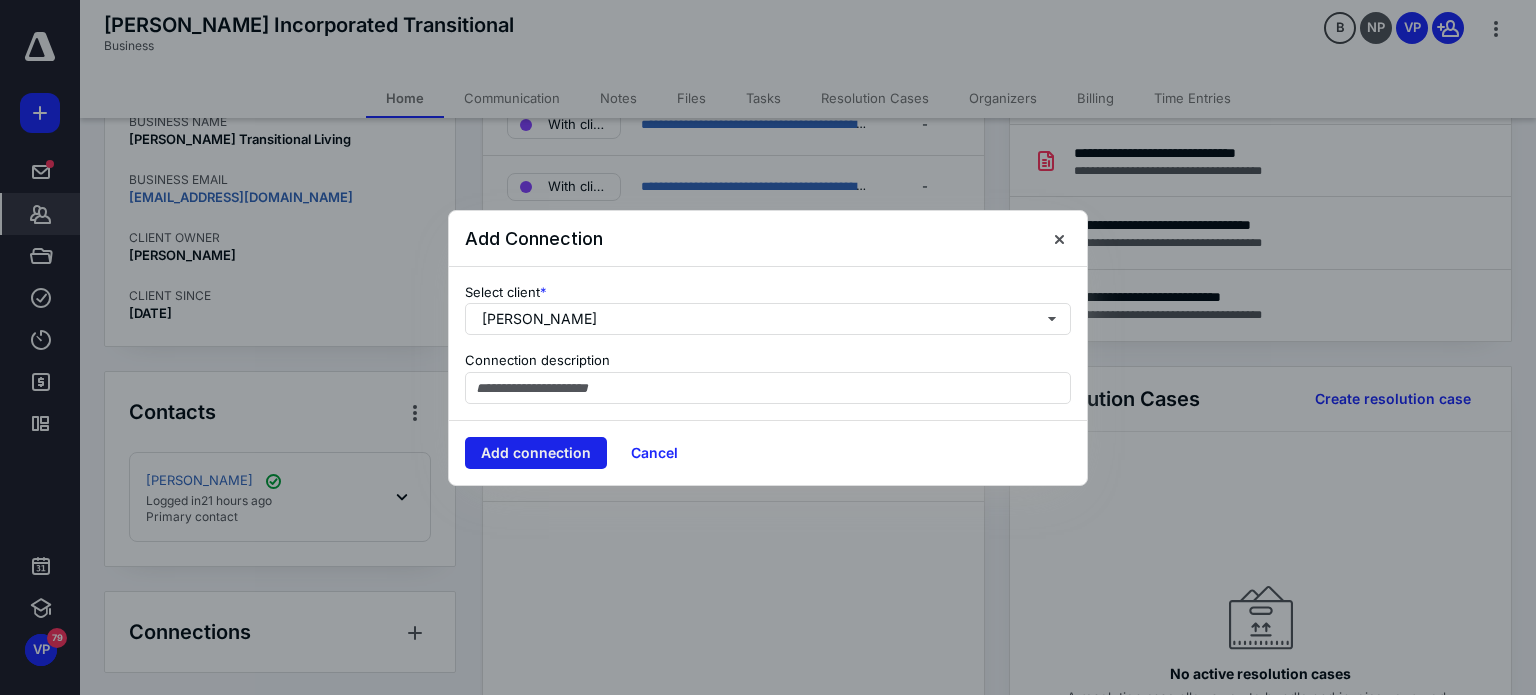 click on "Add connection" at bounding box center [536, 453] 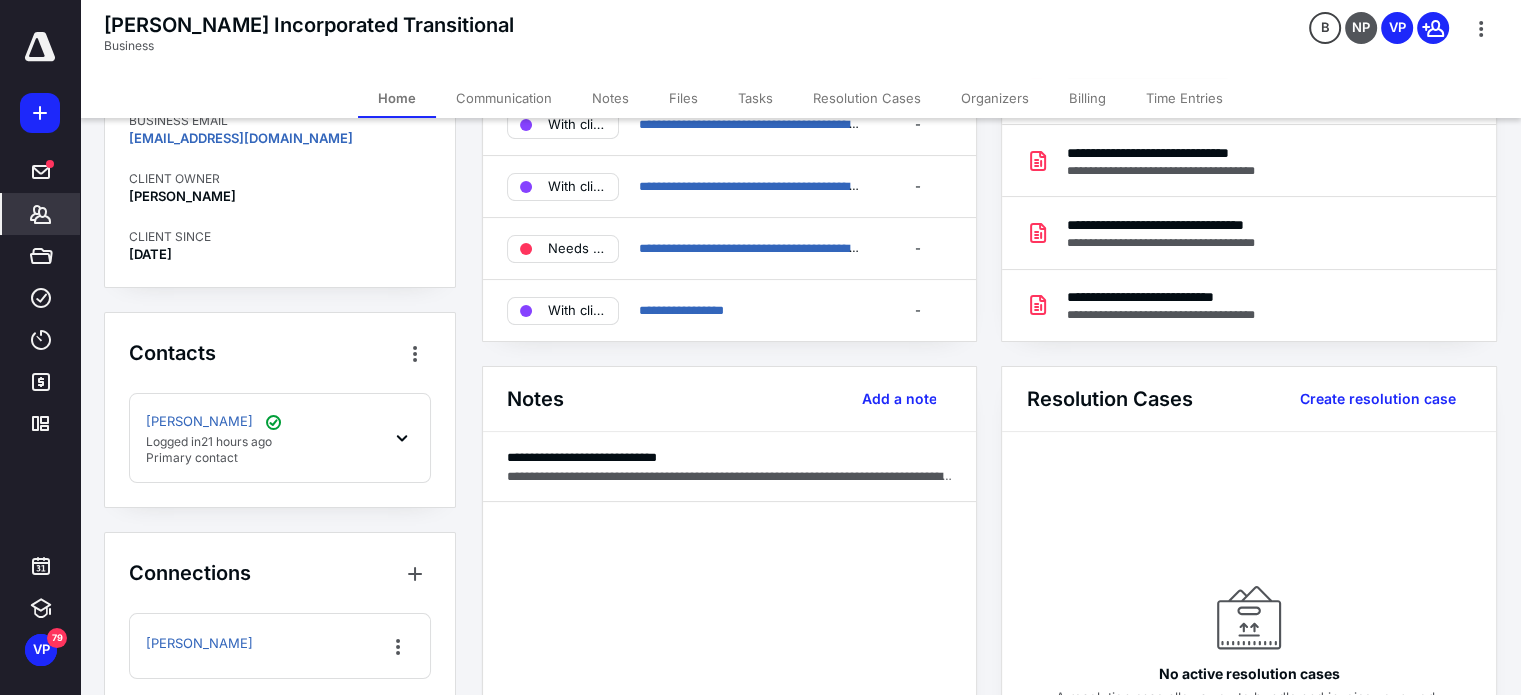 scroll, scrollTop: 256, scrollLeft: 0, axis: vertical 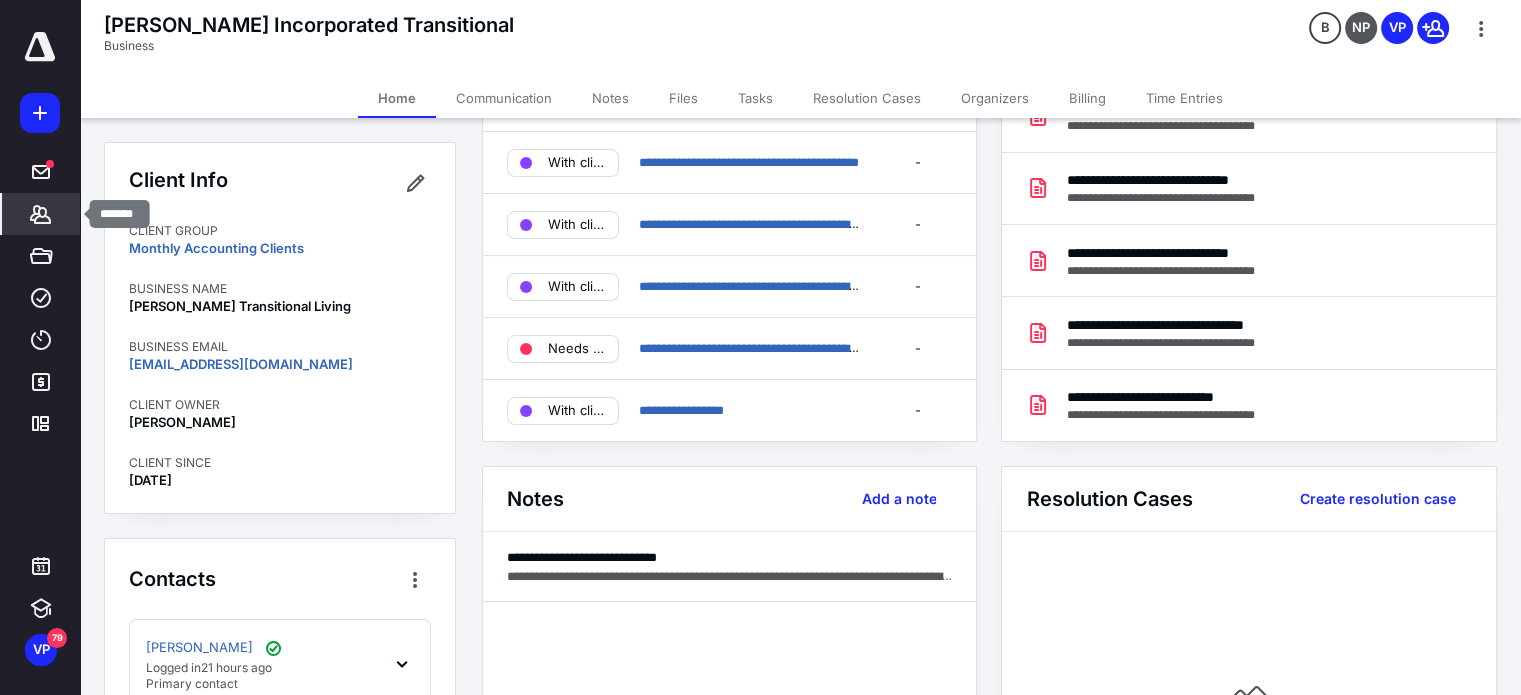 click on "Clients" at bounding box center (41, 214) 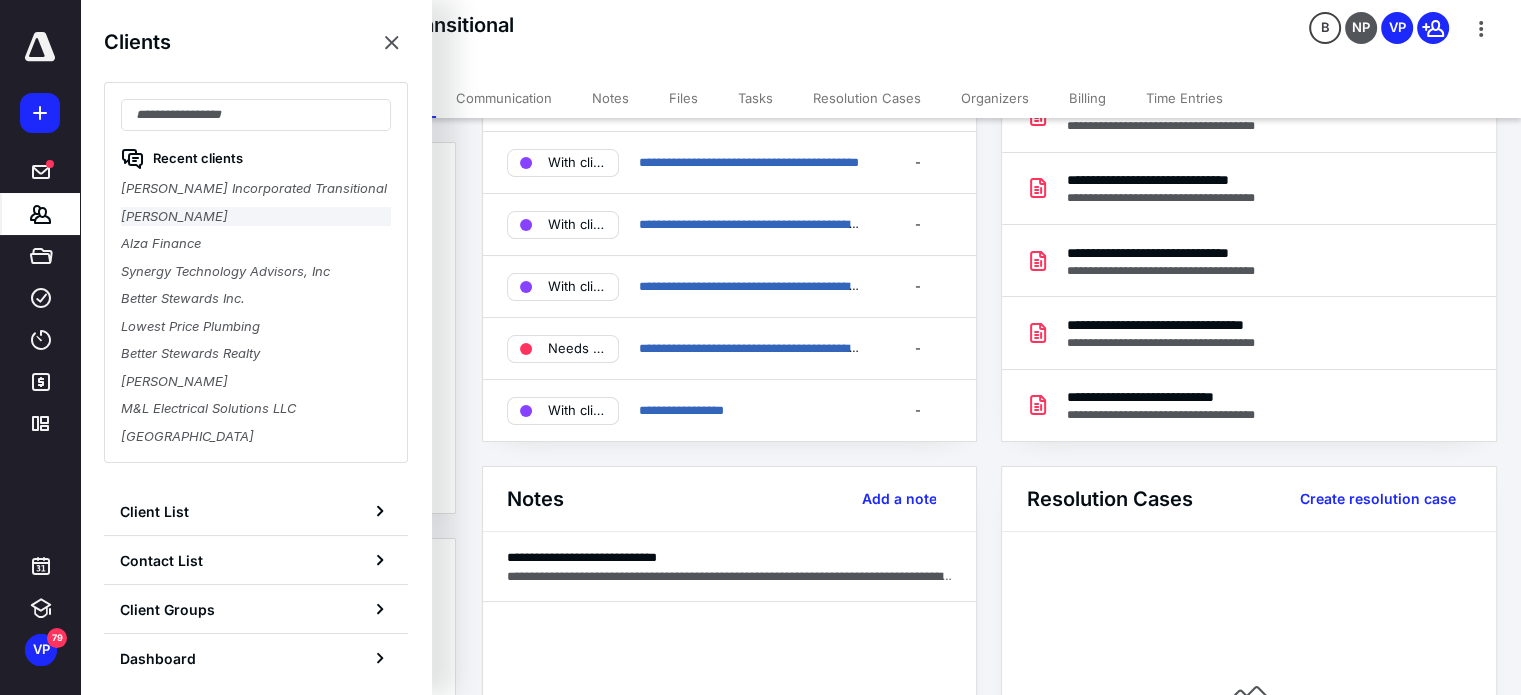 click on "[PERSON_NAME]" at bounding box center (256, 217) 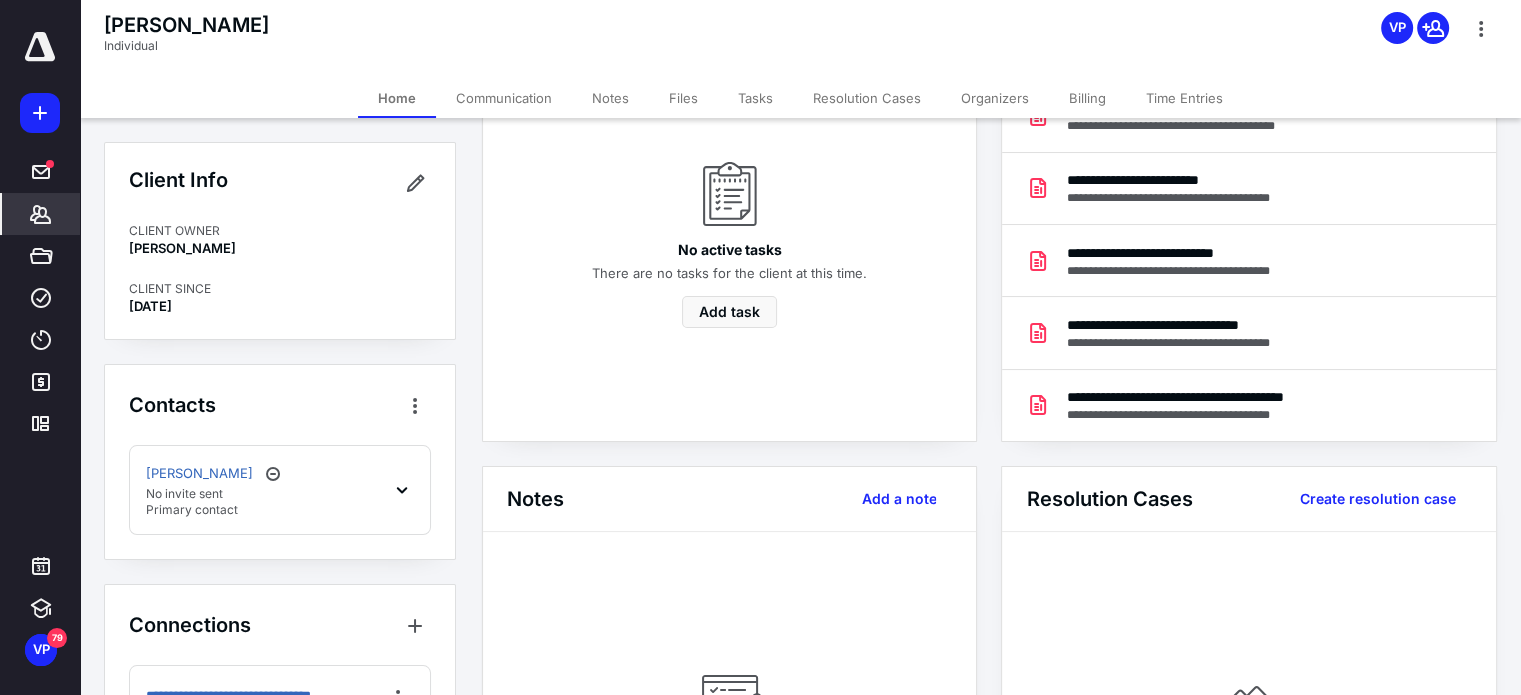 click on "No invite sent" at bounding box center [215, 494] 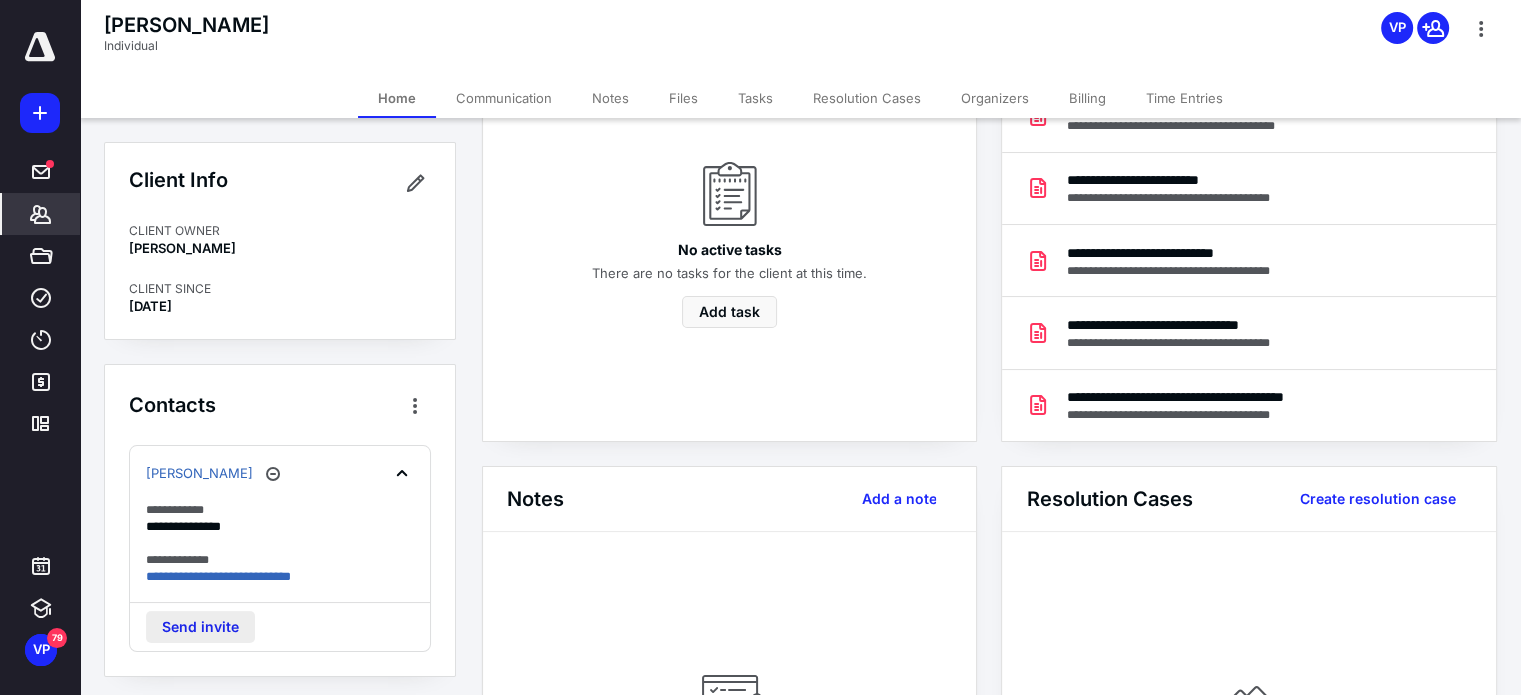 click on "Send invite" at bounding box center [200, 627] 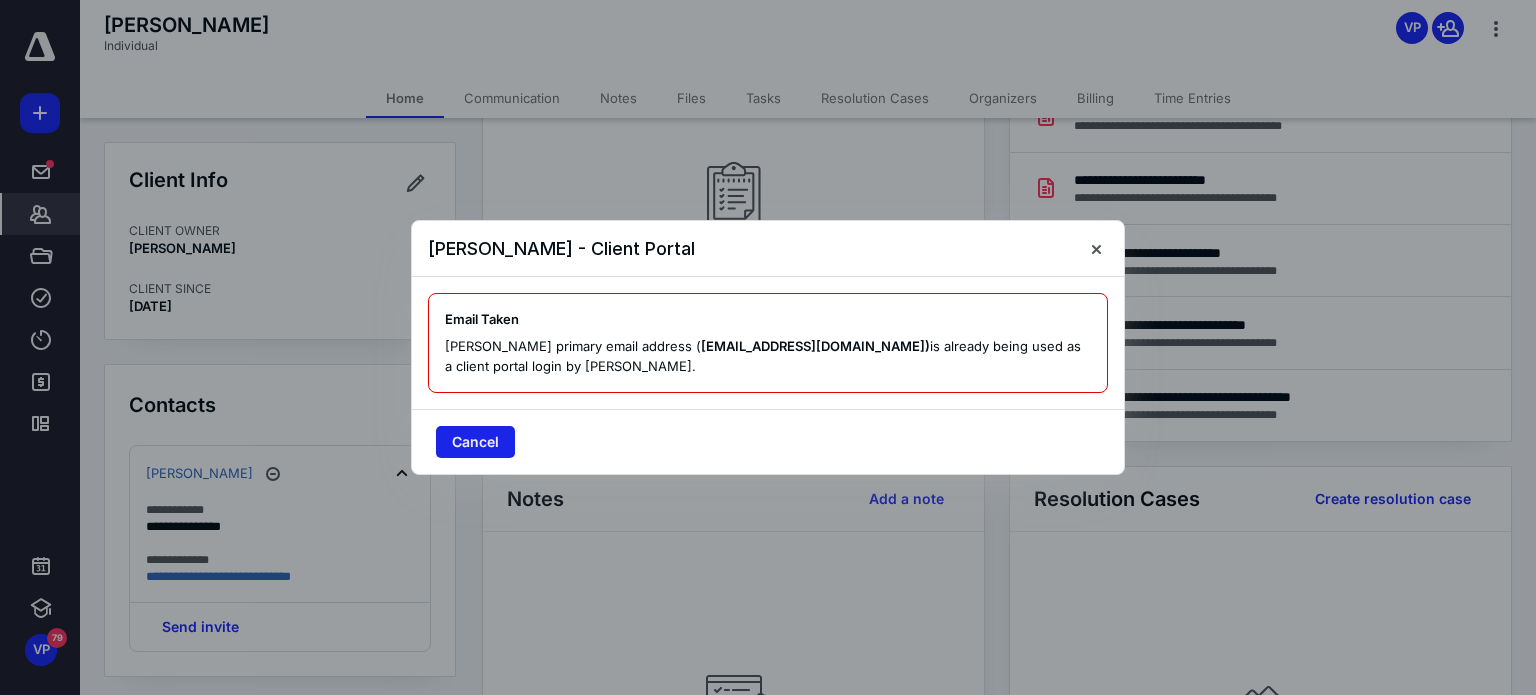 click on "Cancel" at bounding box center [475, 442] 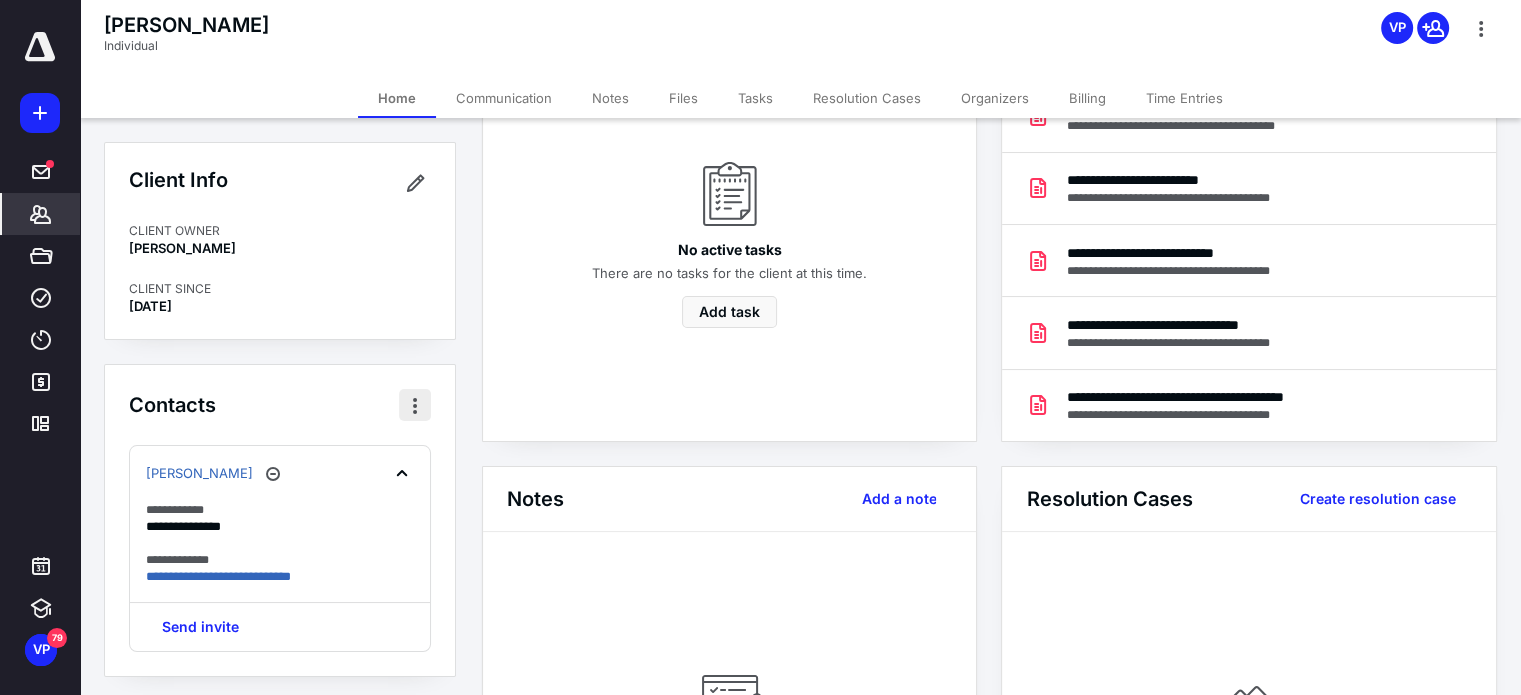 click at bounding box center (415, 405) 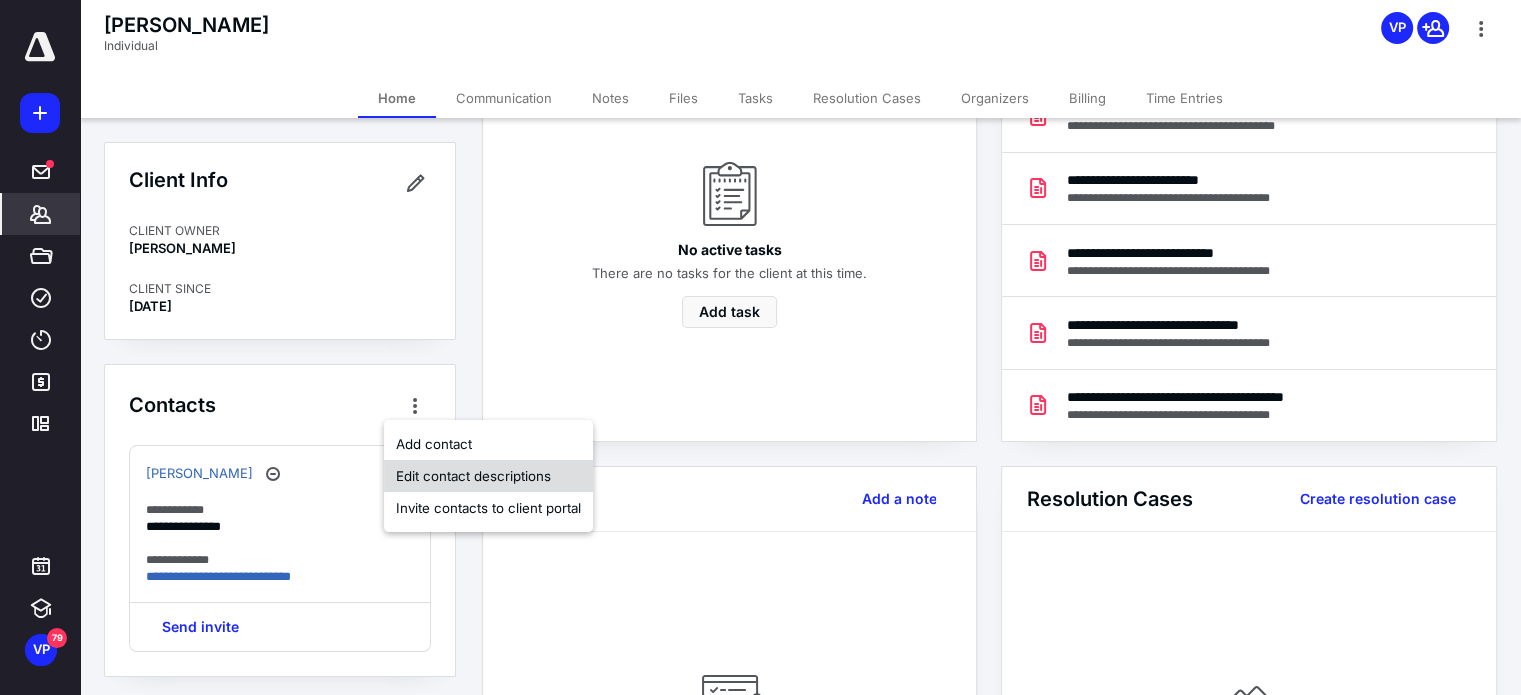 click on "Edit contact descriptions" at bounding box center [488, 476] 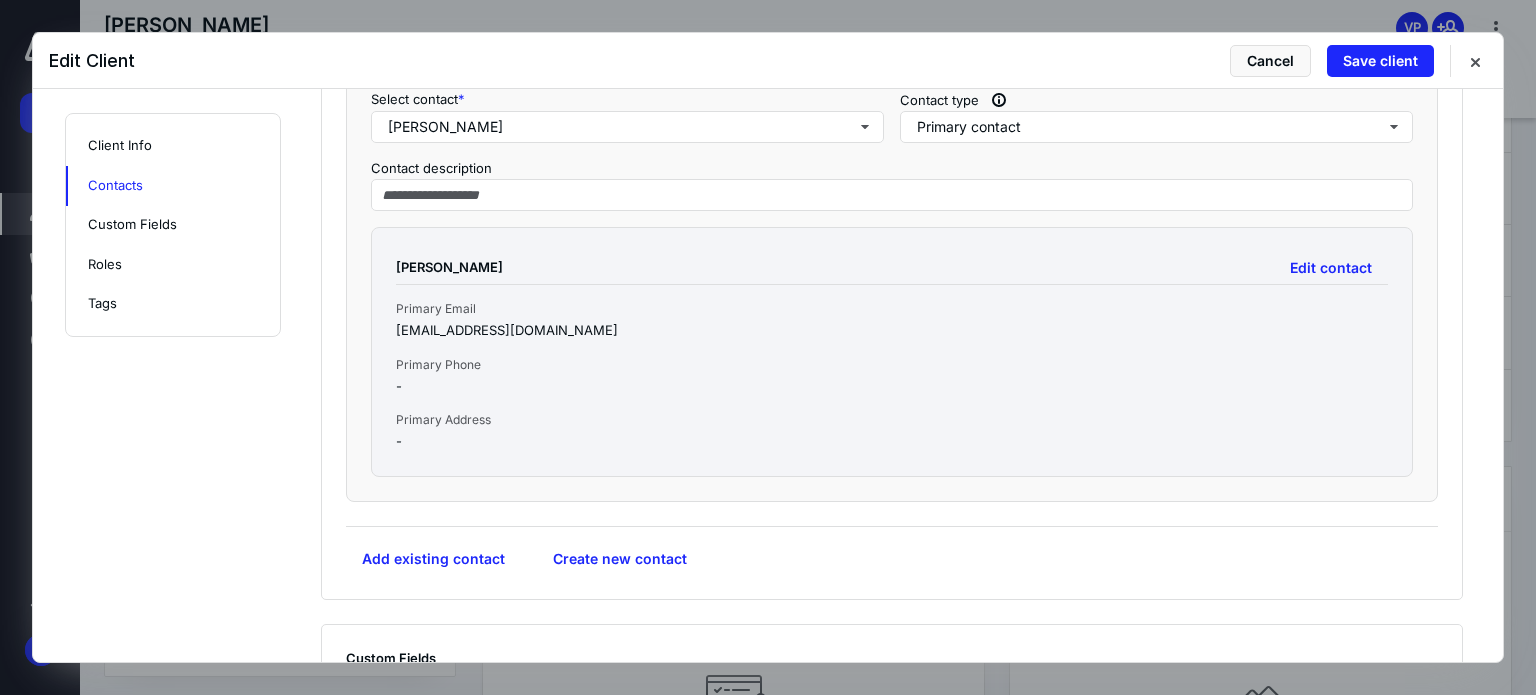 scroll, scrollTop: 800, scrollLeft: 0, axis: vertical 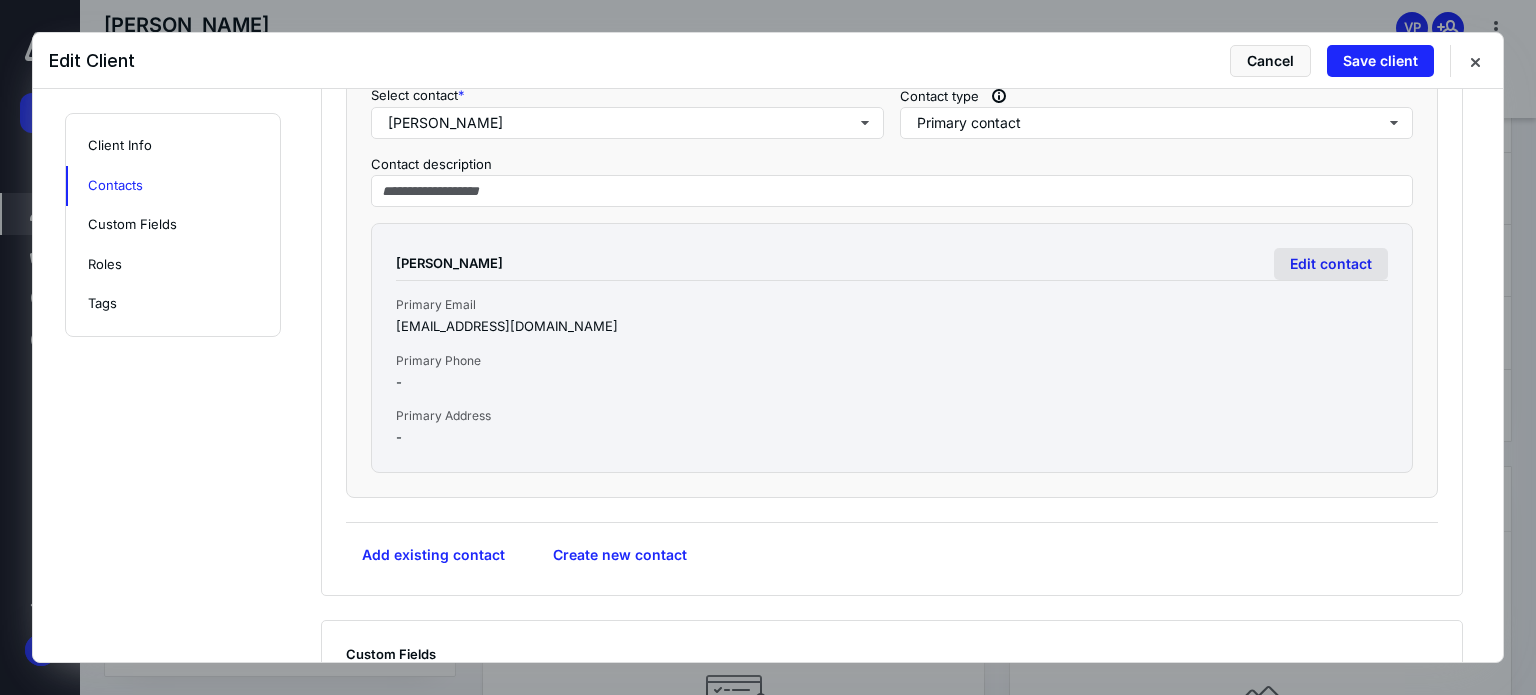 click on "Edit contact" at bounding box center [1331, 264] 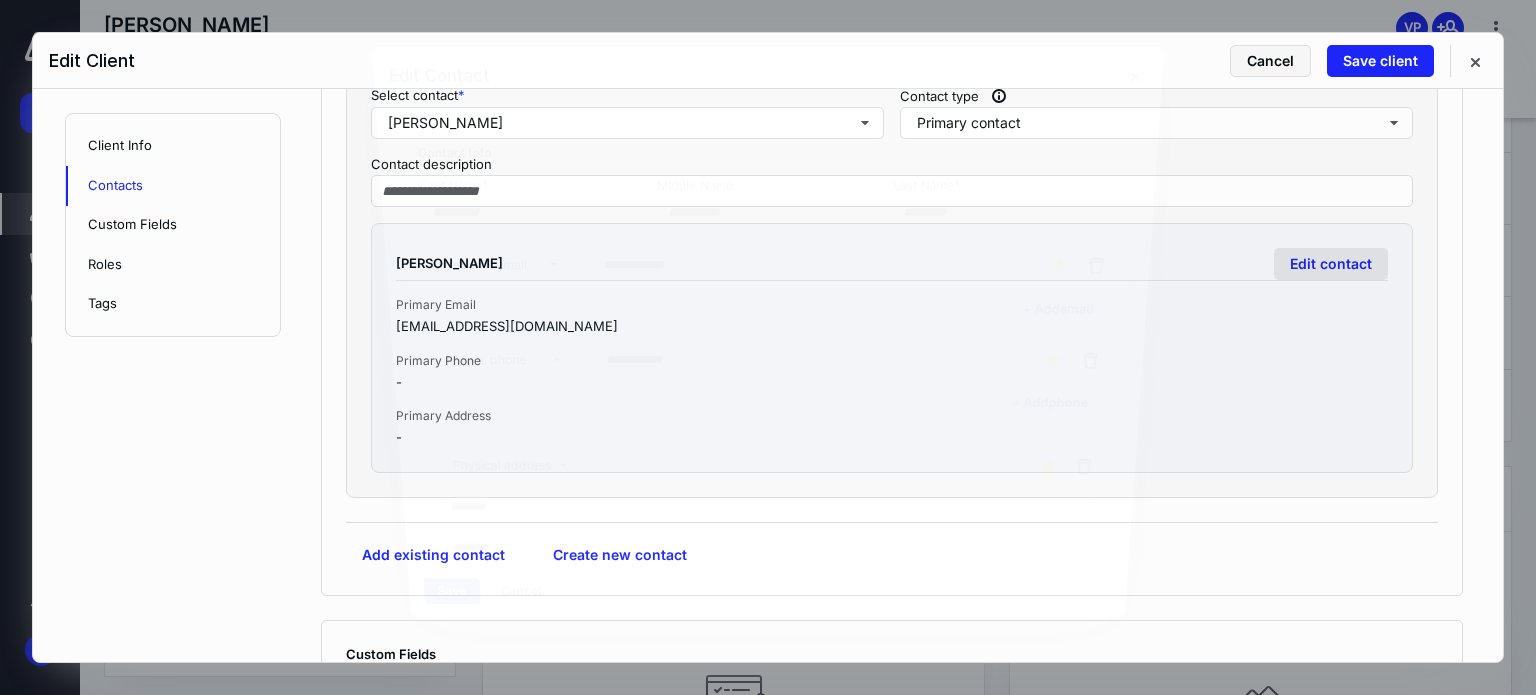 type on "********" 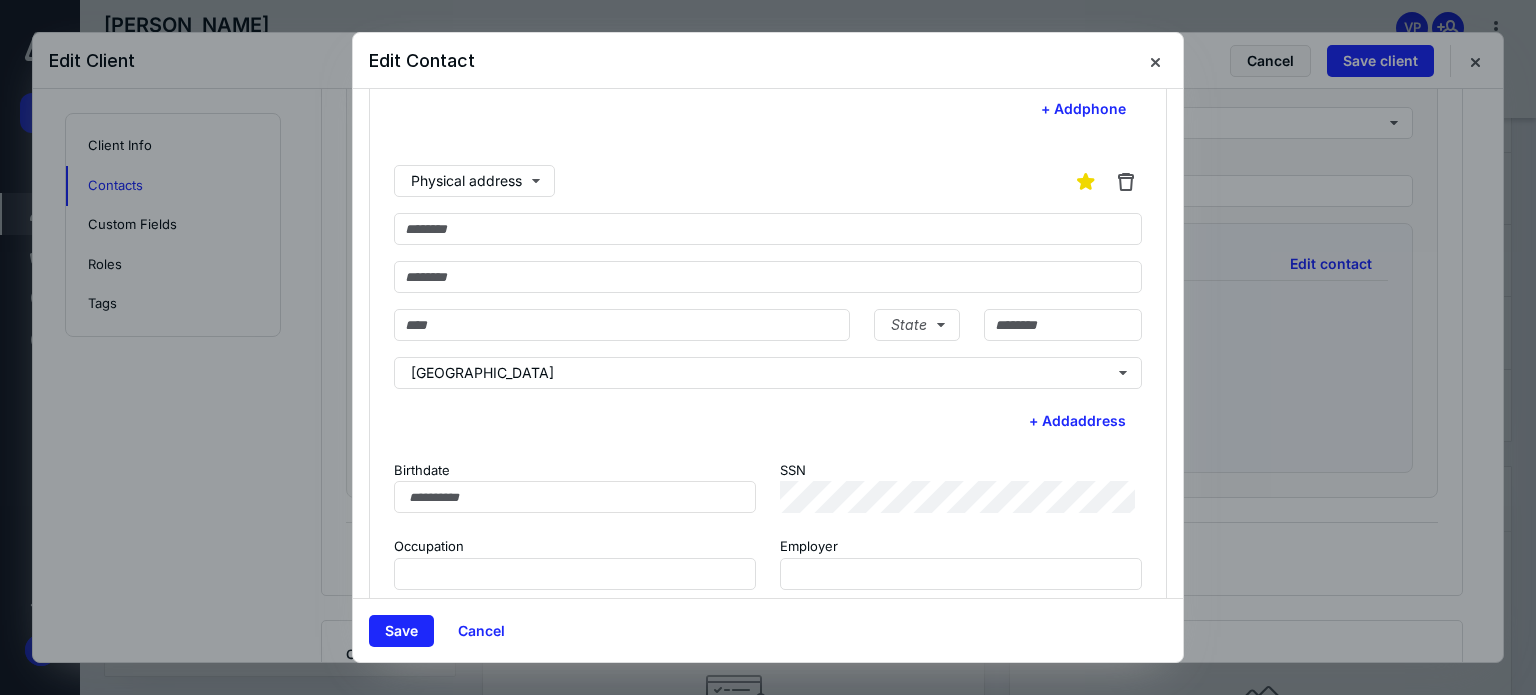 scroll, scrollTop: 0, scrollLeft: 0, axis: both 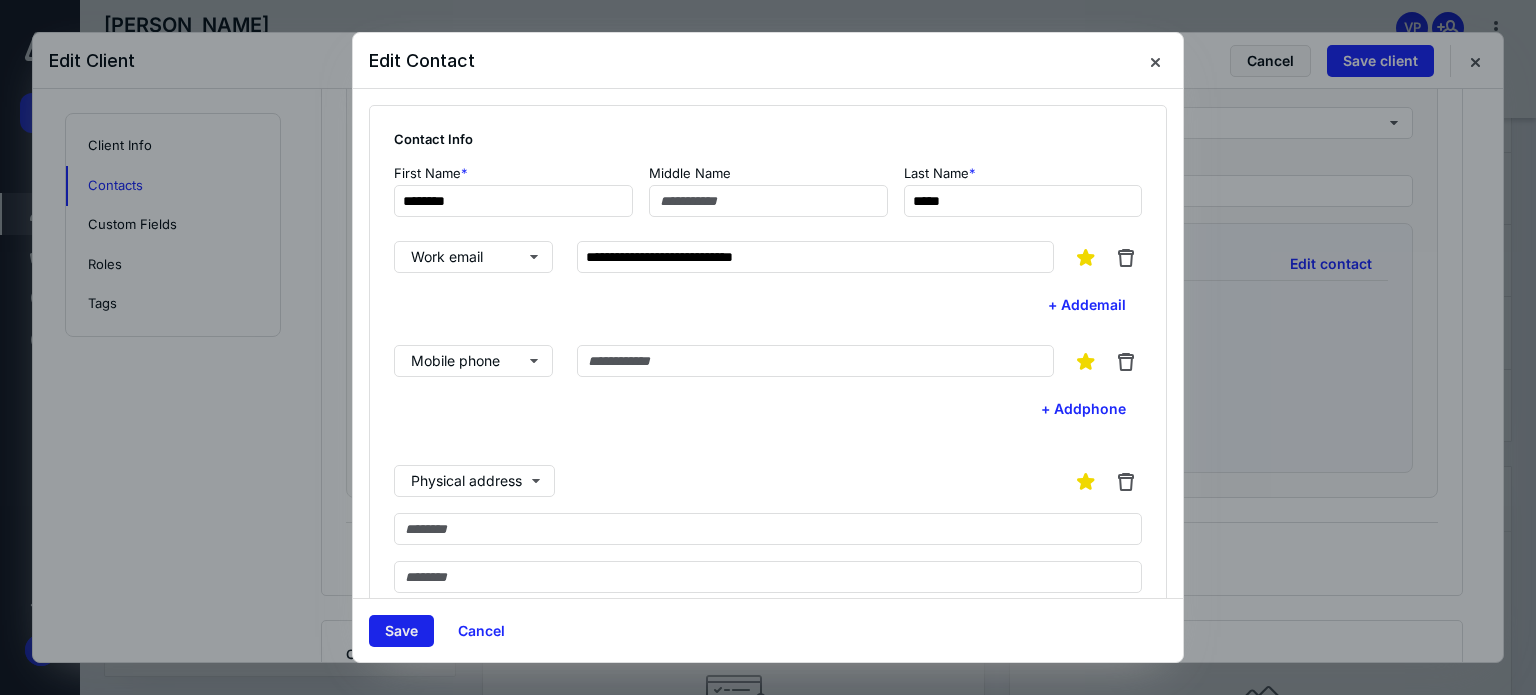 click on "Save" at bounding box center (401, 631) 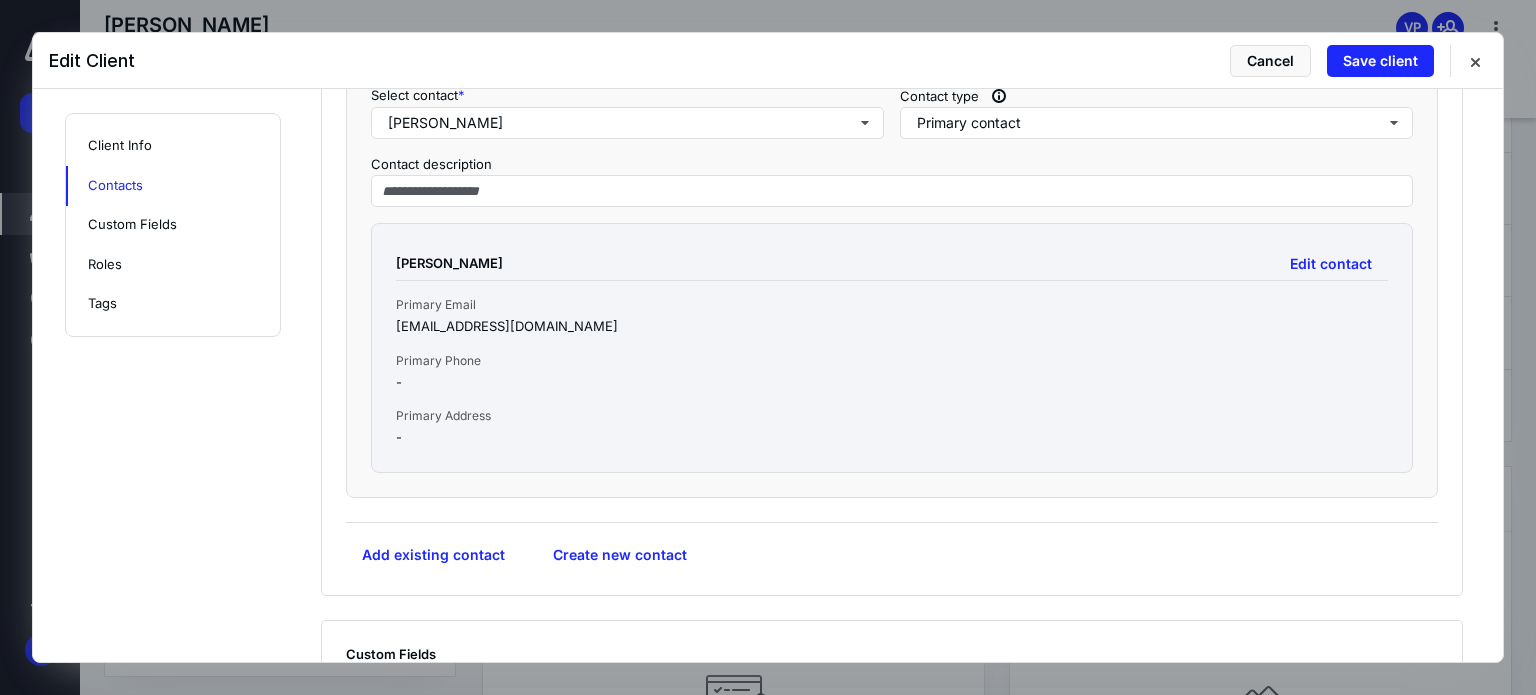 drag, startPoint x: 594, startPoint y: 419, endPoint x: 559, endPoint y: 439, distance: 40.311287 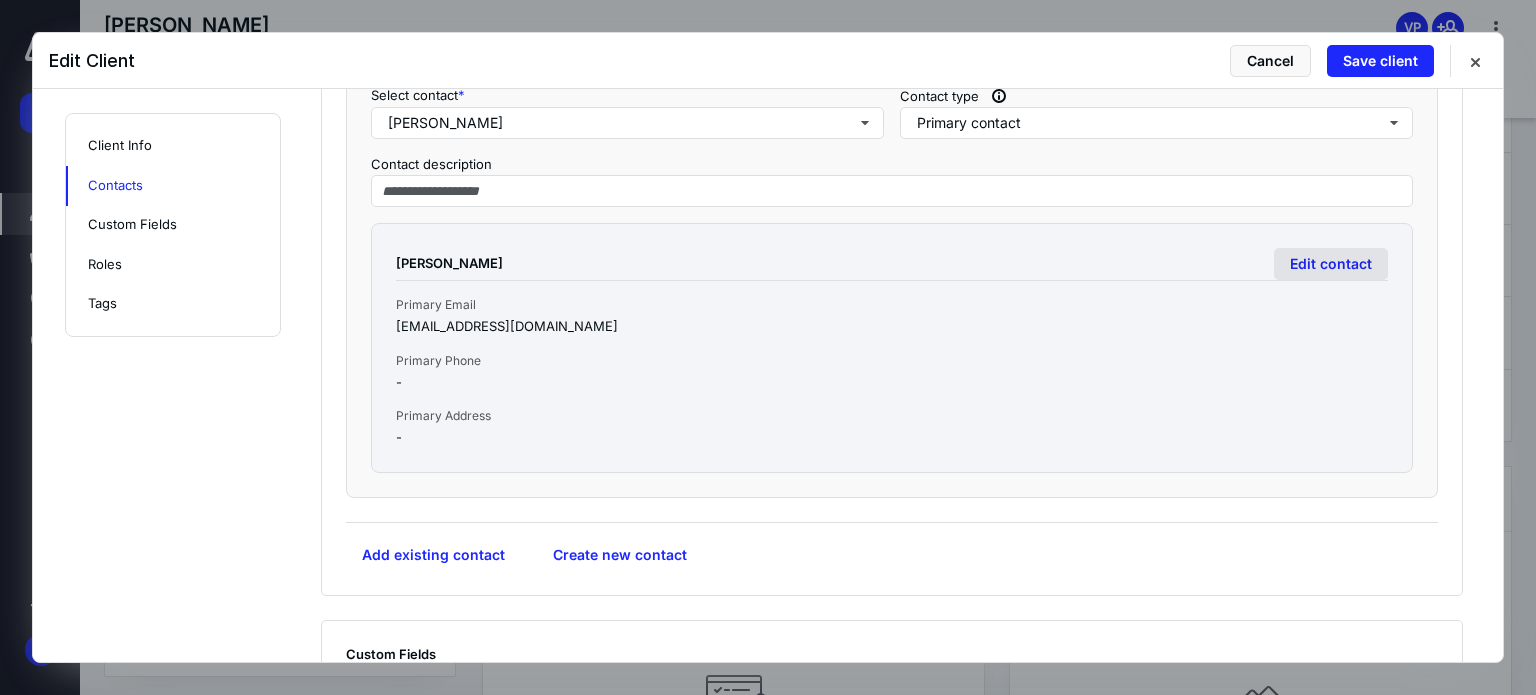 click on "Edit contact" at bounding box center (1331, 264) 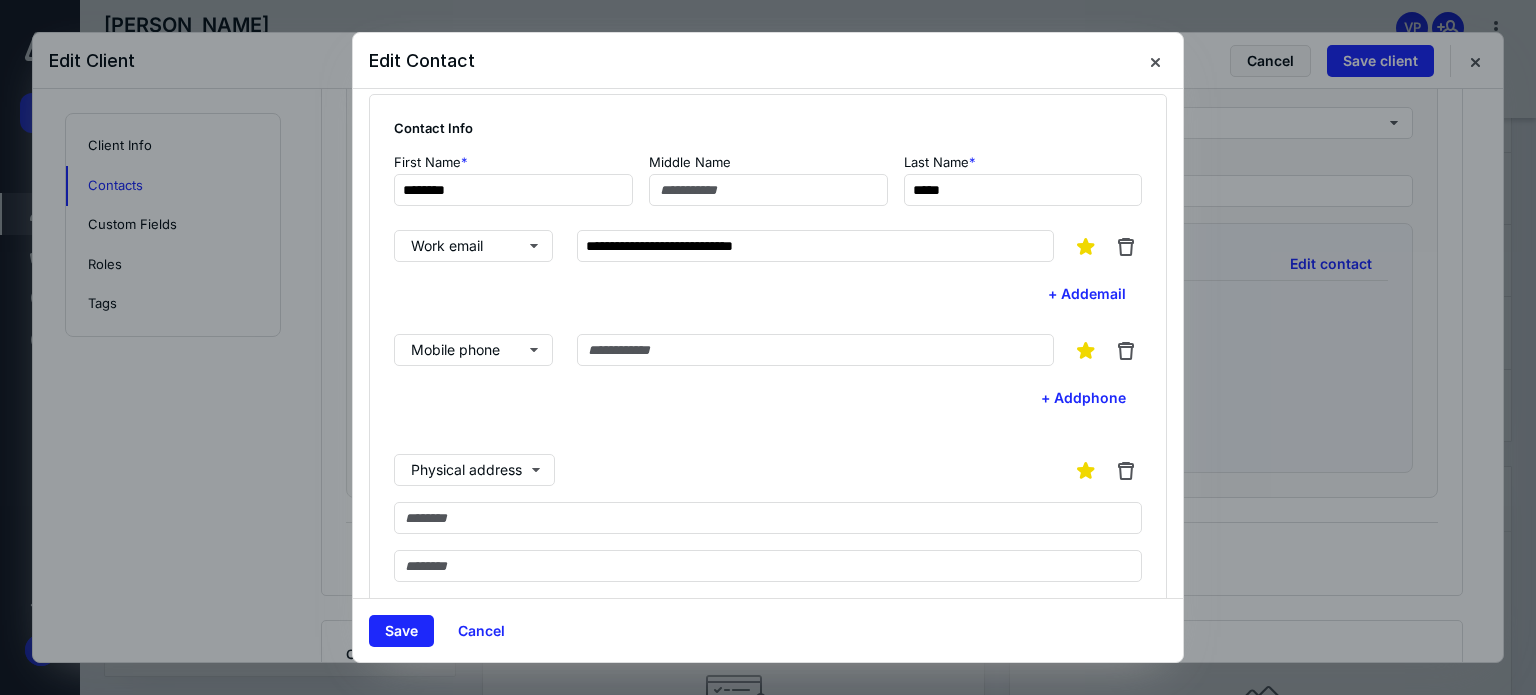 scroll, scrollTop: 0, scrollLeft: 0, axis: both 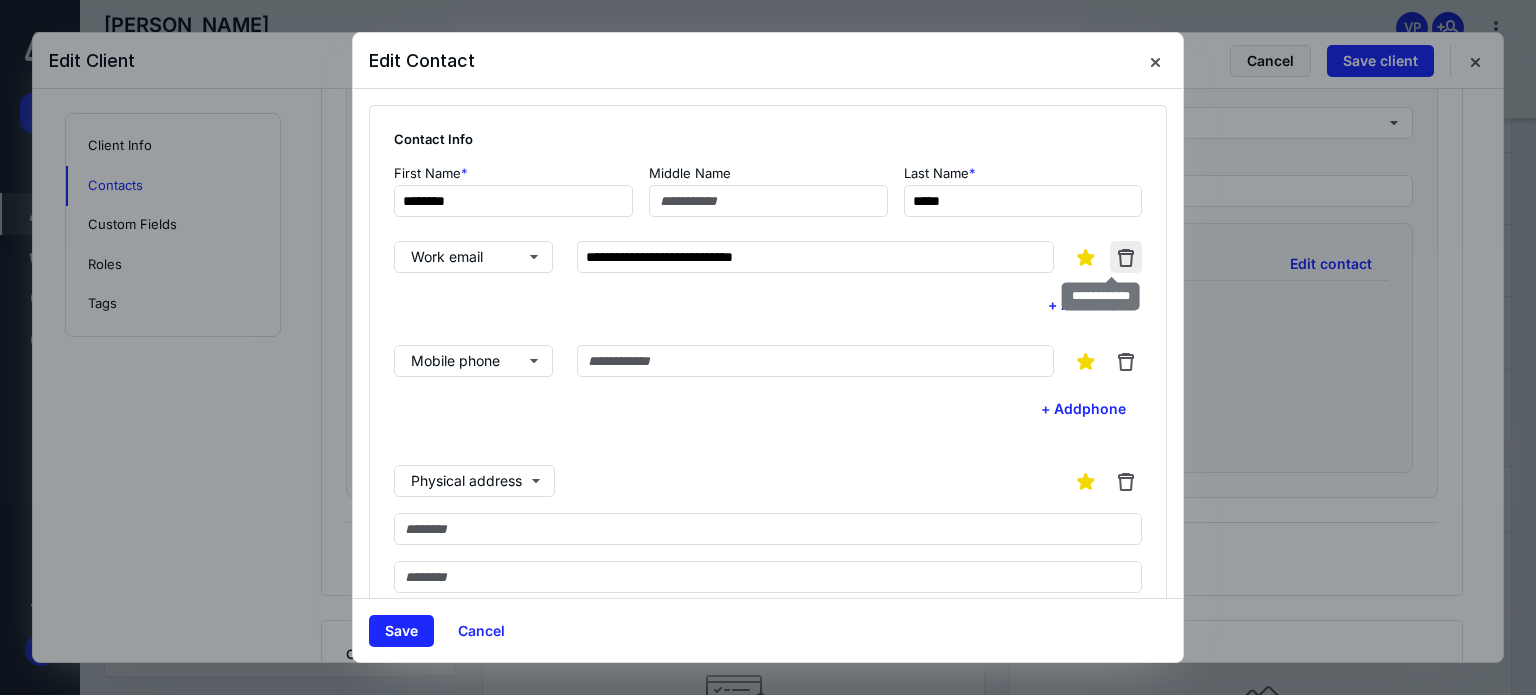 click at bounding box center (1126, 257) 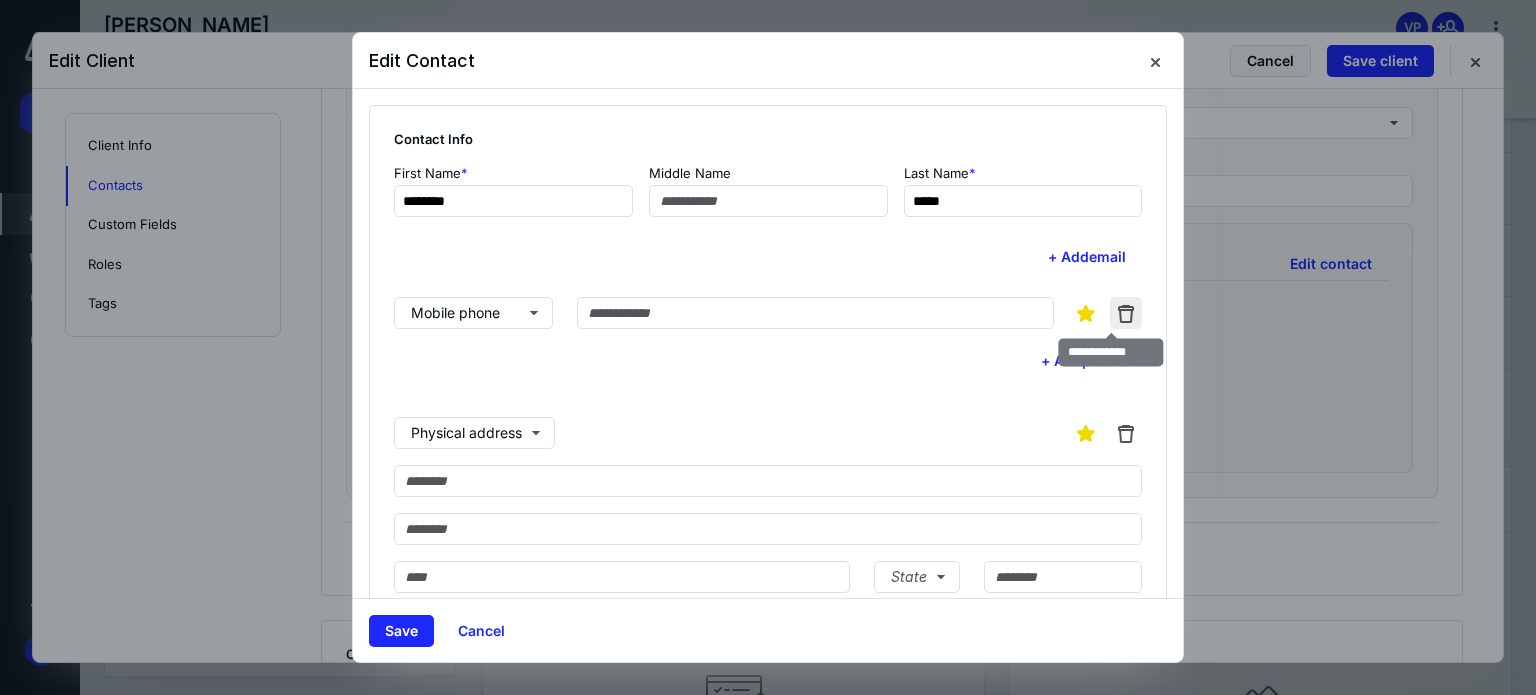 click at bounding box center [1126, 313] 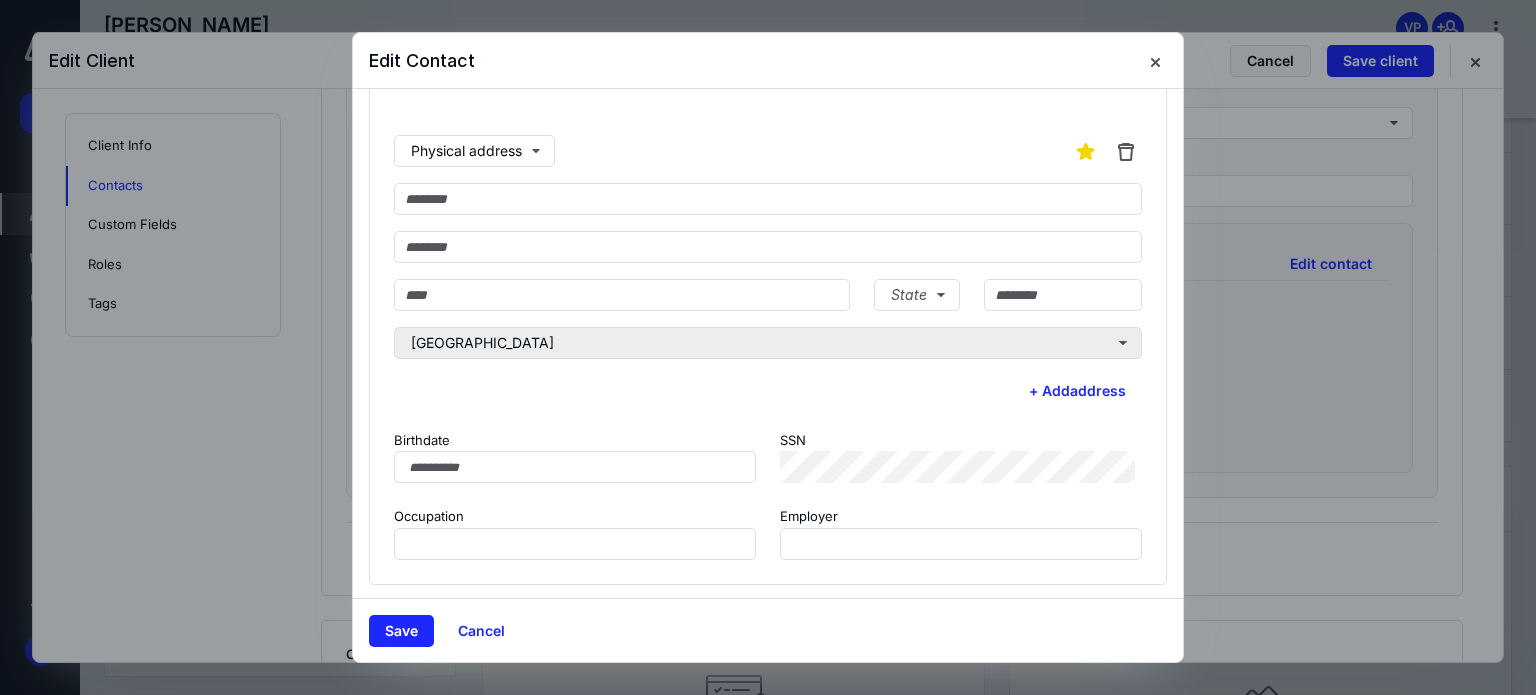 scroll, scrollTop: 236, scrollLeft: 0, axis: vertical 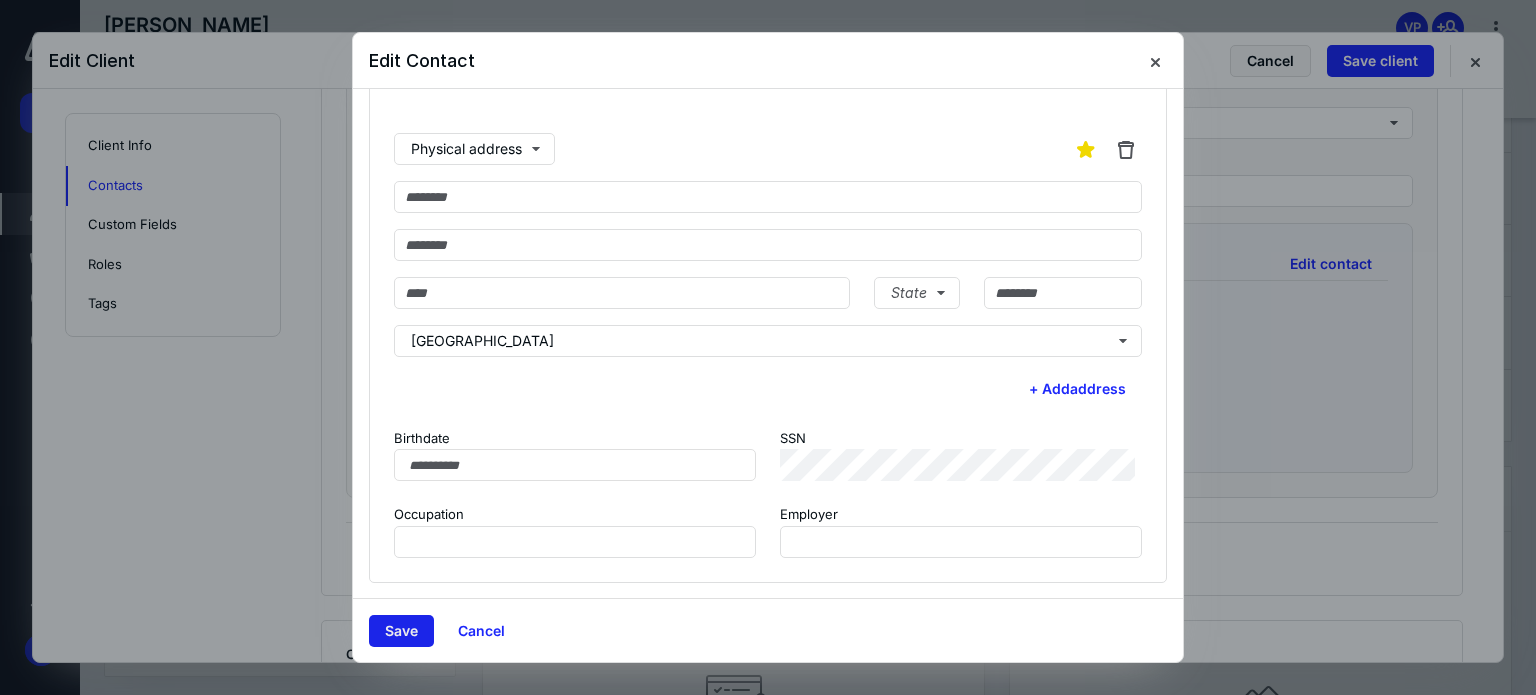 click on "Save" at bounding box center [401, 631] 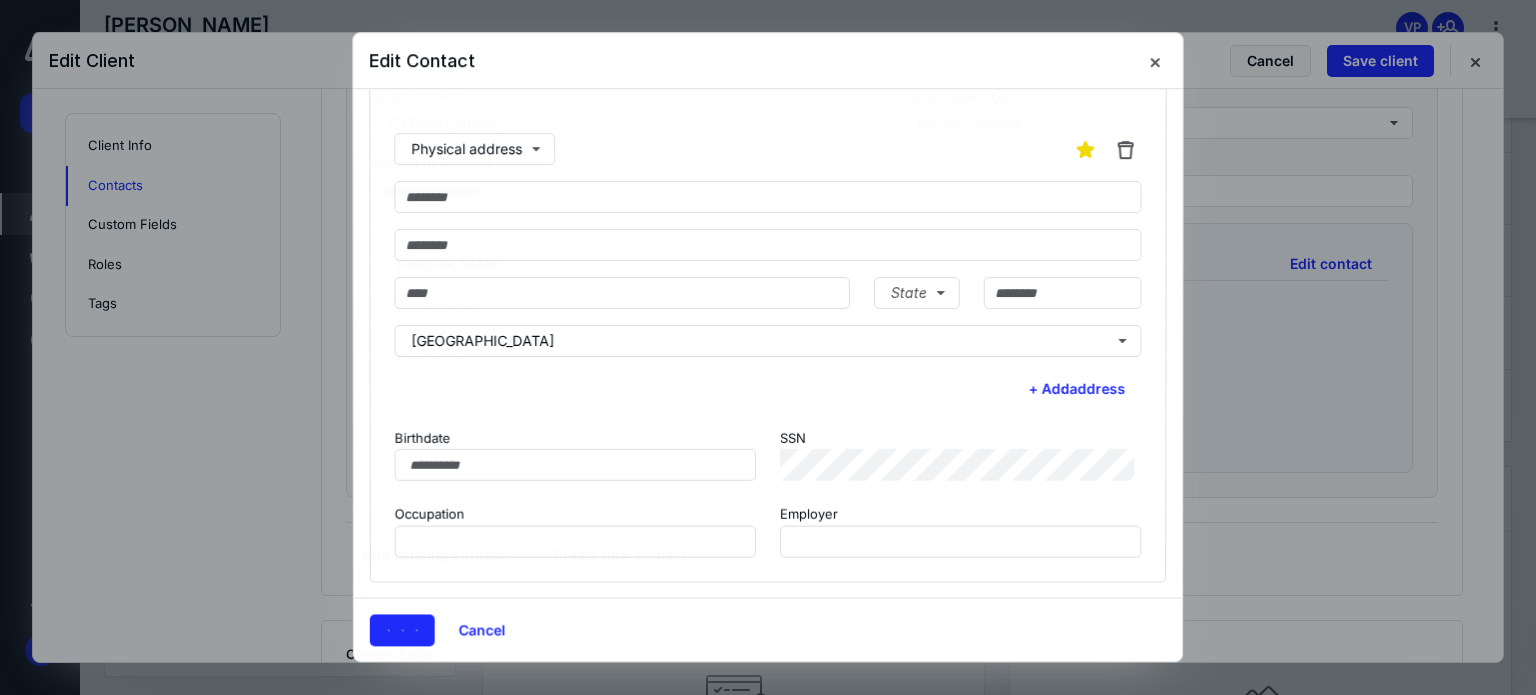 scroll, scrollTop: 332, scrollLeft: 0, axis: vertical 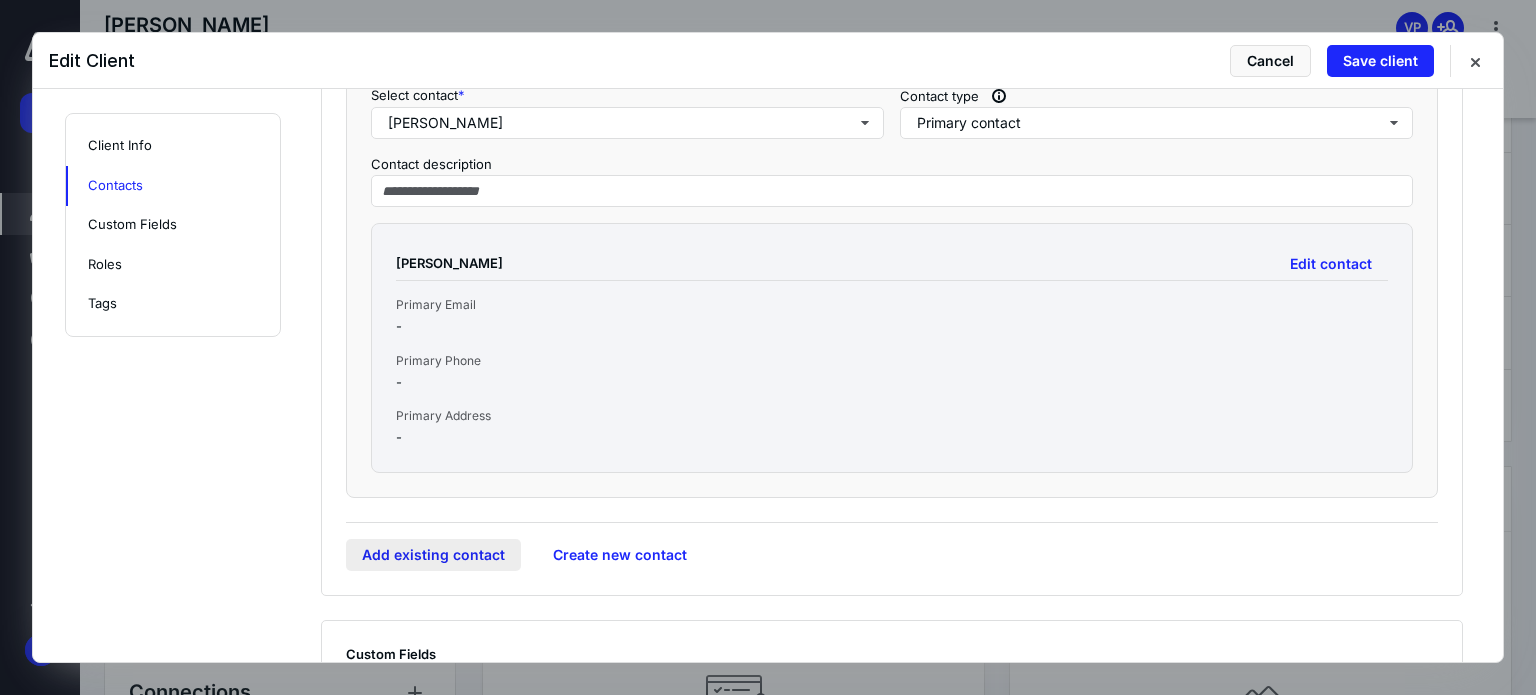 click on "Add existing contact" at bounding box center [433, 555] 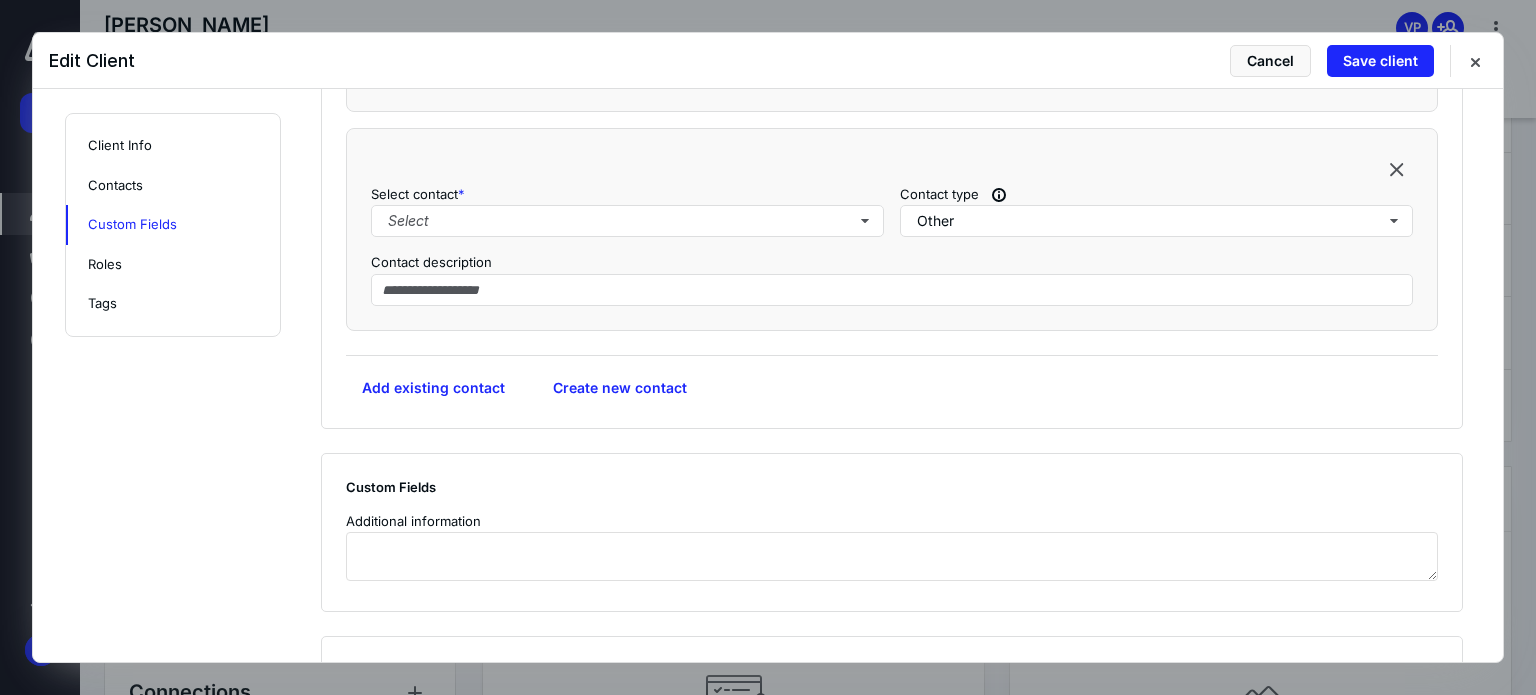scroll, scrollTop: 1200, scrollLeft: 0, axis: vertical 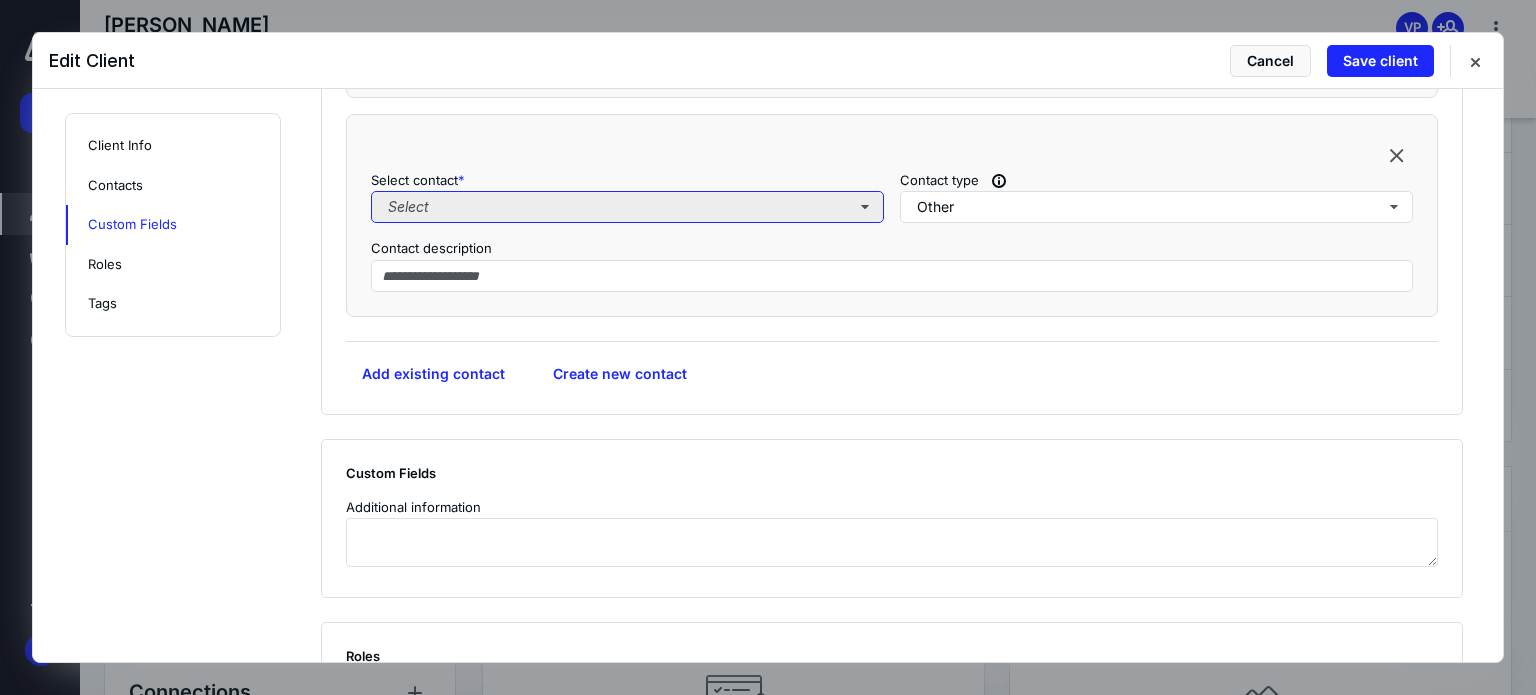 click on "Select" at bounding box center [627, 207] 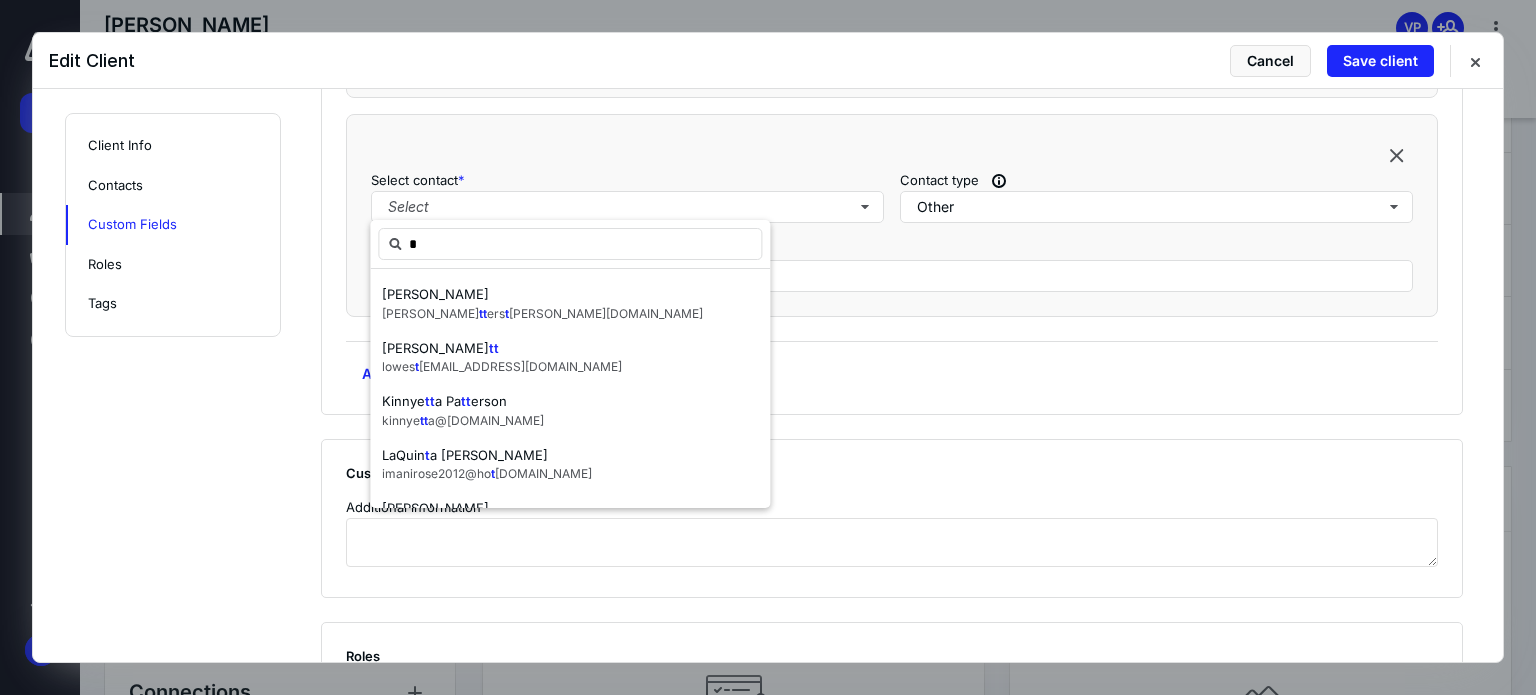 type on "**" 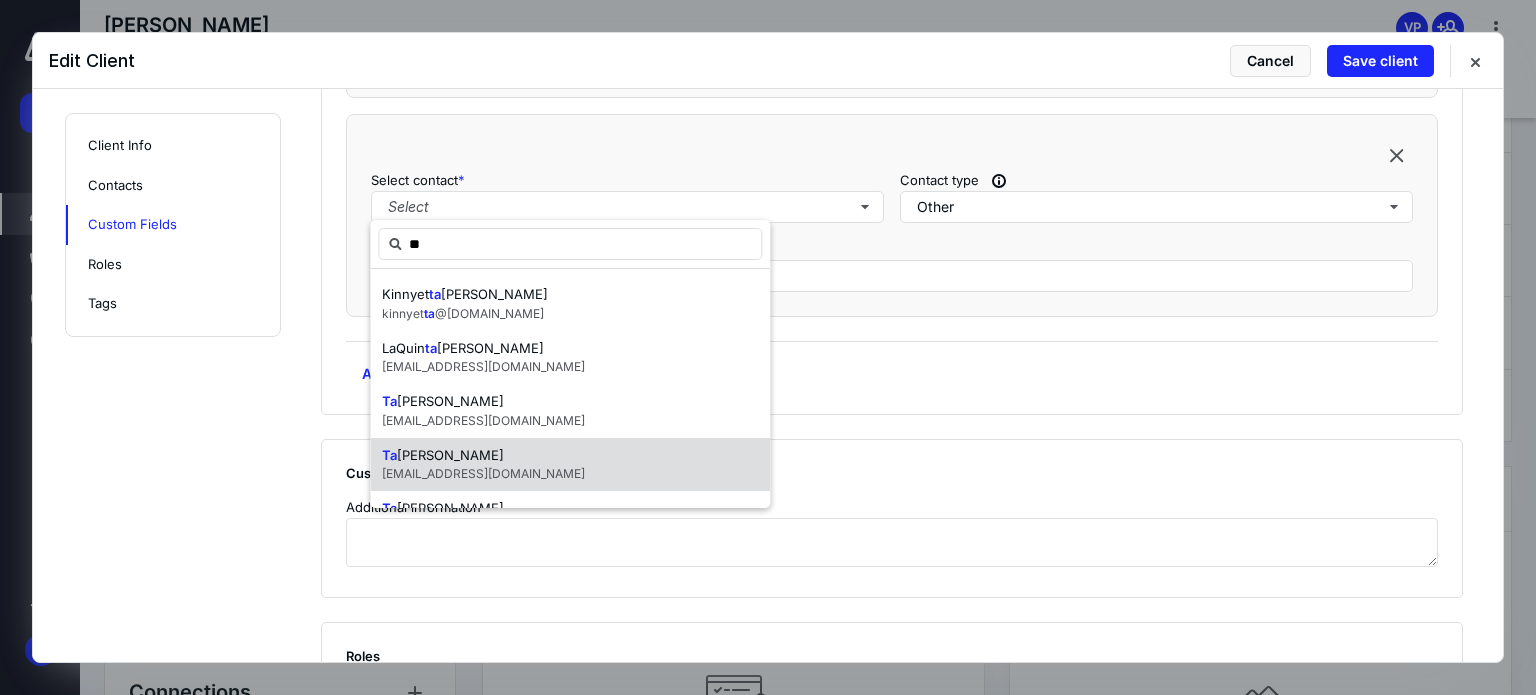 scroll, scrollTop: 44, scrollLeft: 0, axis: vertical 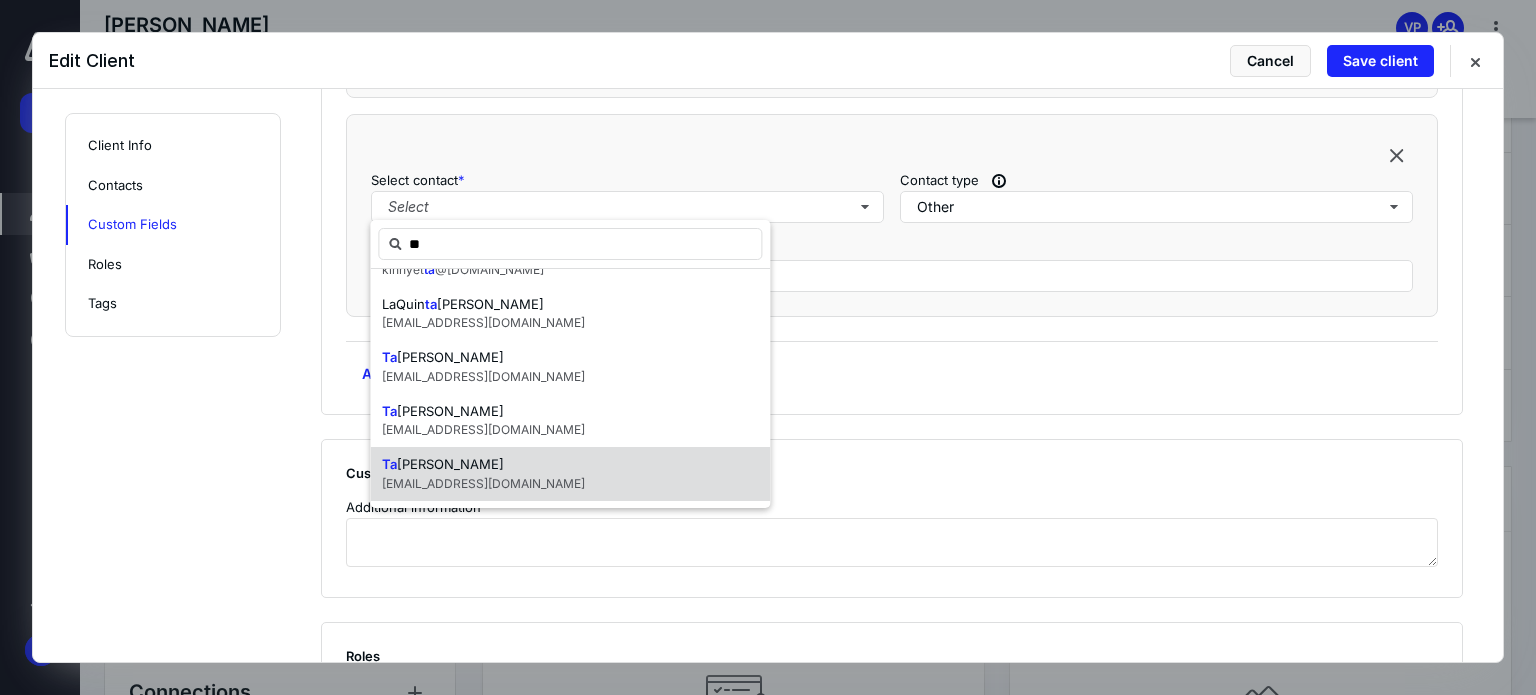click on "Ta [PERSON_NAME]" at bounding box center (483, 465) 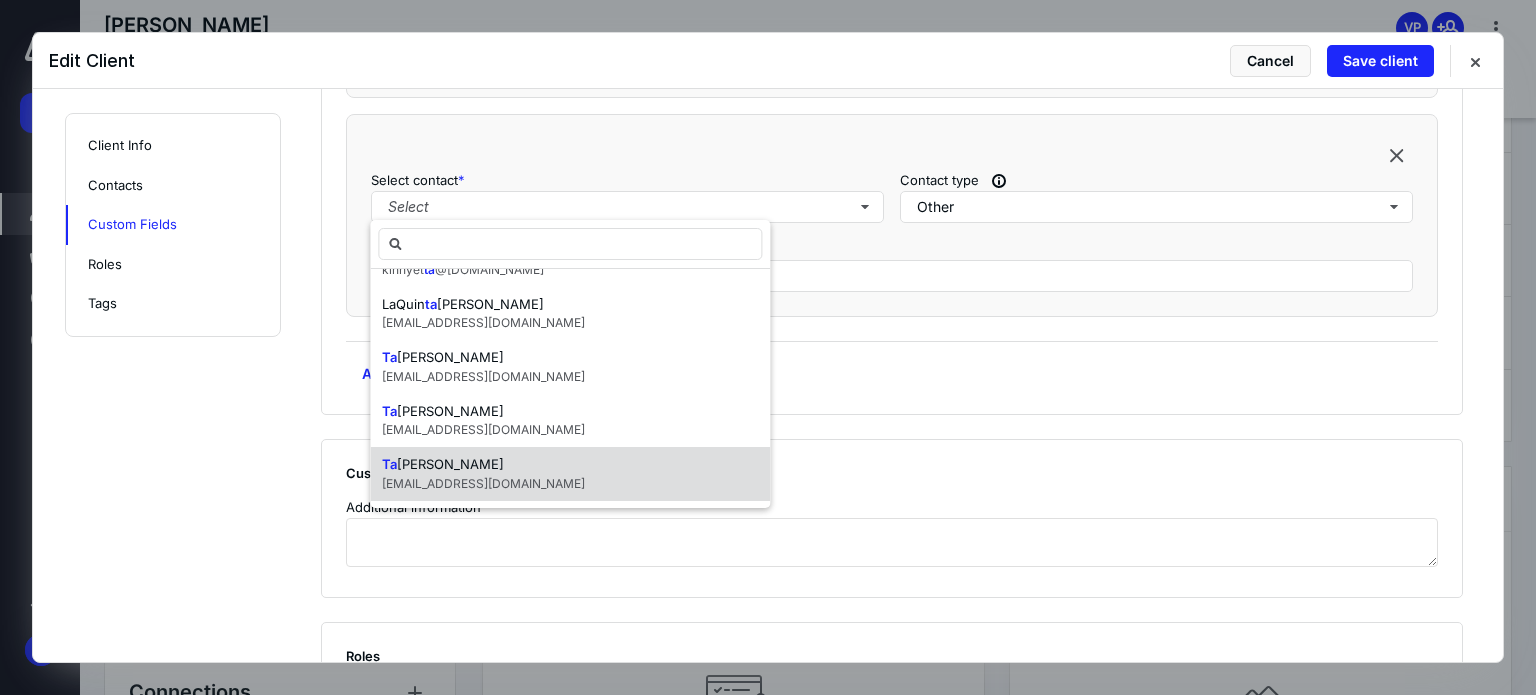 scroll, scrollTop: 0, scrollLeft: 0, axis: both 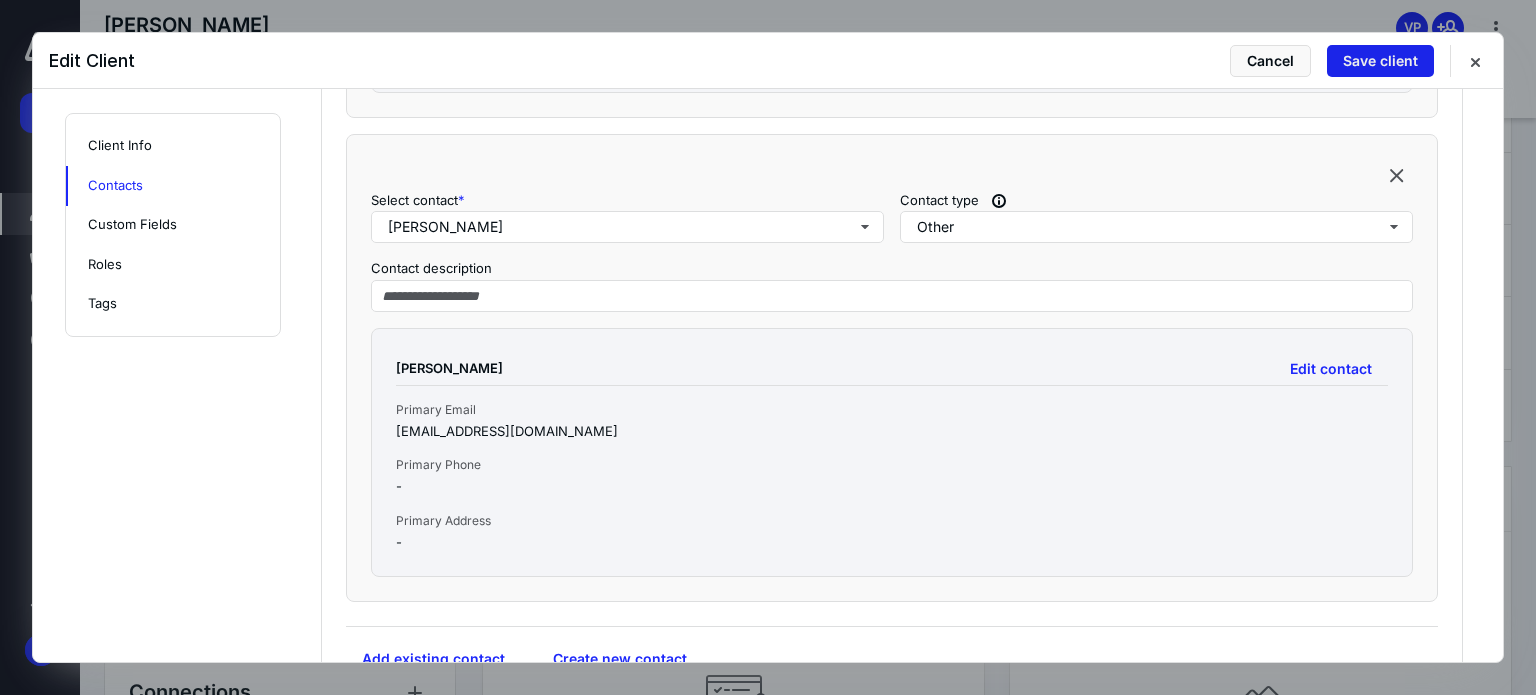 click on "Save client" at bounding box center (1380, 61) 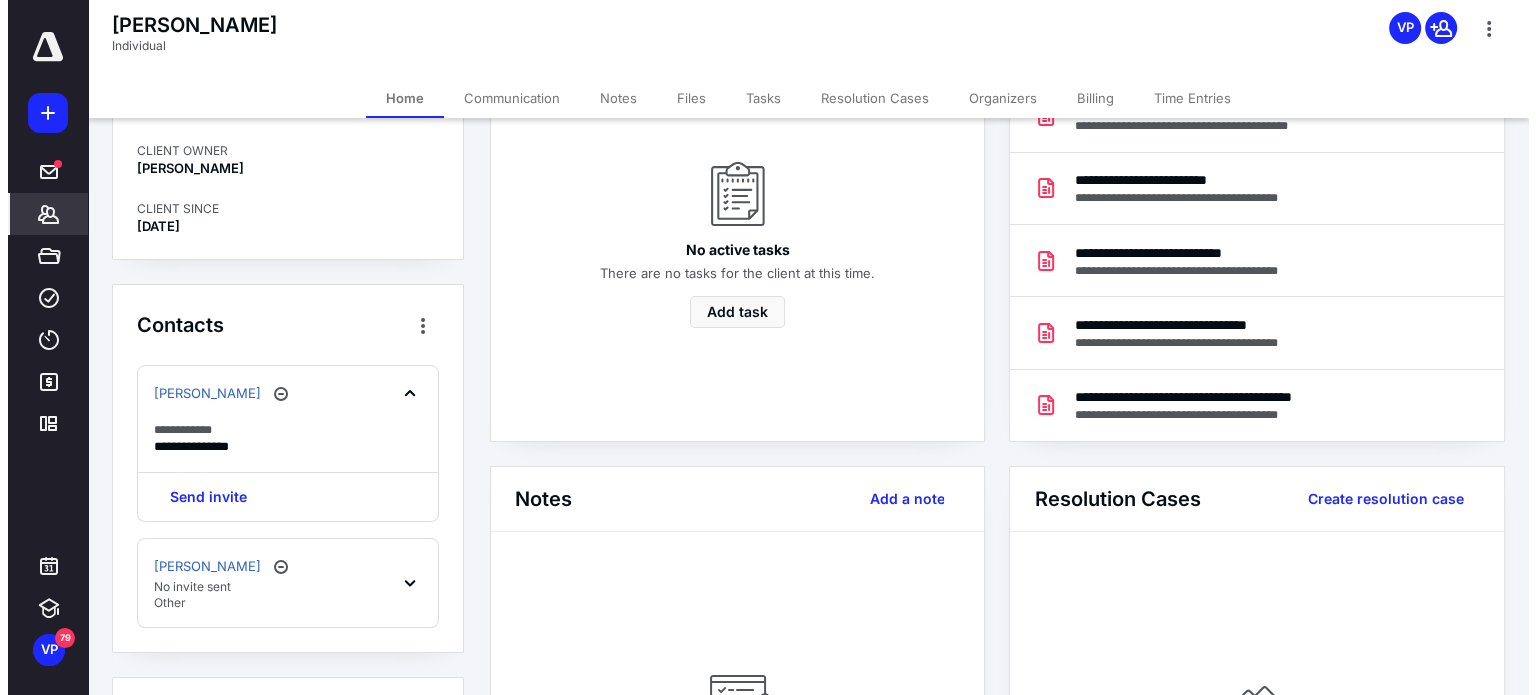 scroll, scrollTop: 255, scrollLeft: 0, axis: vertical 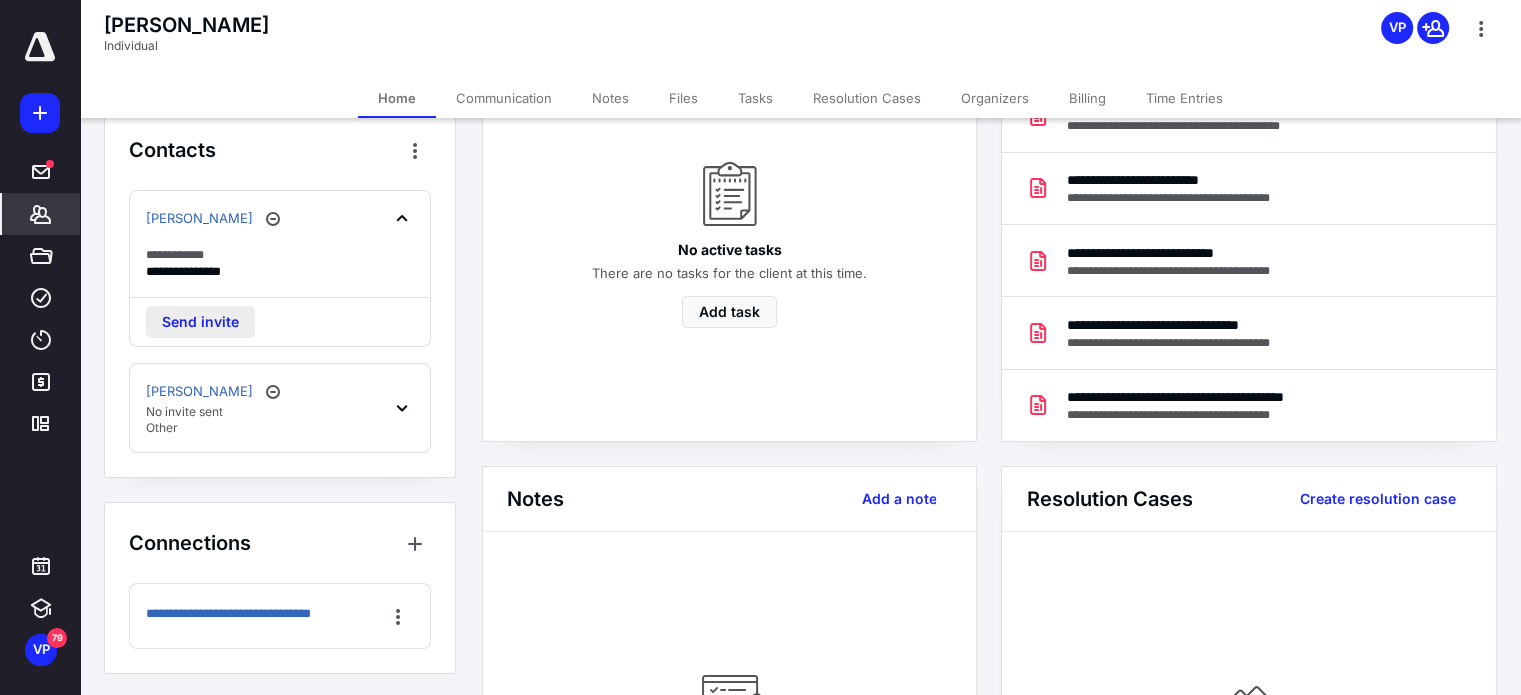 click on "Send invite" at bounding box center (200, 322) 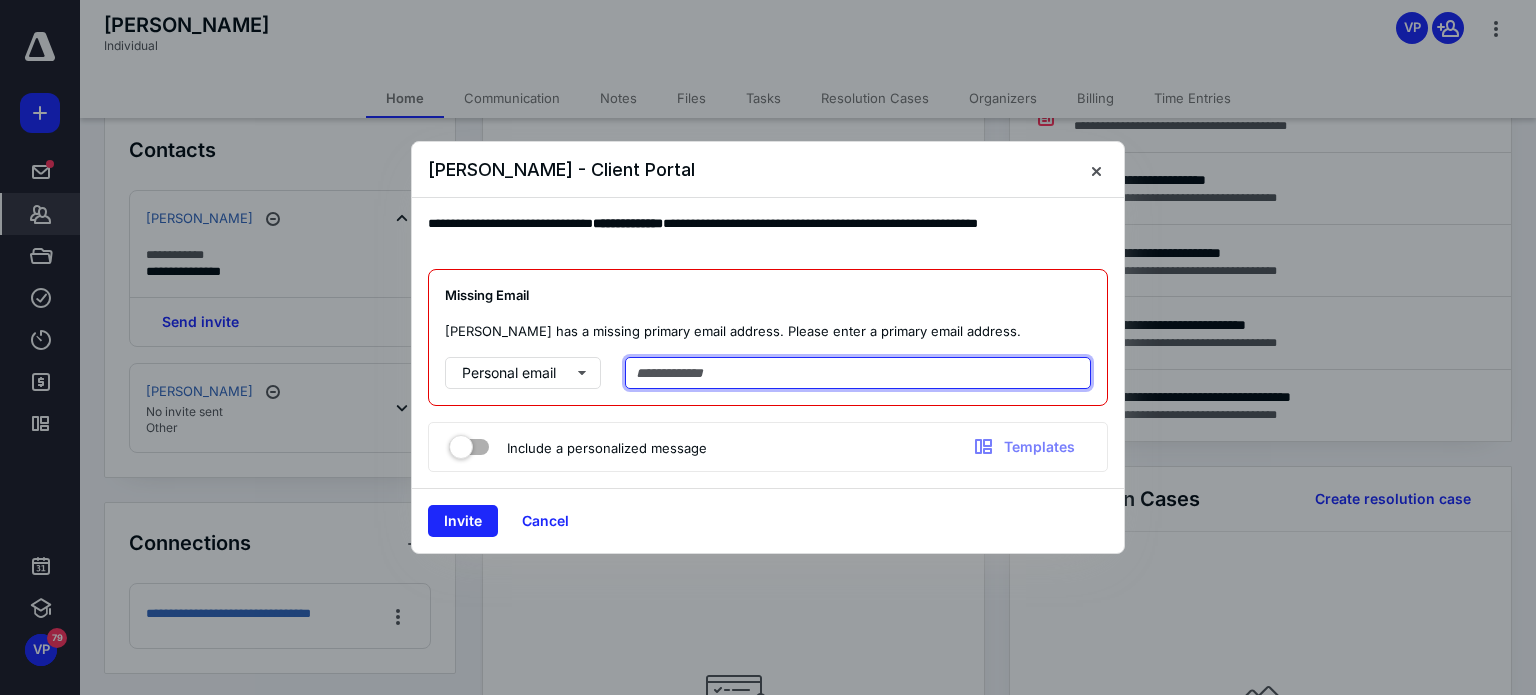 click at bounding box center [858, 373] 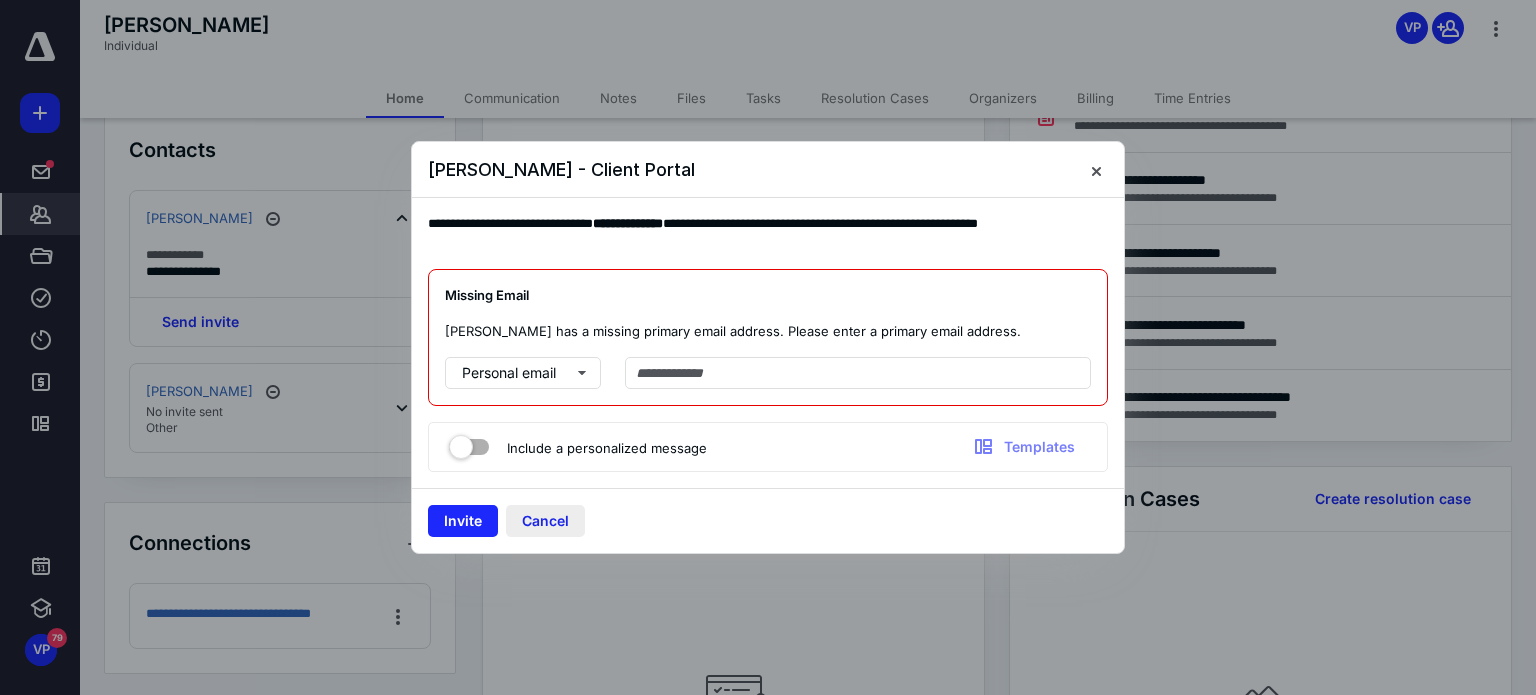 click on "Cancel" at bounding box center [545, 521] 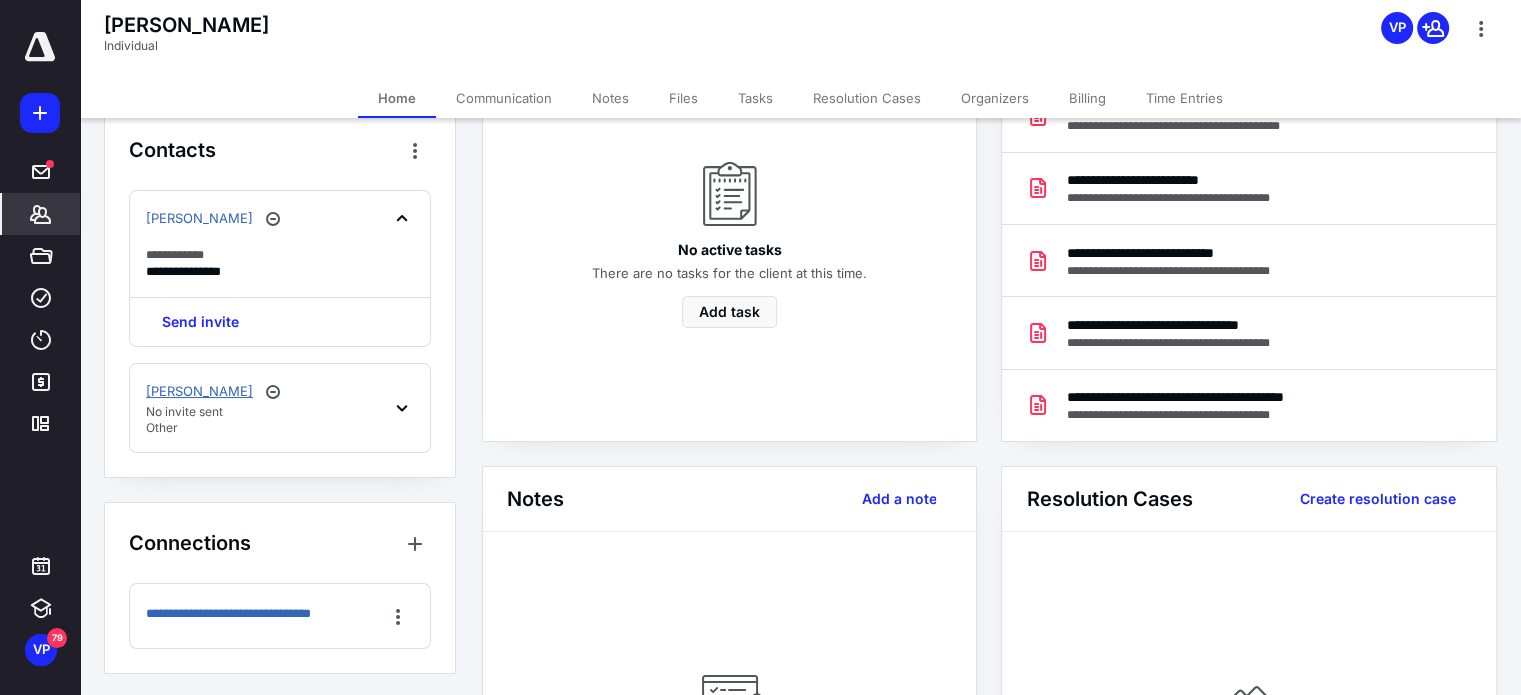 click on "[PERSON_NAME]" at bounding box center [199, 392] 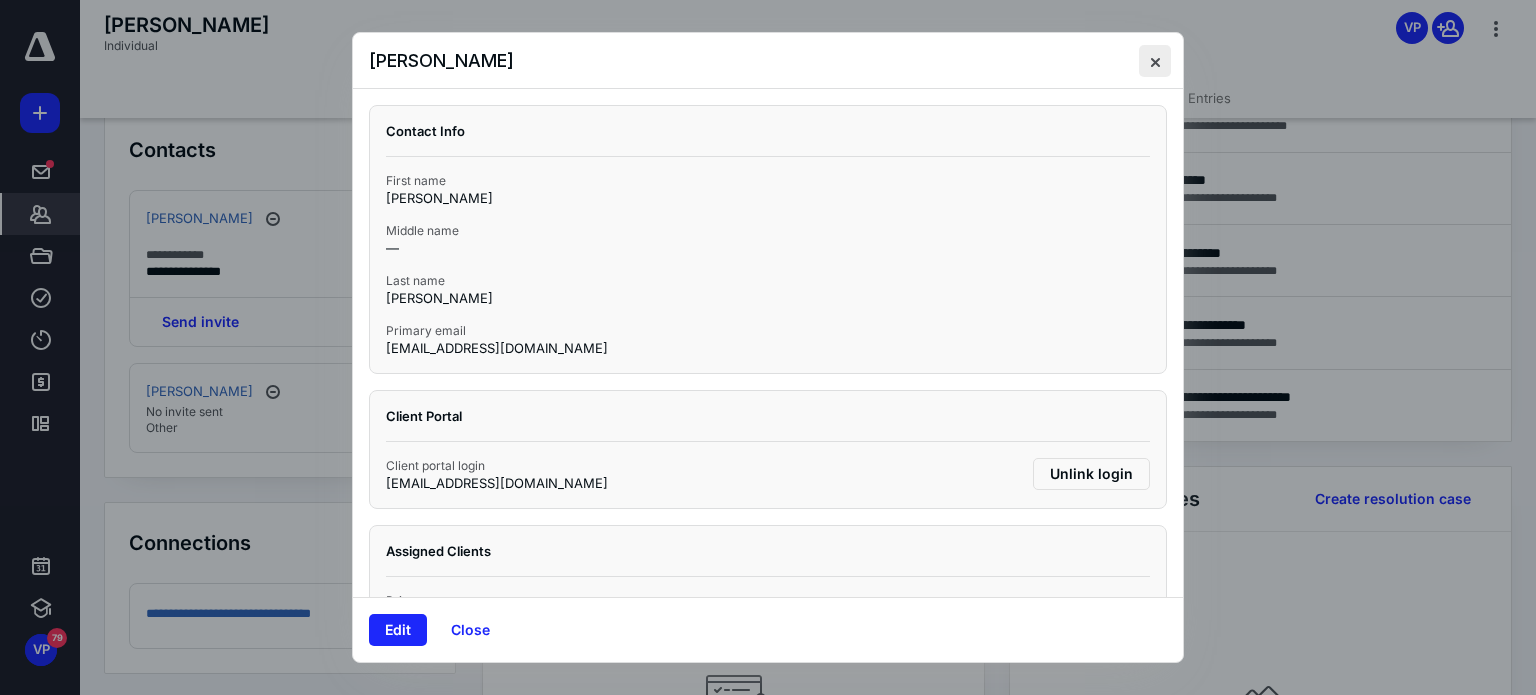 click at bounding box center [1155, 61] 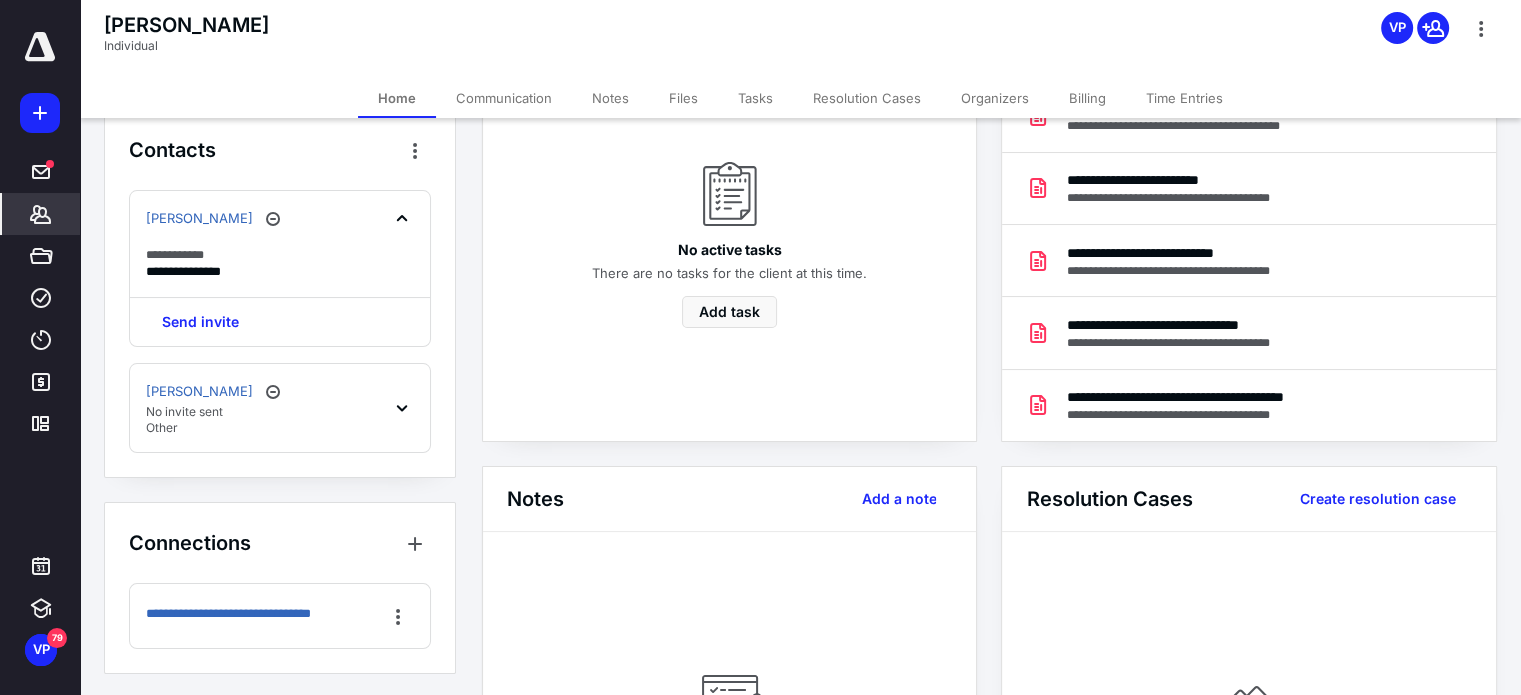 click 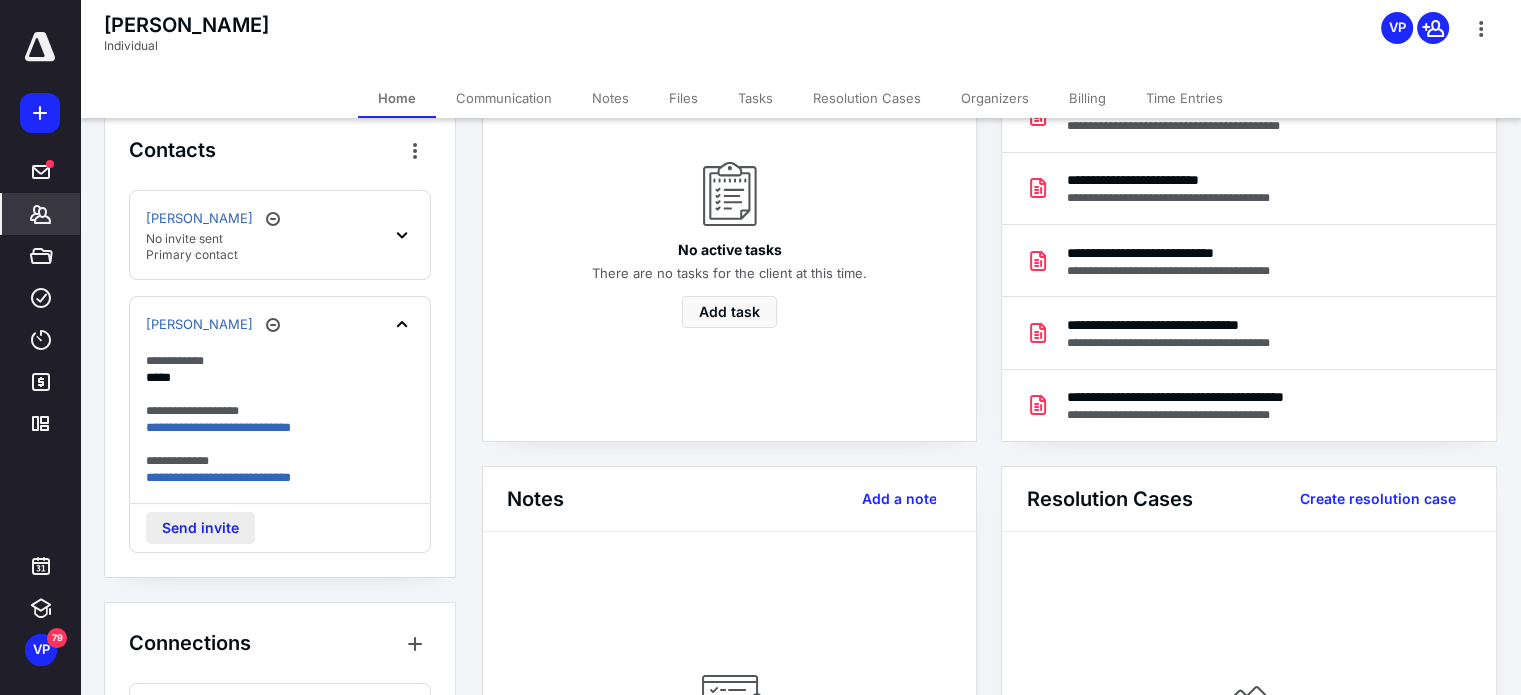 click on "Send invite" at bounding box center (200, 528) 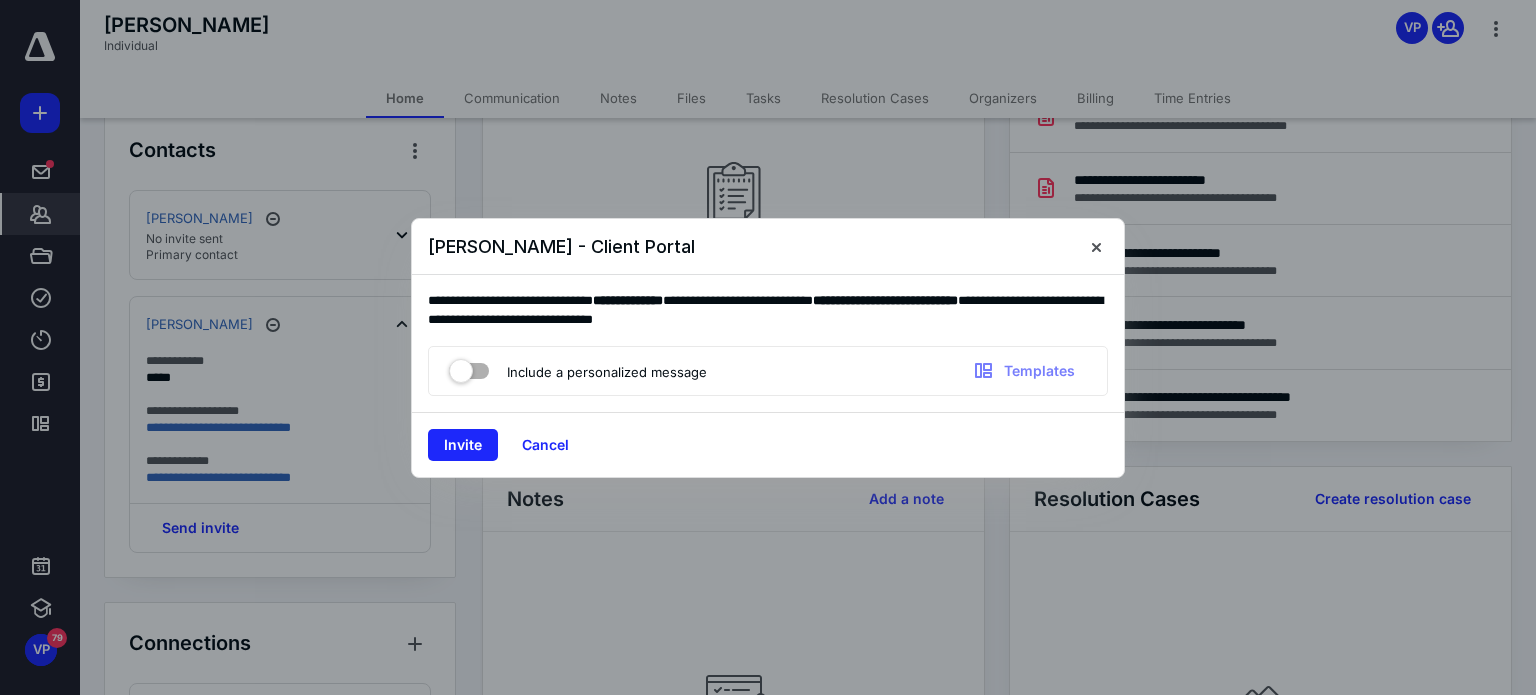 click at bounding box center [469, 367] 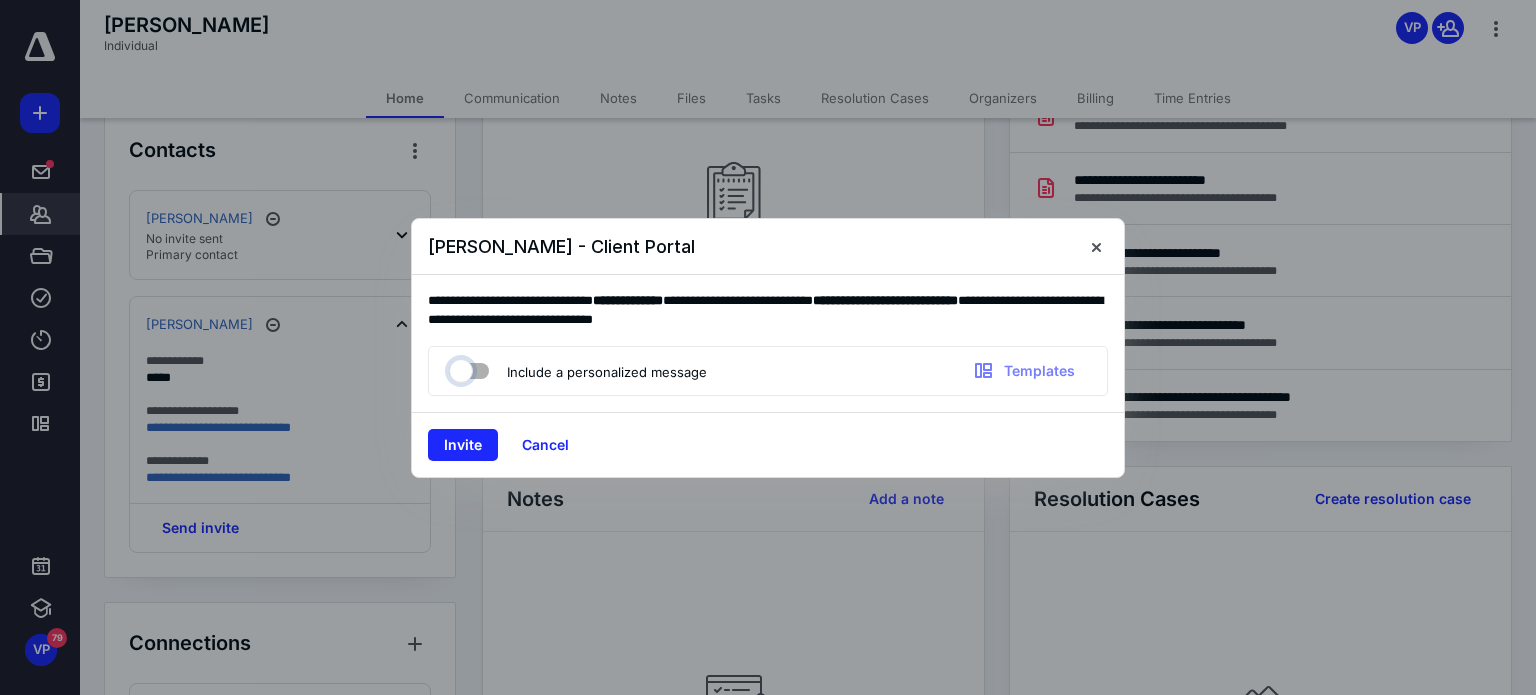 click at bounding box center (459, 368) 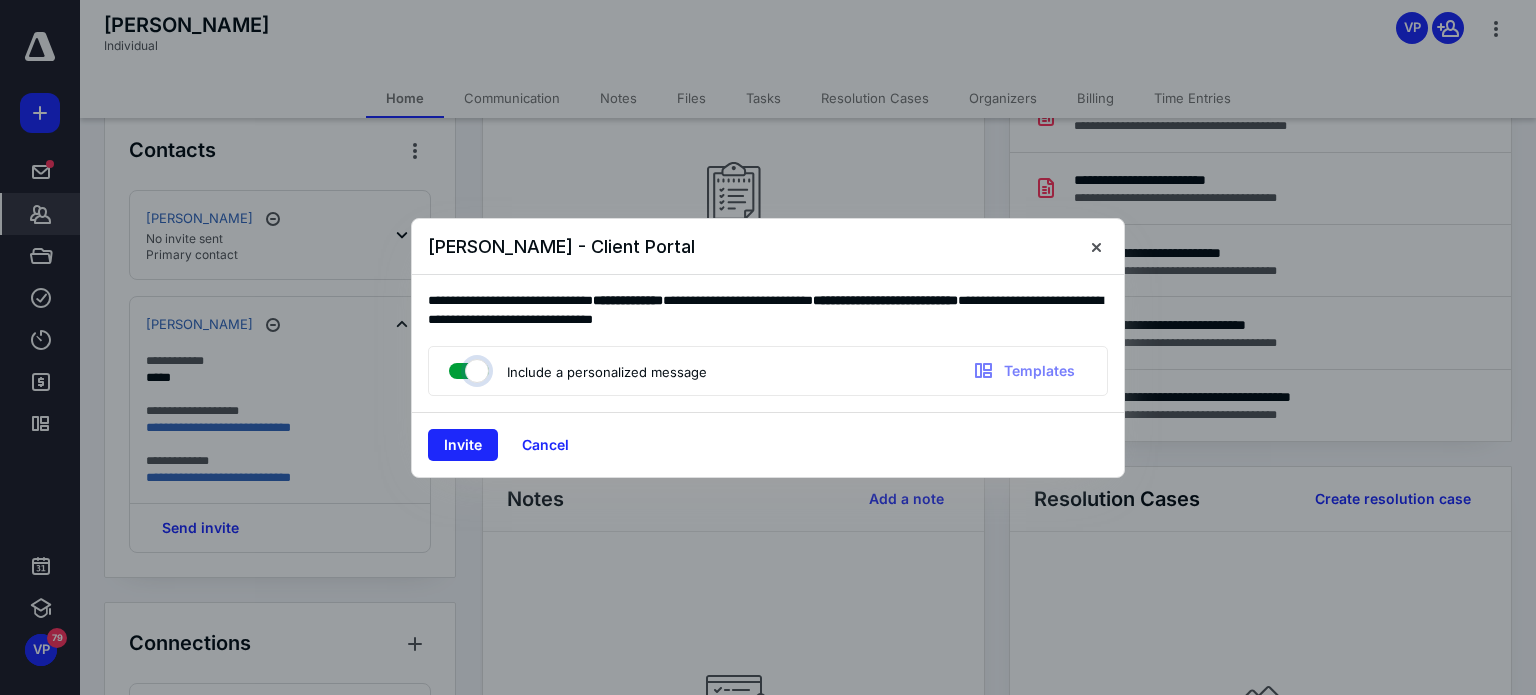 checkbox on "true" 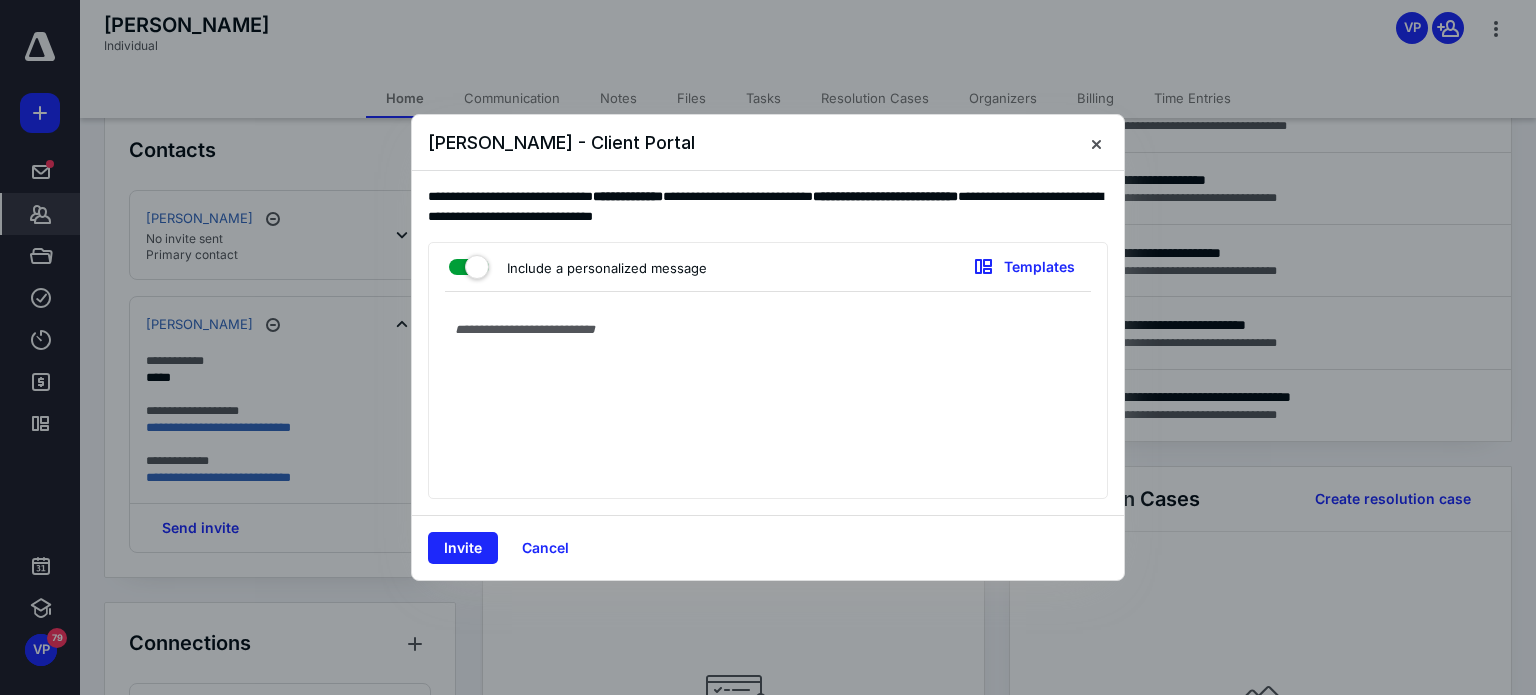 click at bounding box center [768, 400] 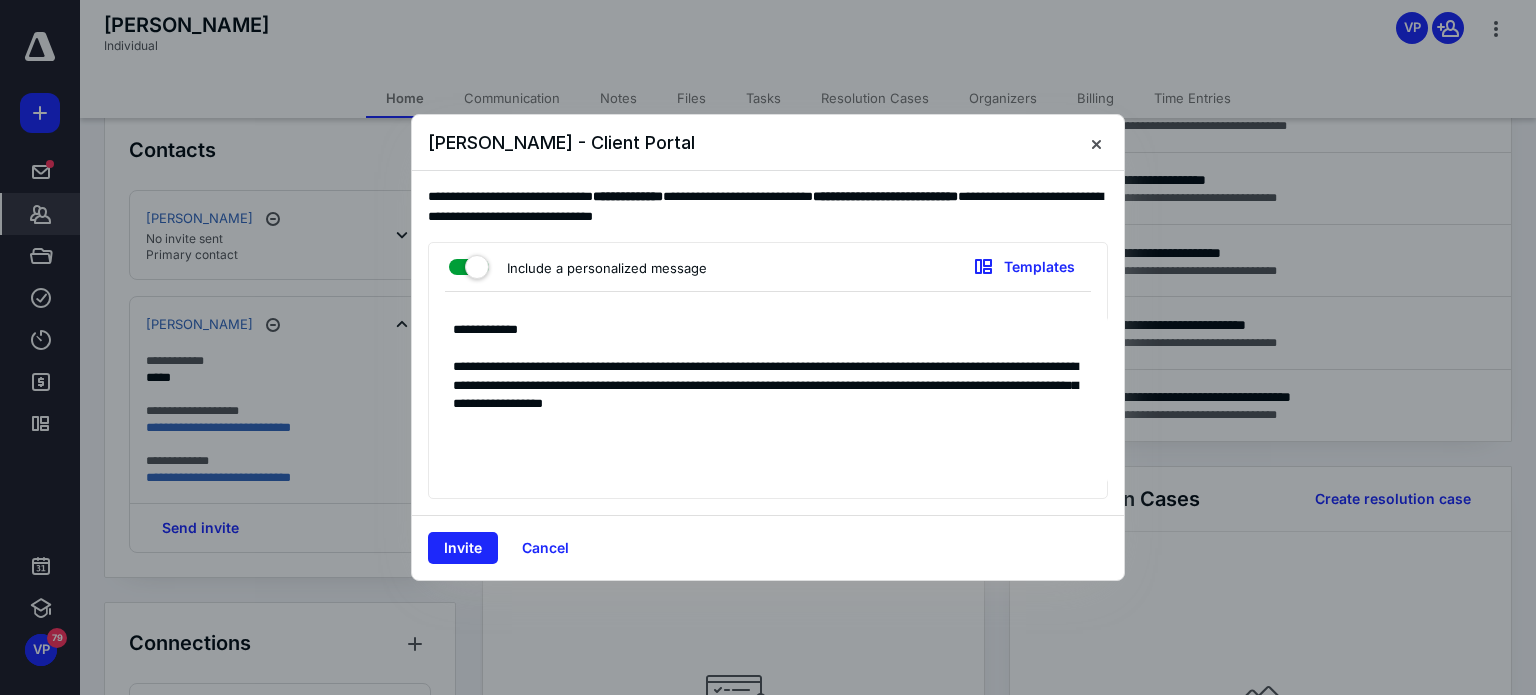 drag, startPoint x: 654, startPoint y: 409, endPoint x: 444, endPoint y: 363, distance: 214.97906 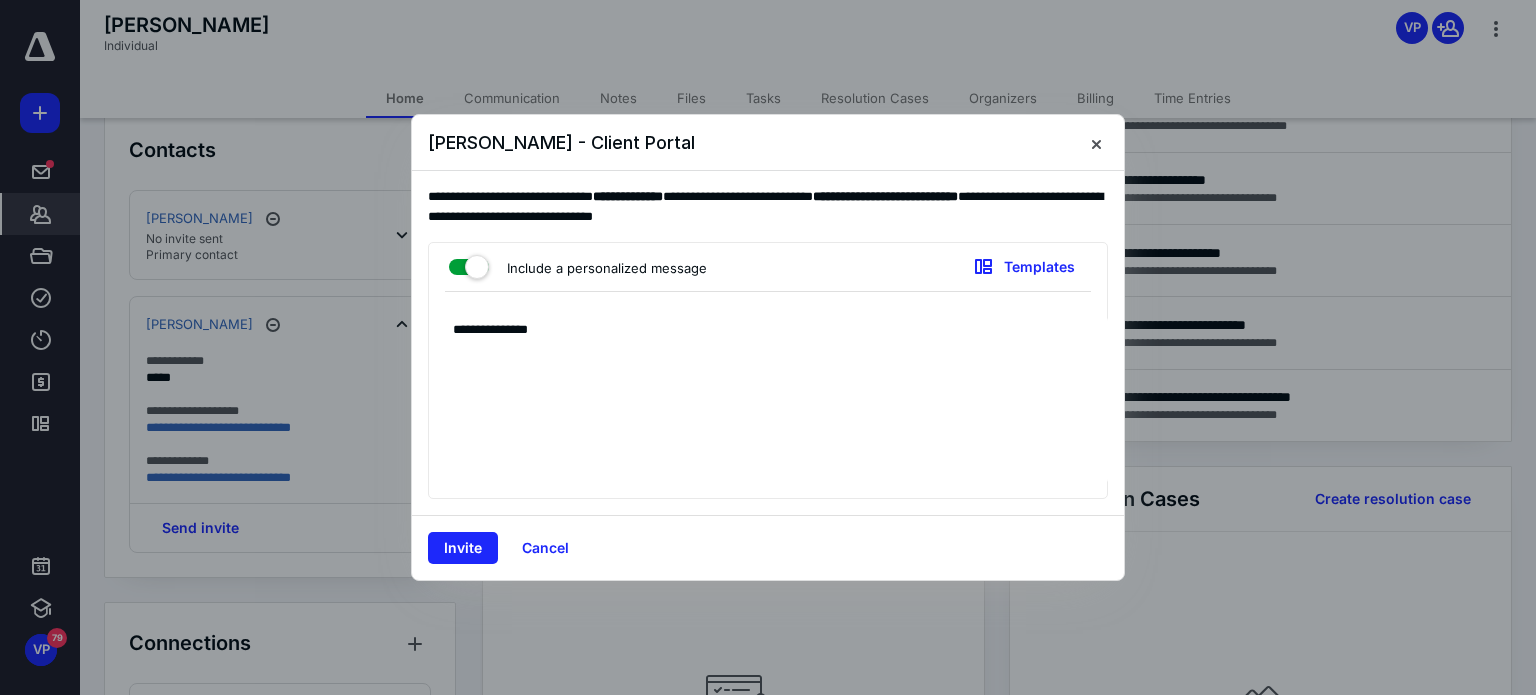 drag, startPoint x: 479, startPoint y: 384, endPoint x: 468, endPoint y: 369, distance: 18.601076 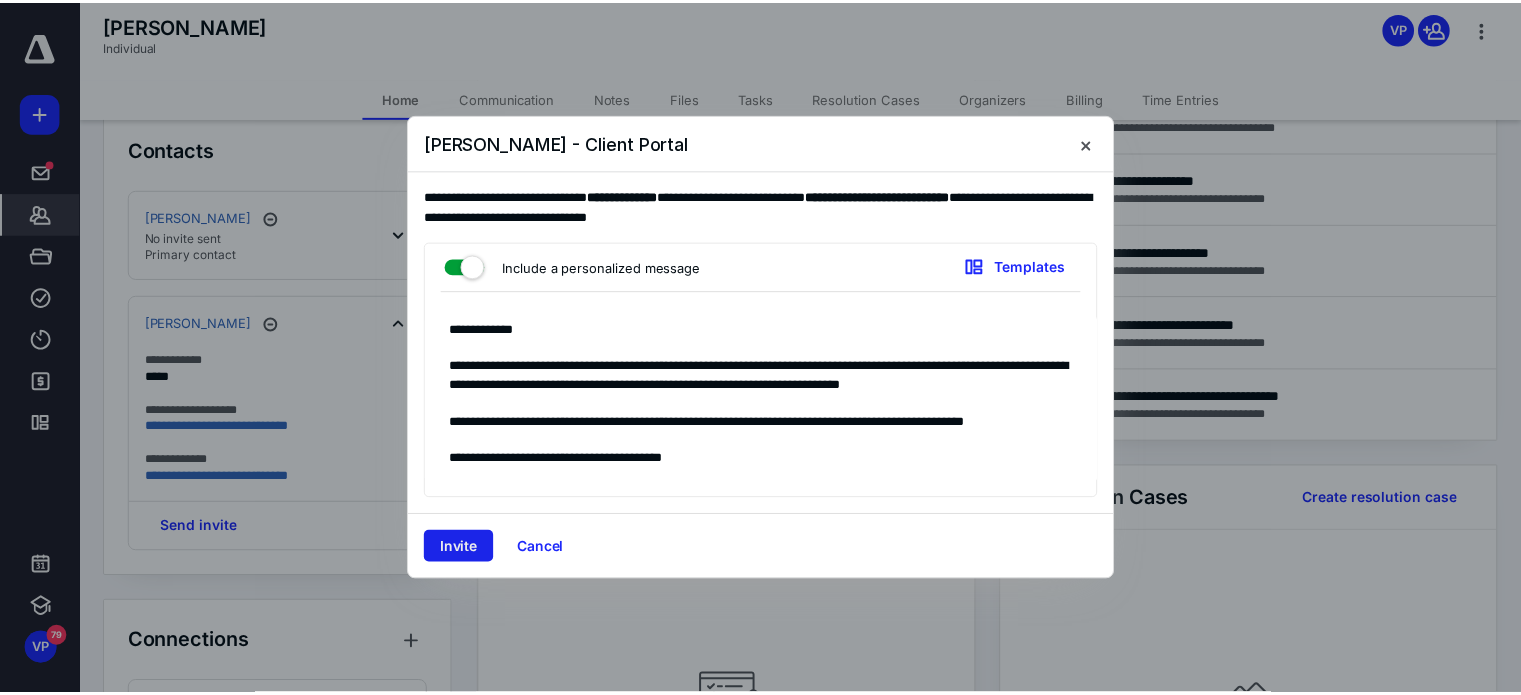 scroll, scrollTop: 0, scrollLeft: 0, axis: both 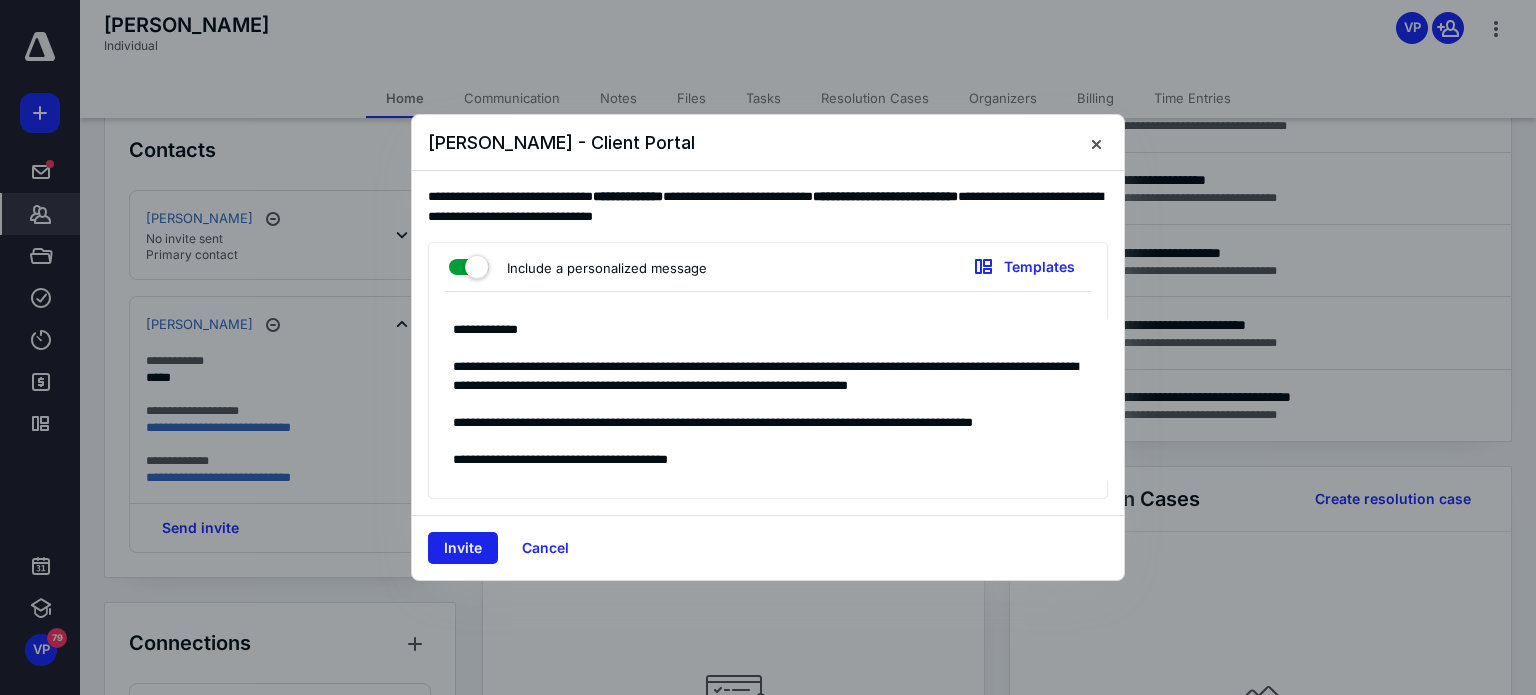 type on "**********" 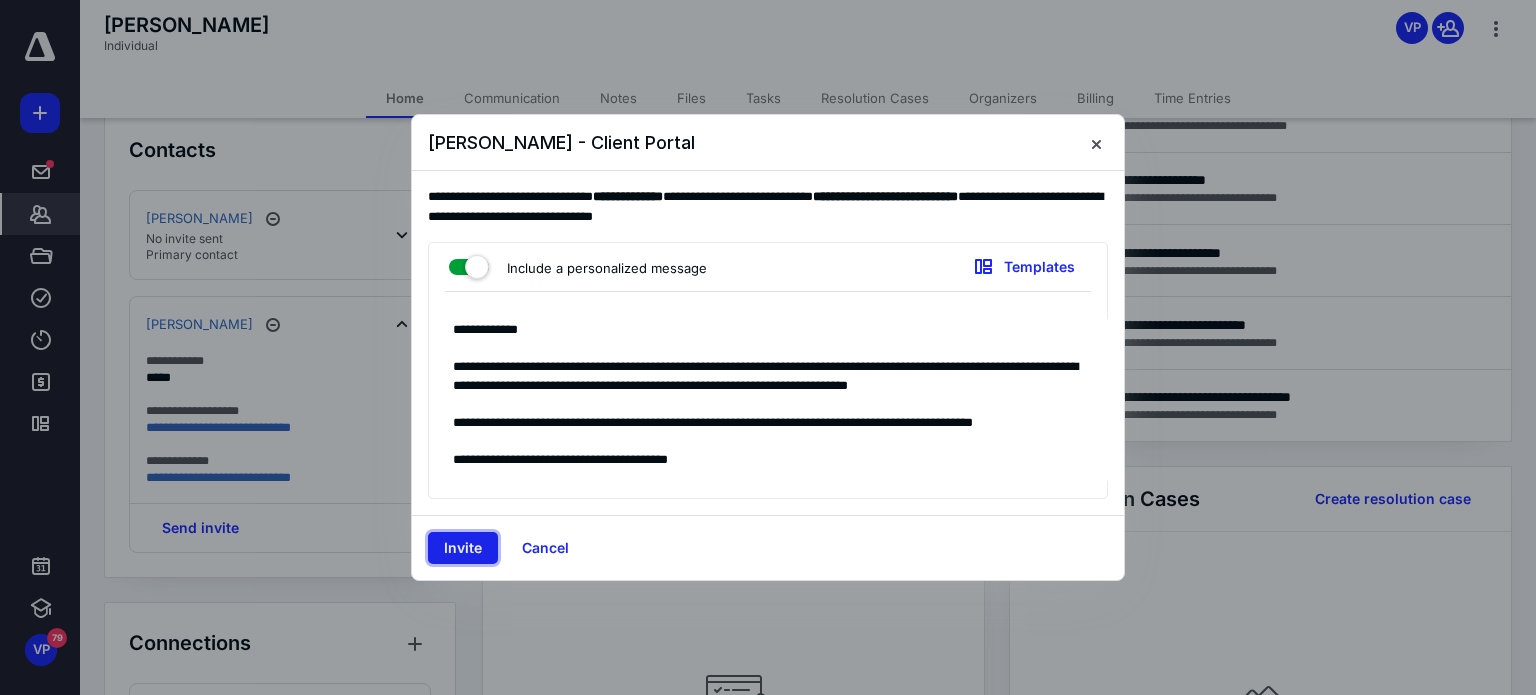 click on "Invite" at bounding box center [463, 548] 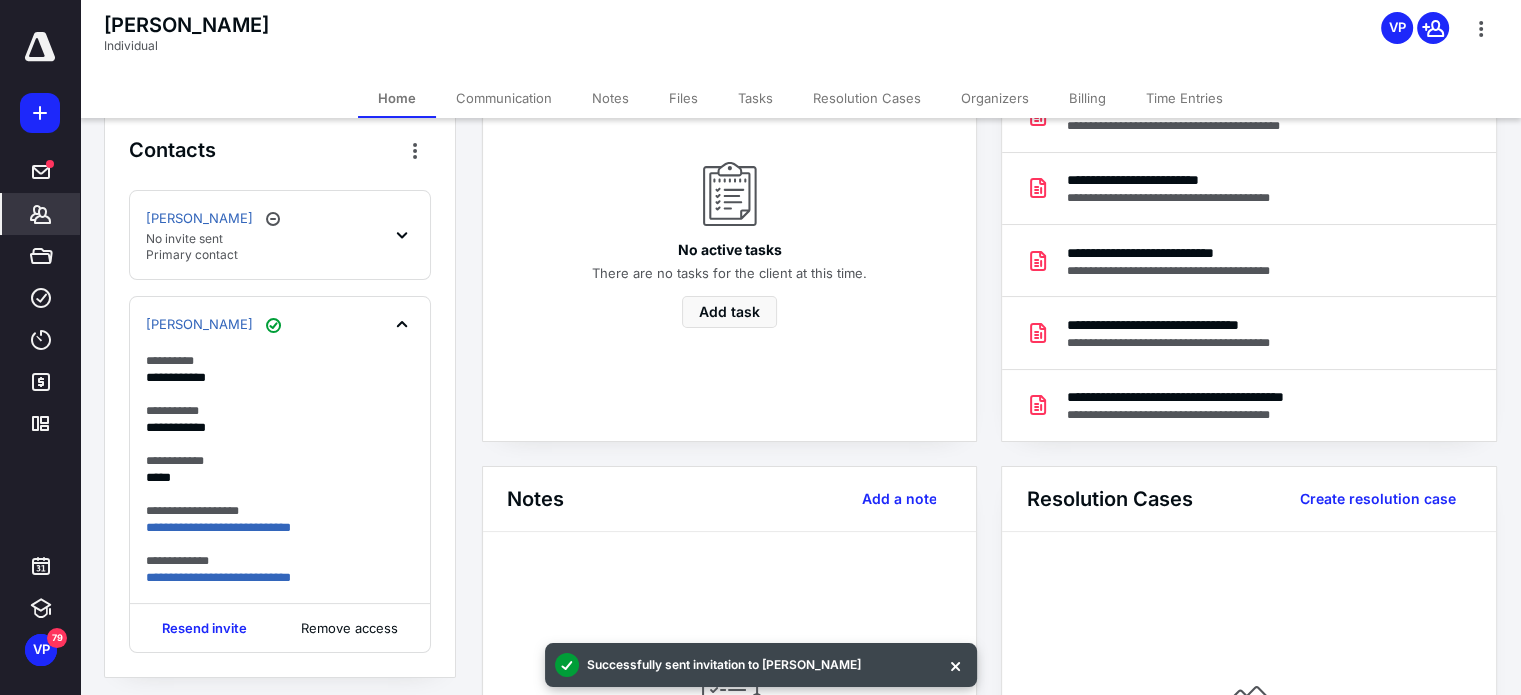 click 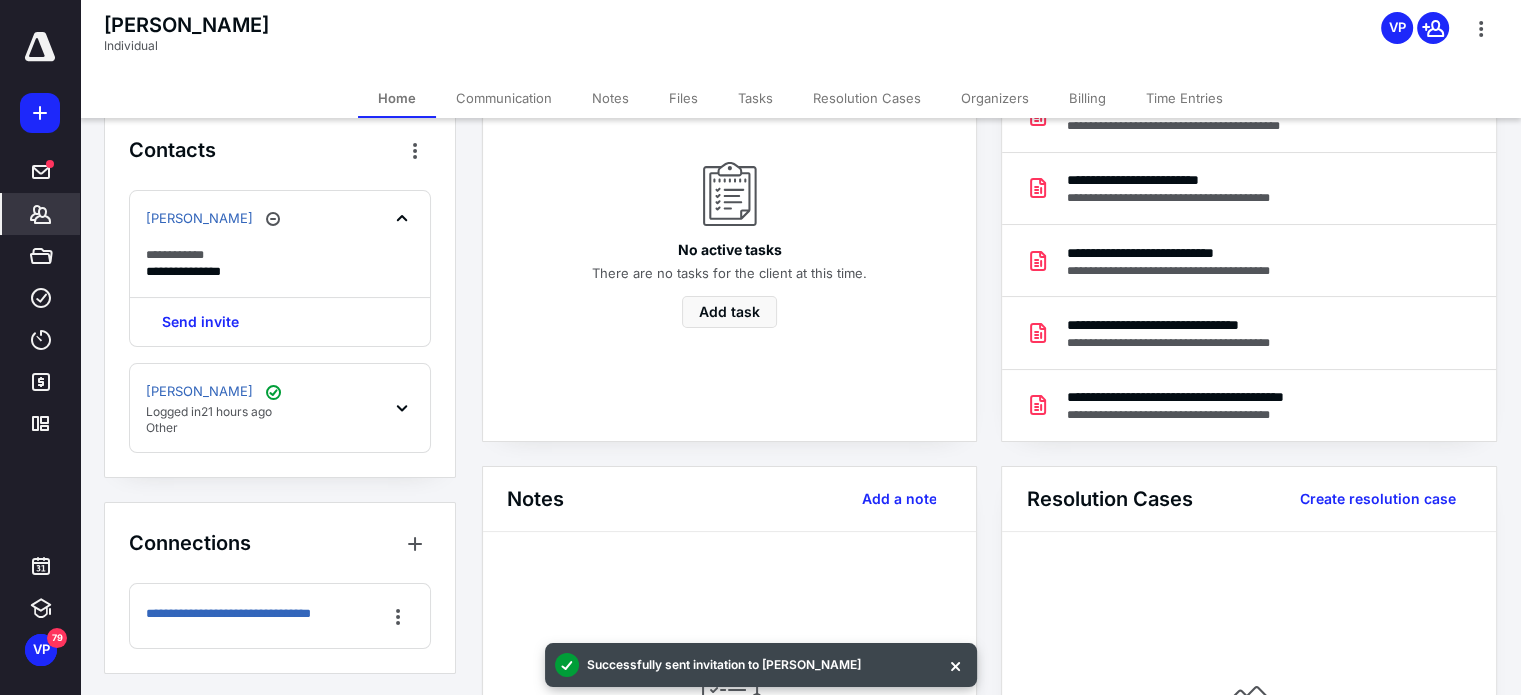 click on "[PERSON_NAME]" at bounding box center (280, 219) 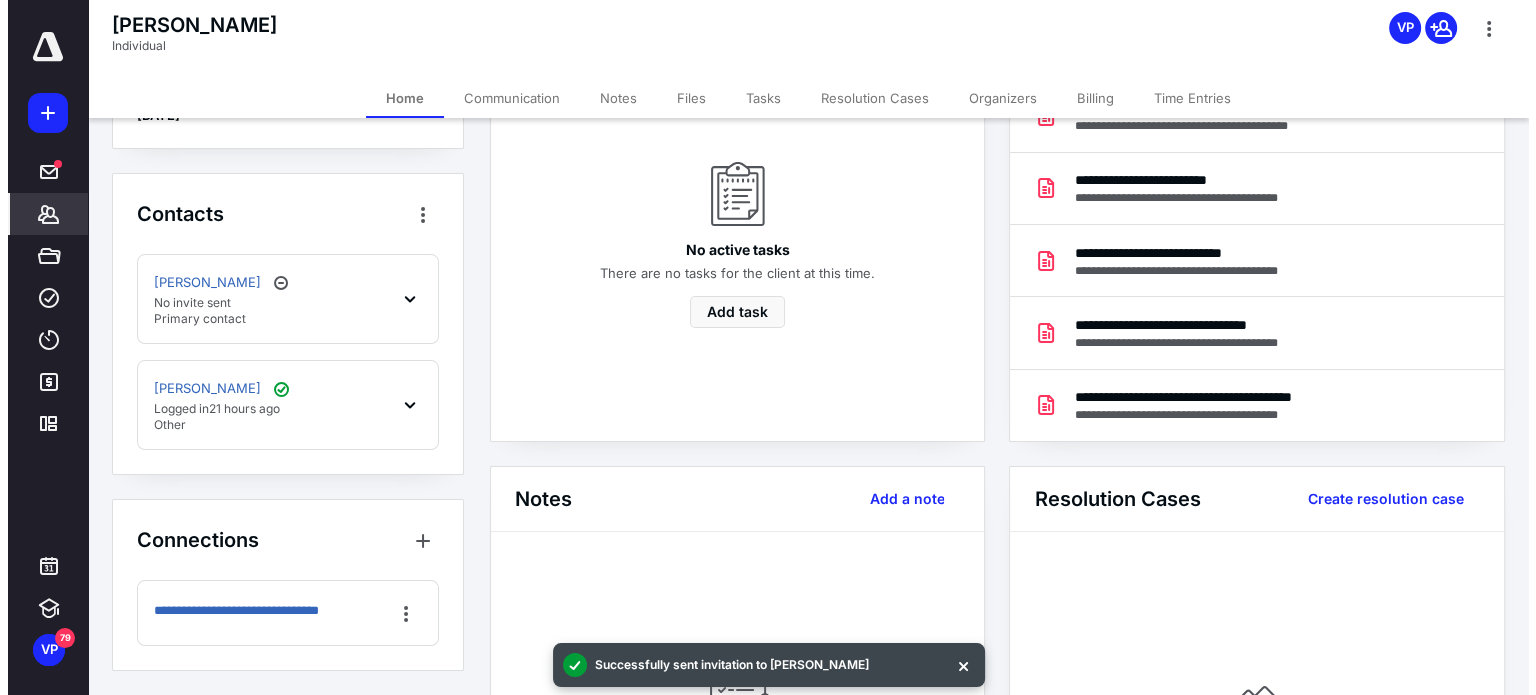 scroll, scrollTop: 188, scrollLeft: 0, axis: vertical 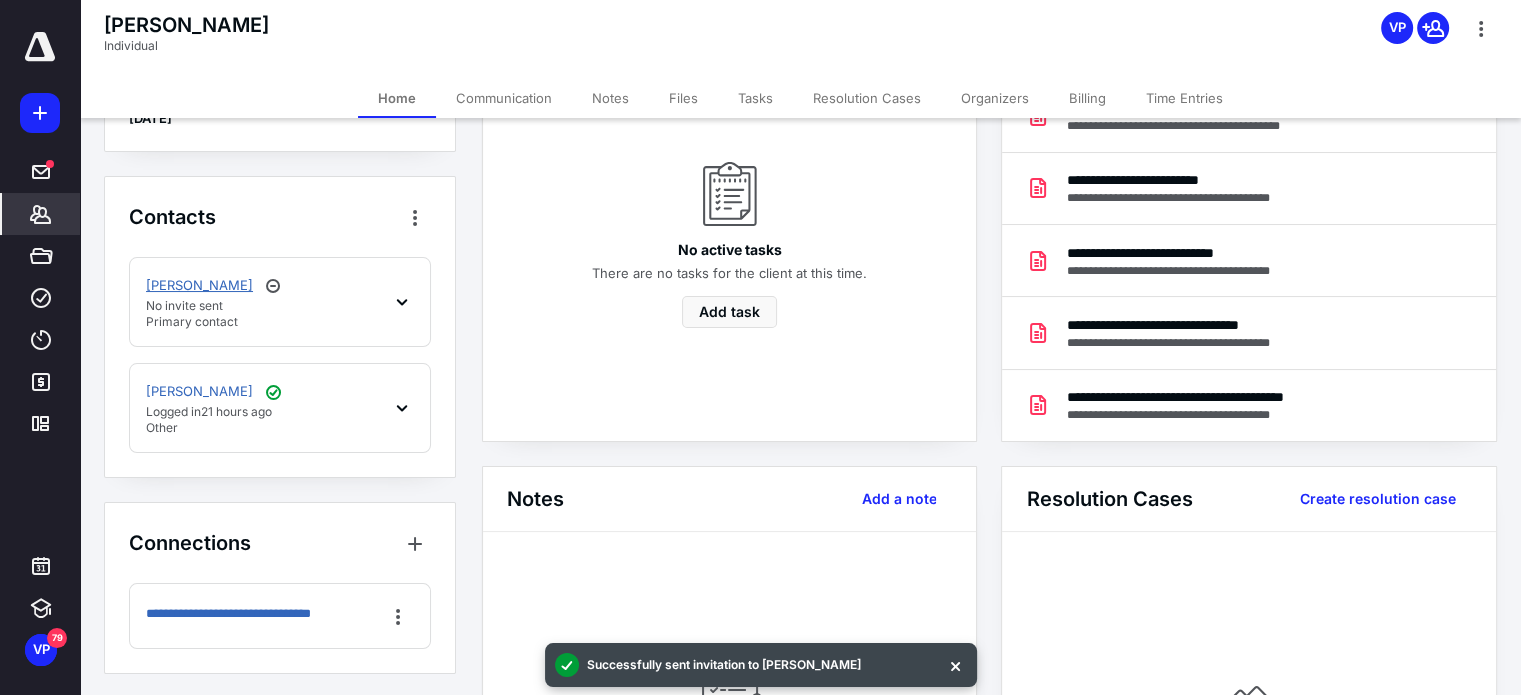 click on "[PERSON_NAME]" at bounding box center (199, 286) 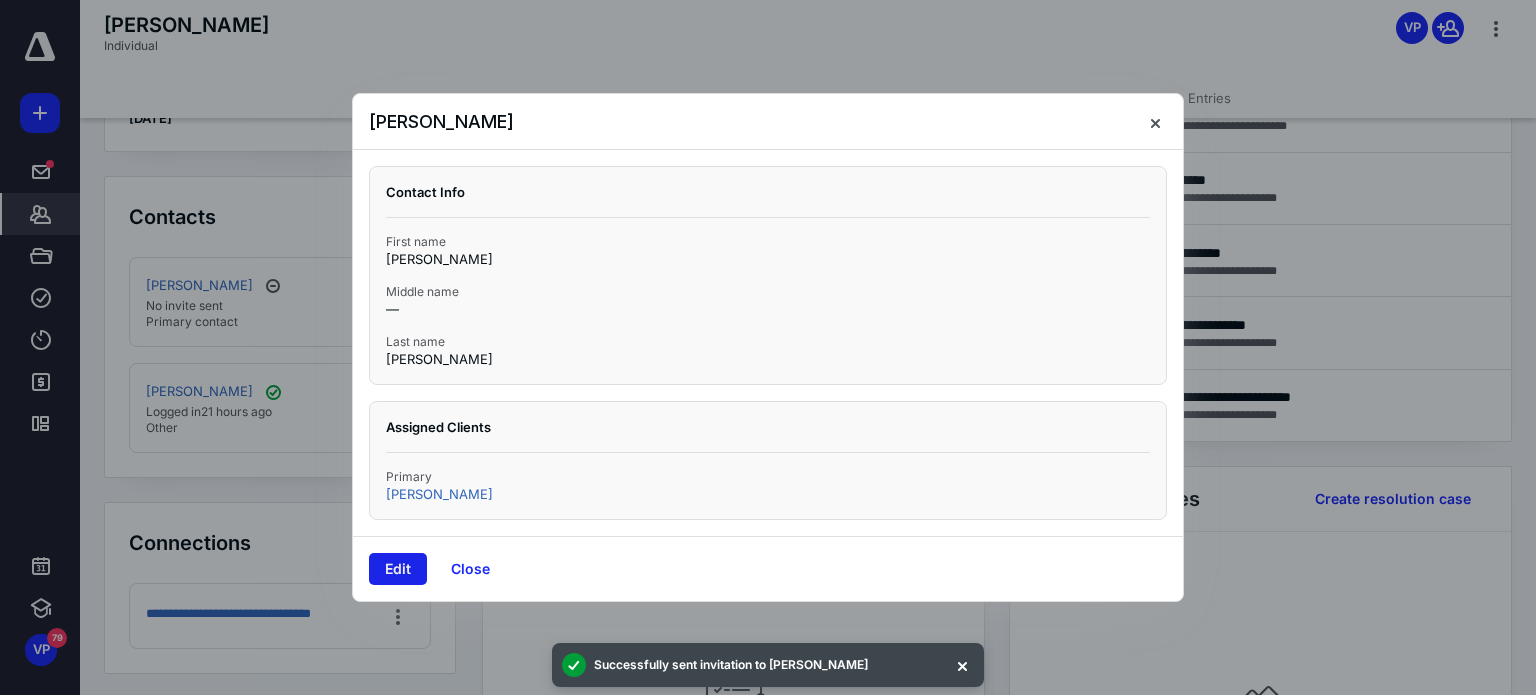 click on "Edit" at bounding box center (398, 569) 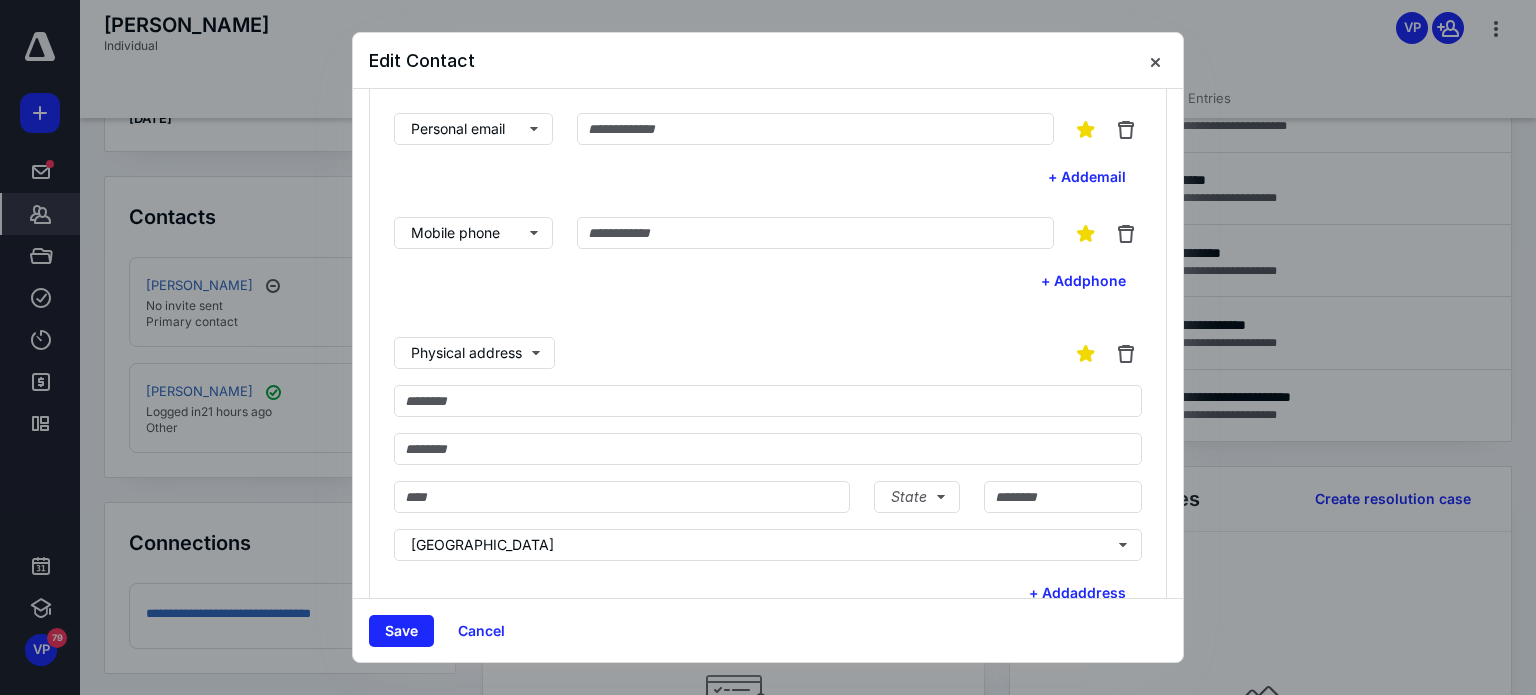 scroll, scrollTop: 0, scrollLeft: 0, axis: both 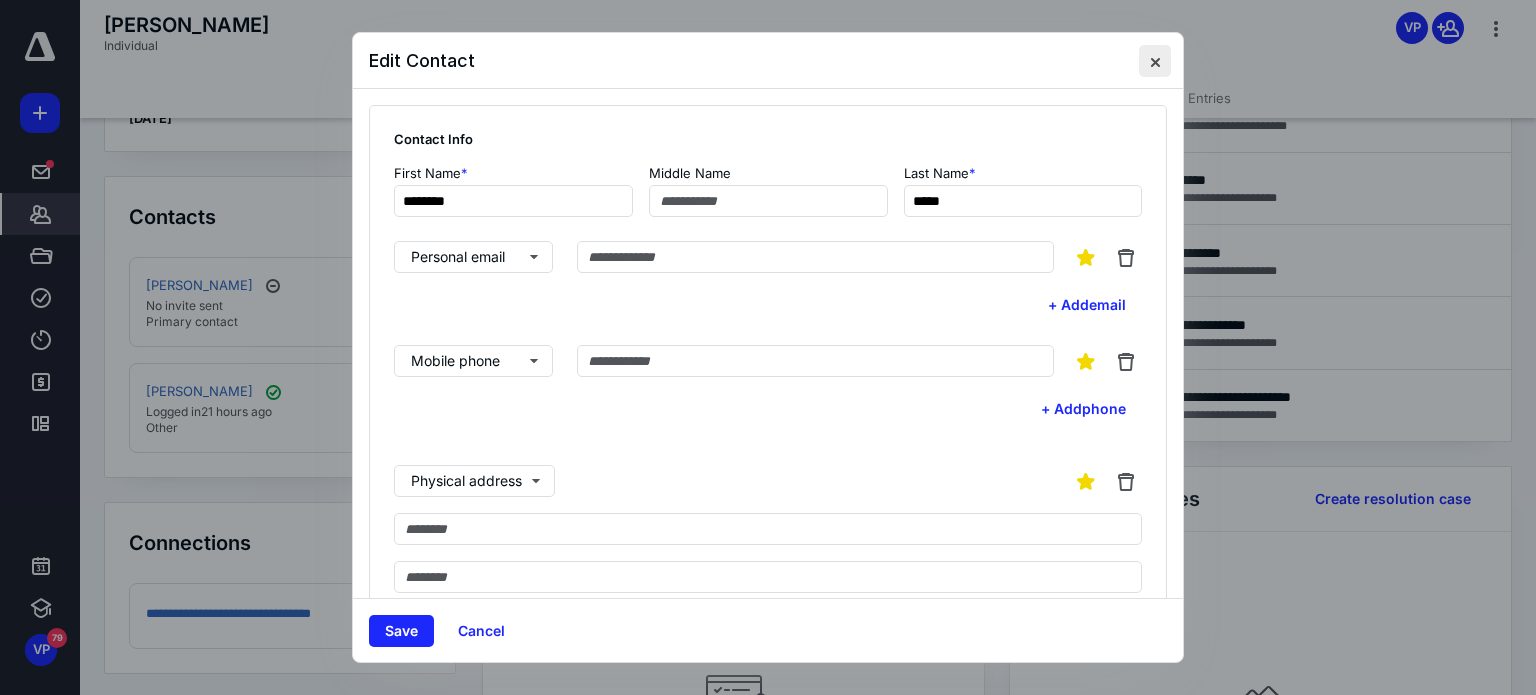click at bounding box center [1155, 61] 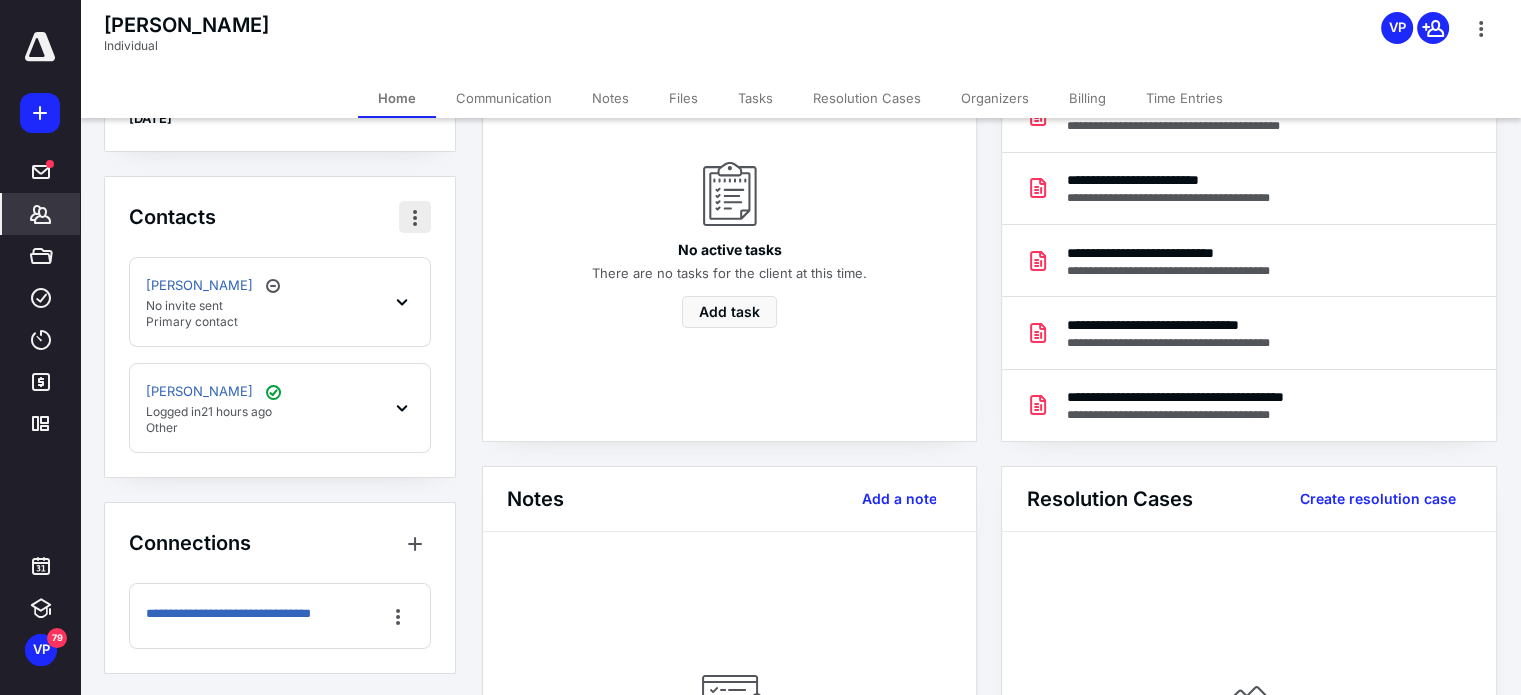 click at bounding box center (415, 217) 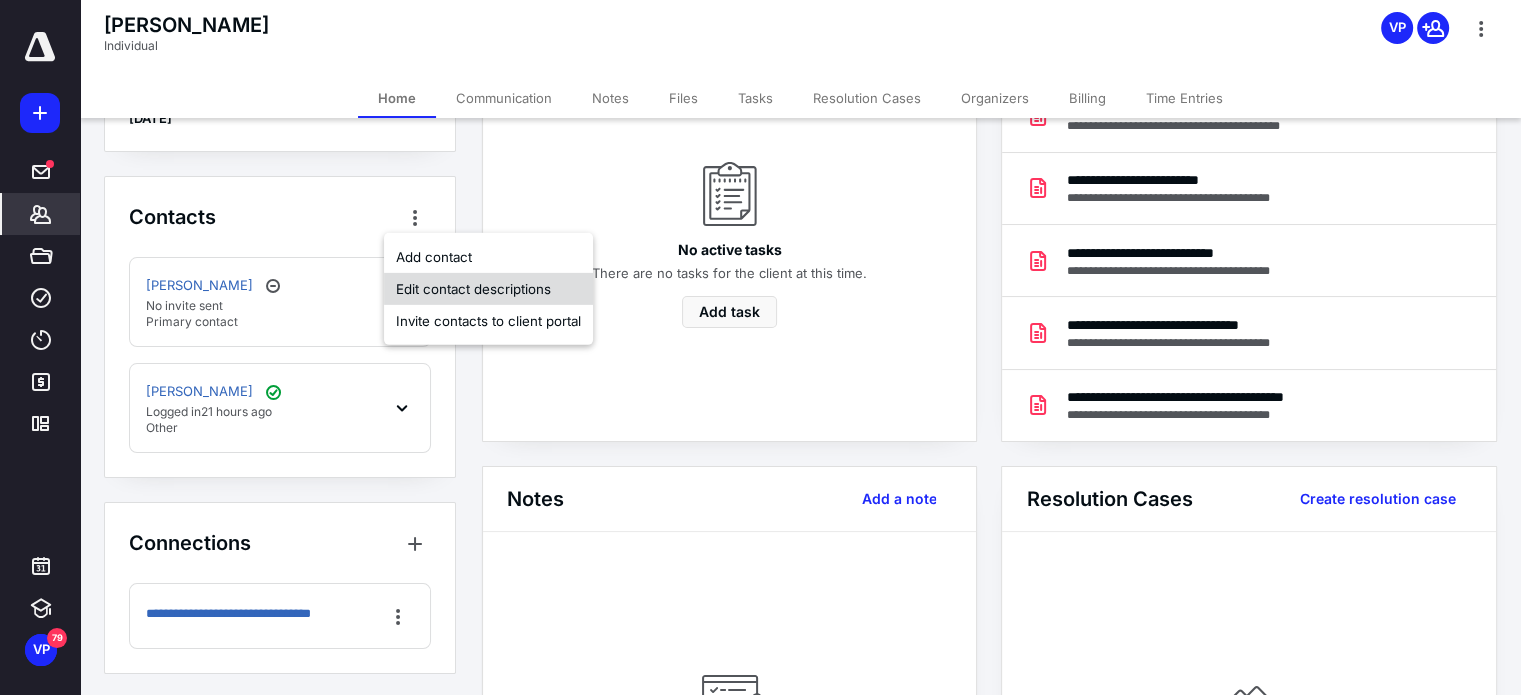 click on "Edit contact descriptions" at bounding box center (488, 289) 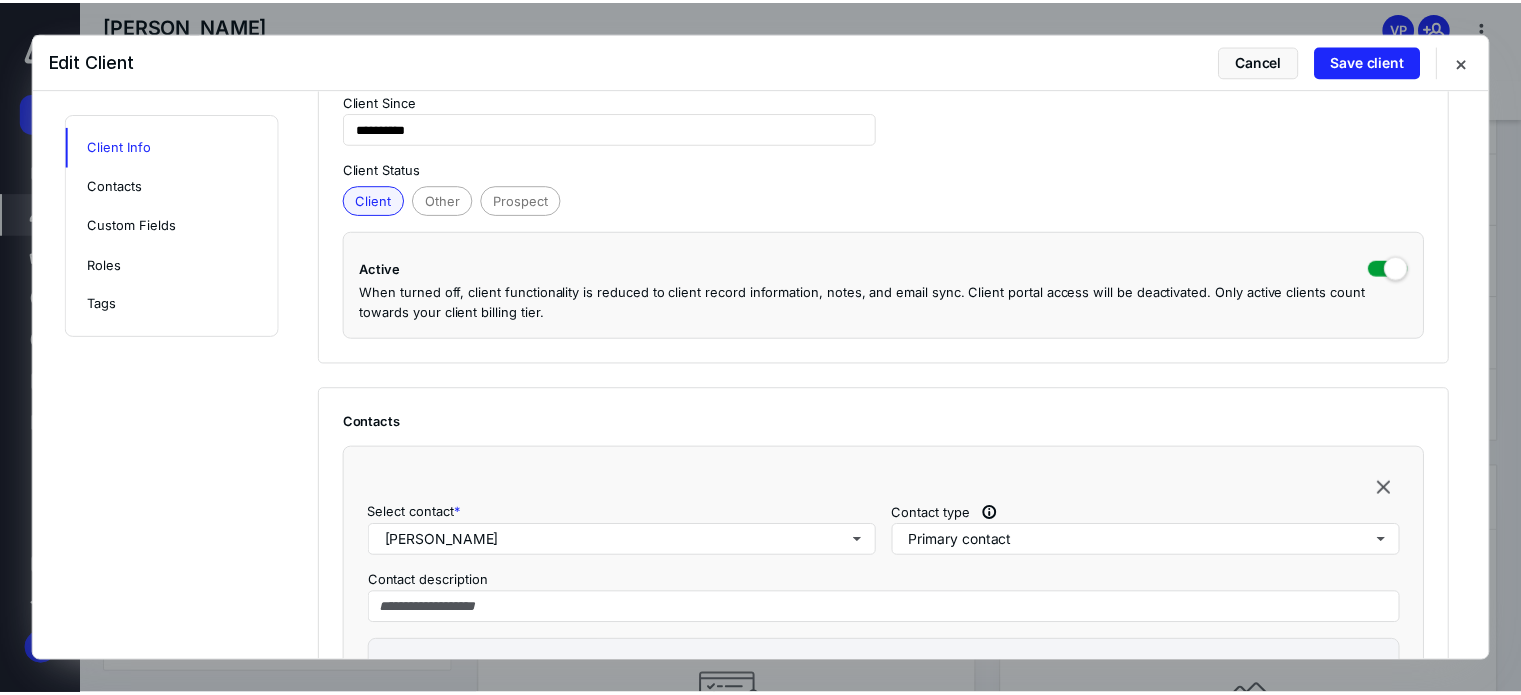 scroll, scrollTop: 380, scrollLeft: 0, axis: vertical 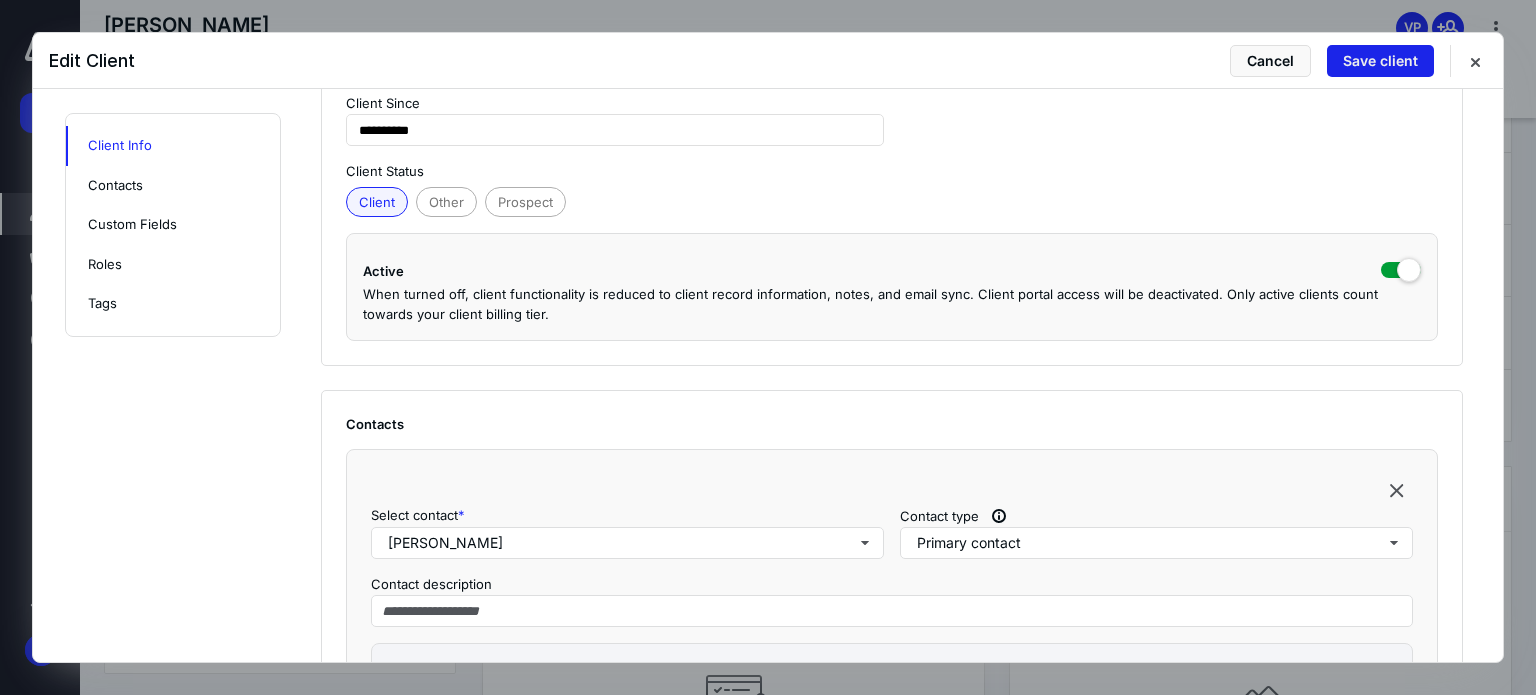 click on "Save client" at bounding box center [1380, 61] 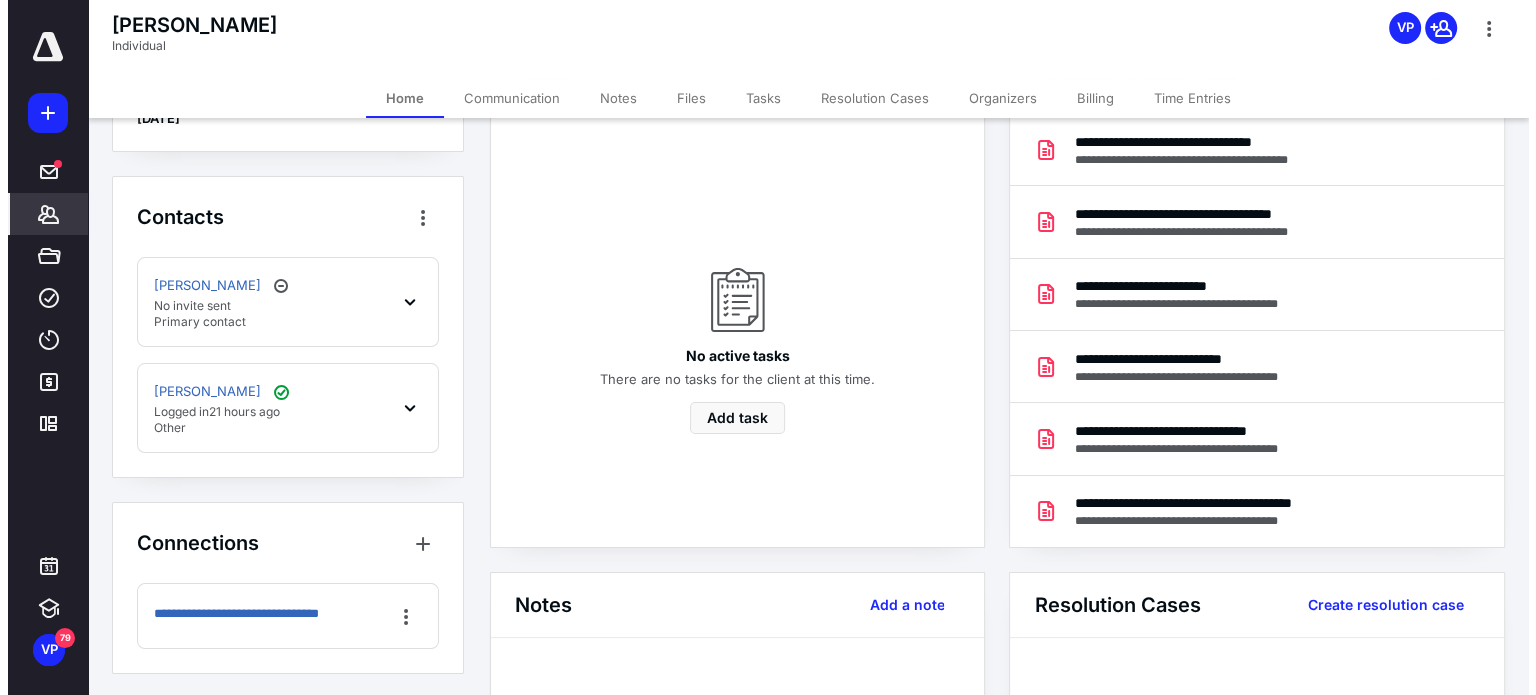 scroll, scrollTop: 0, scrollLeft: 0, axis: both 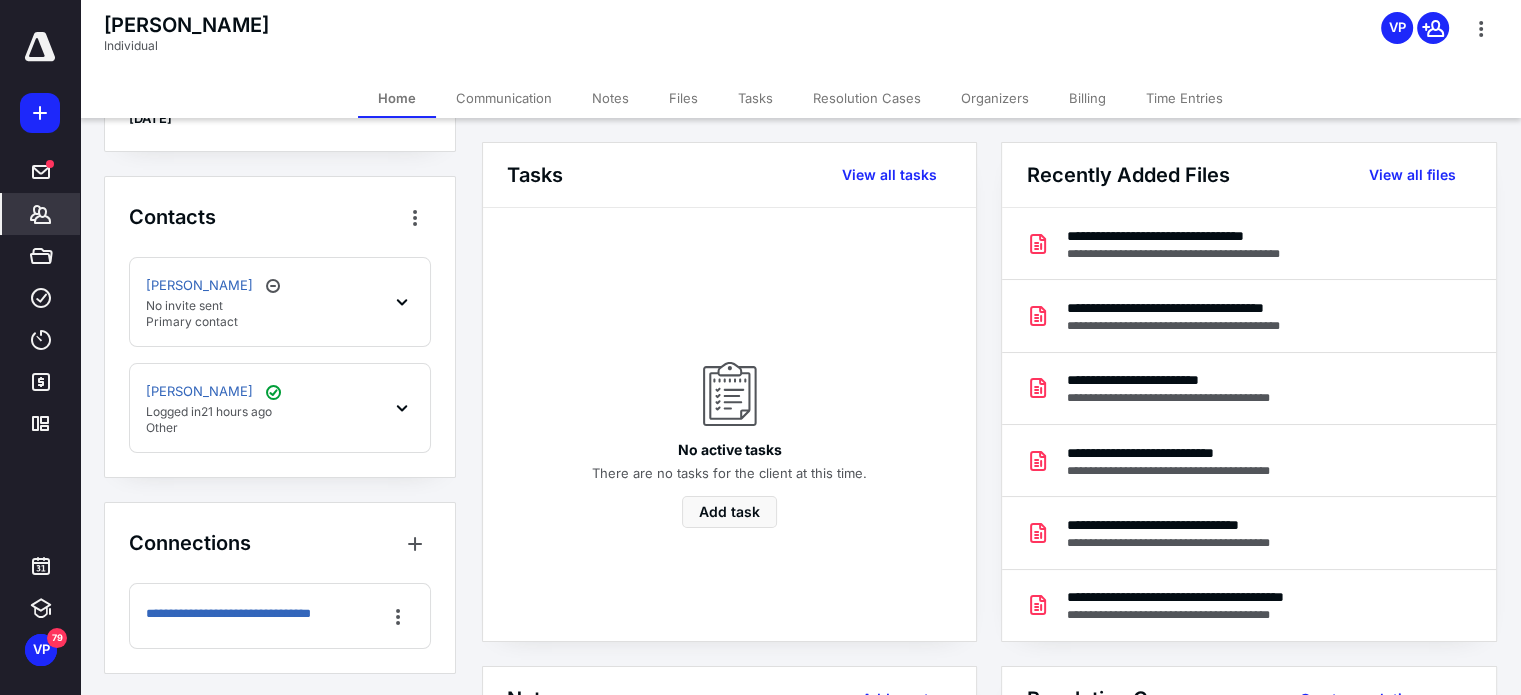 click on "Files" at bounding box center [683, 98] 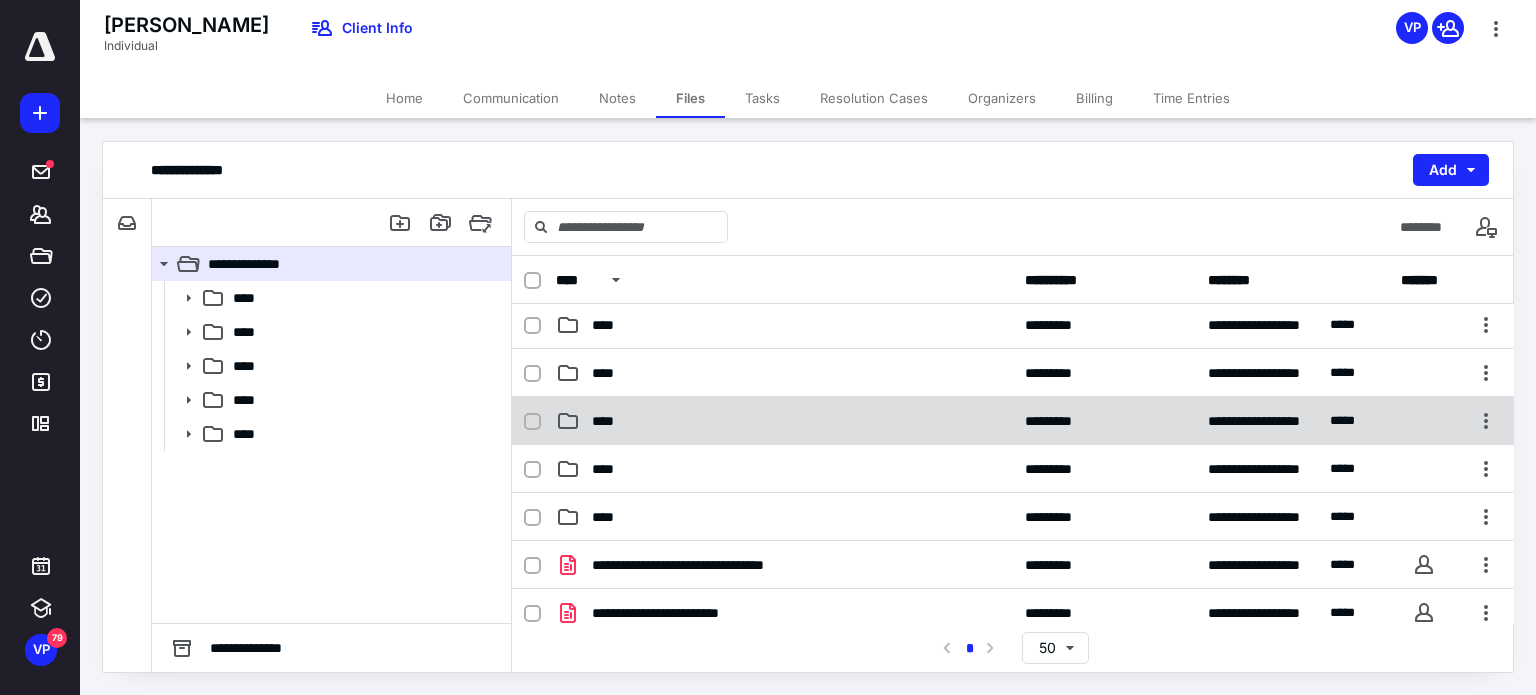 scroll, scrollTop: 0, scrollLeft: 0, axis: both 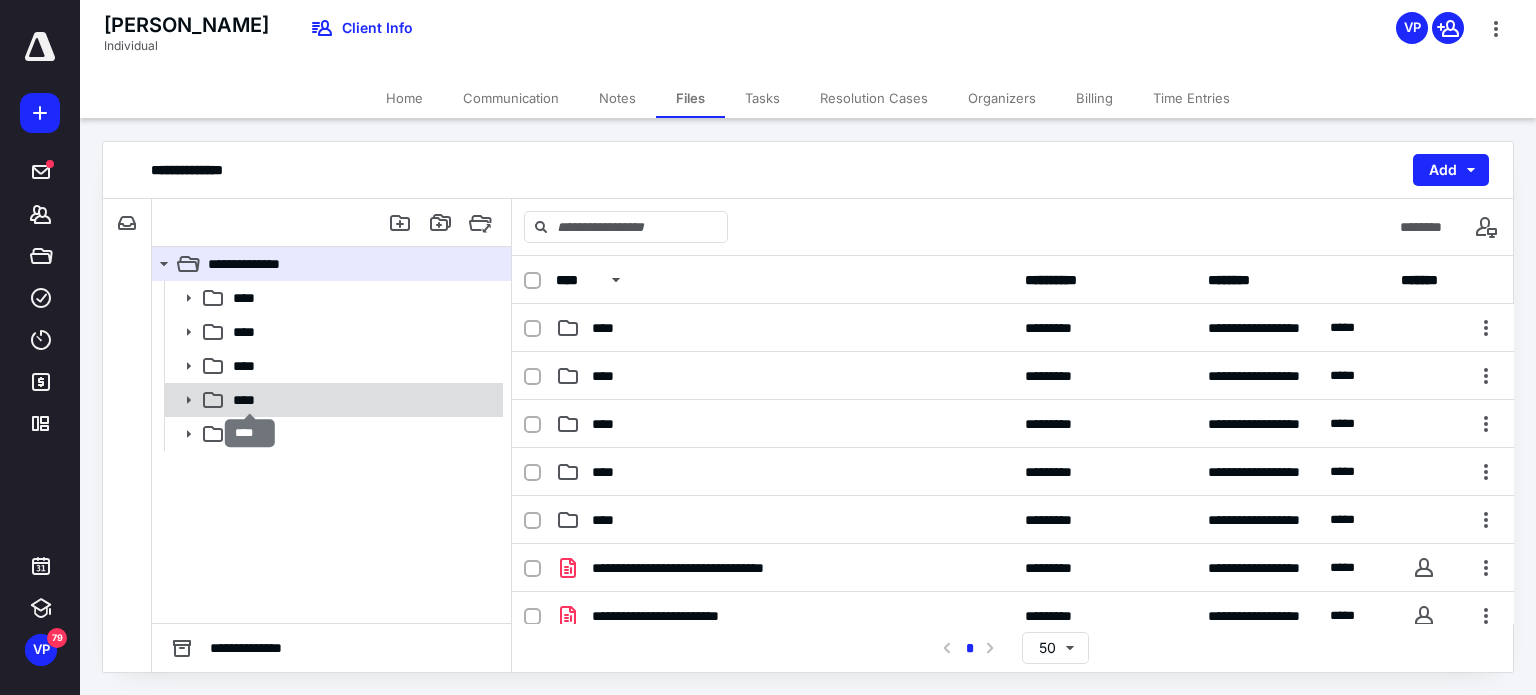 click on "****" at bounding box center [250, 400] 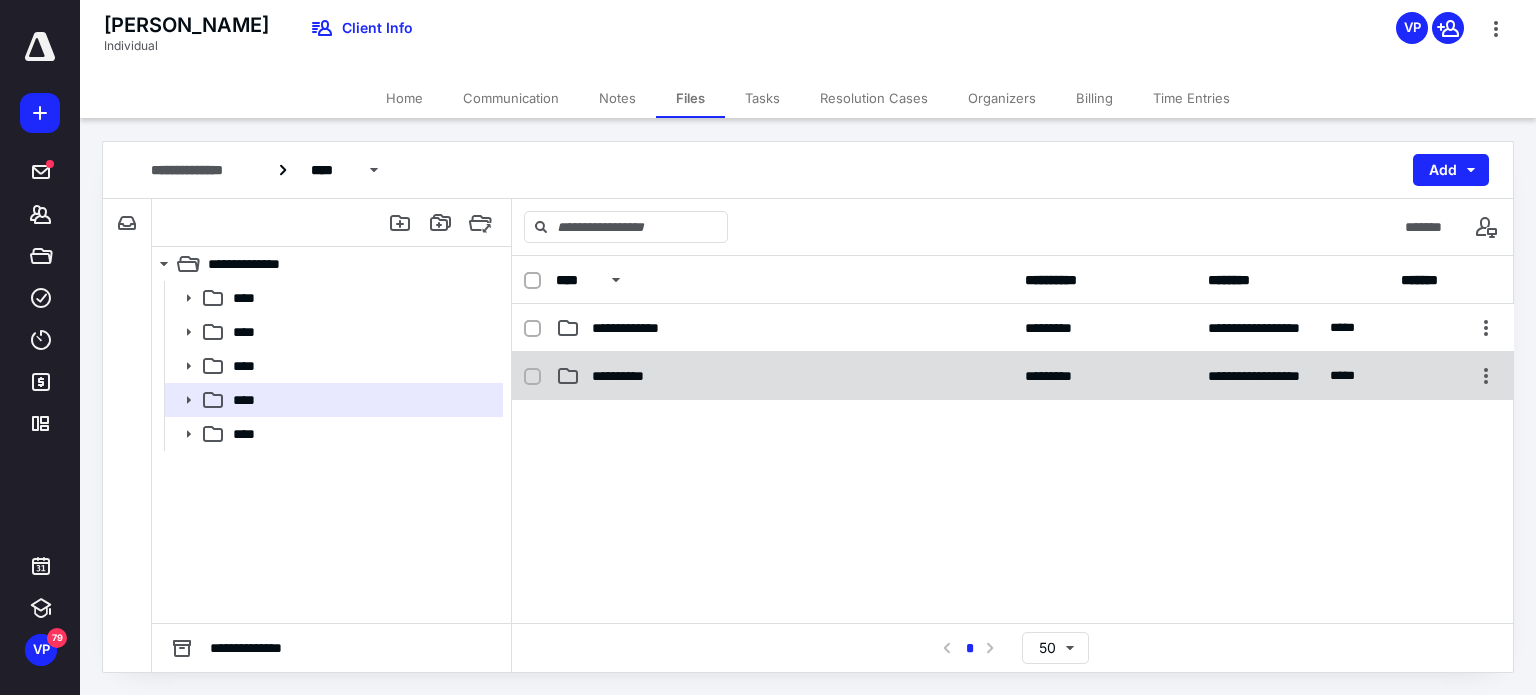 click on "**********" at bounding box center [784, 376] 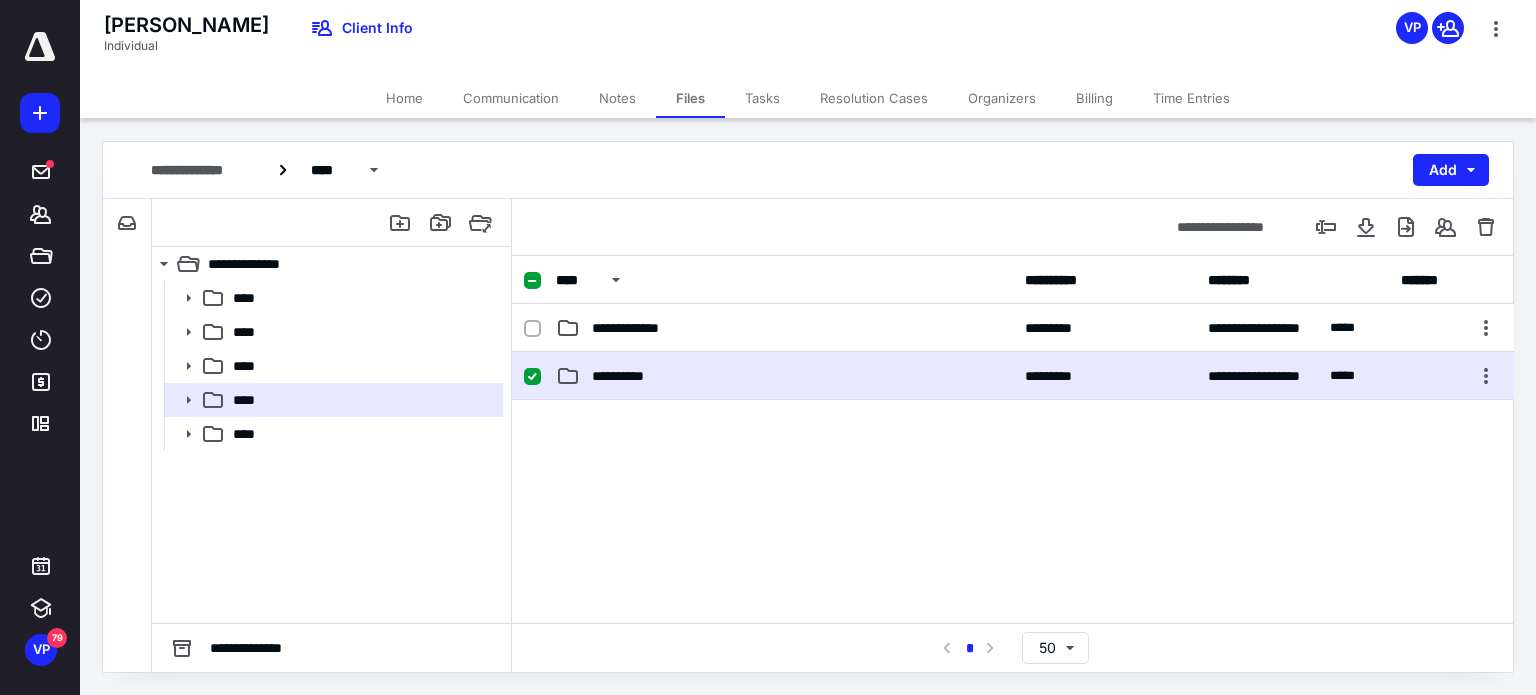 click on "**********" at bounding box center (784, 376) 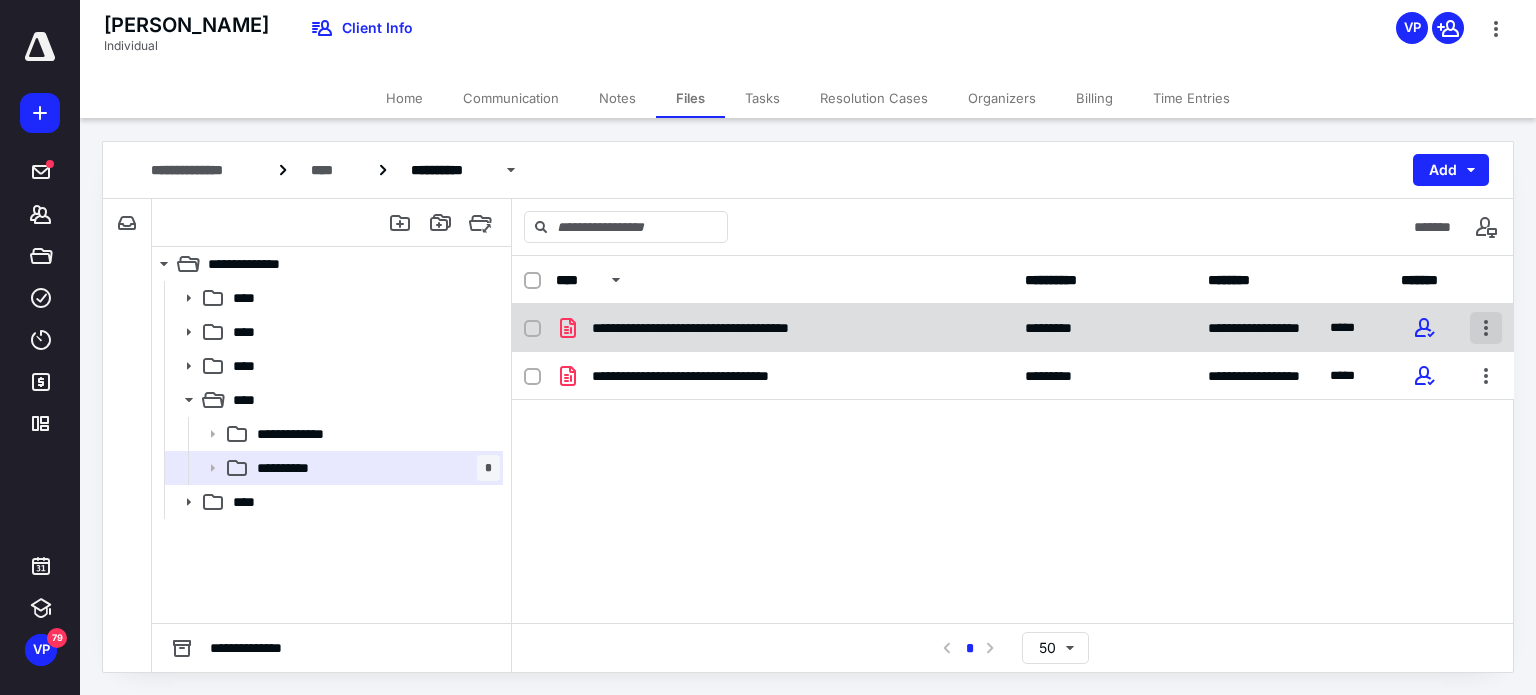 click at bounding box center (1486, 328) 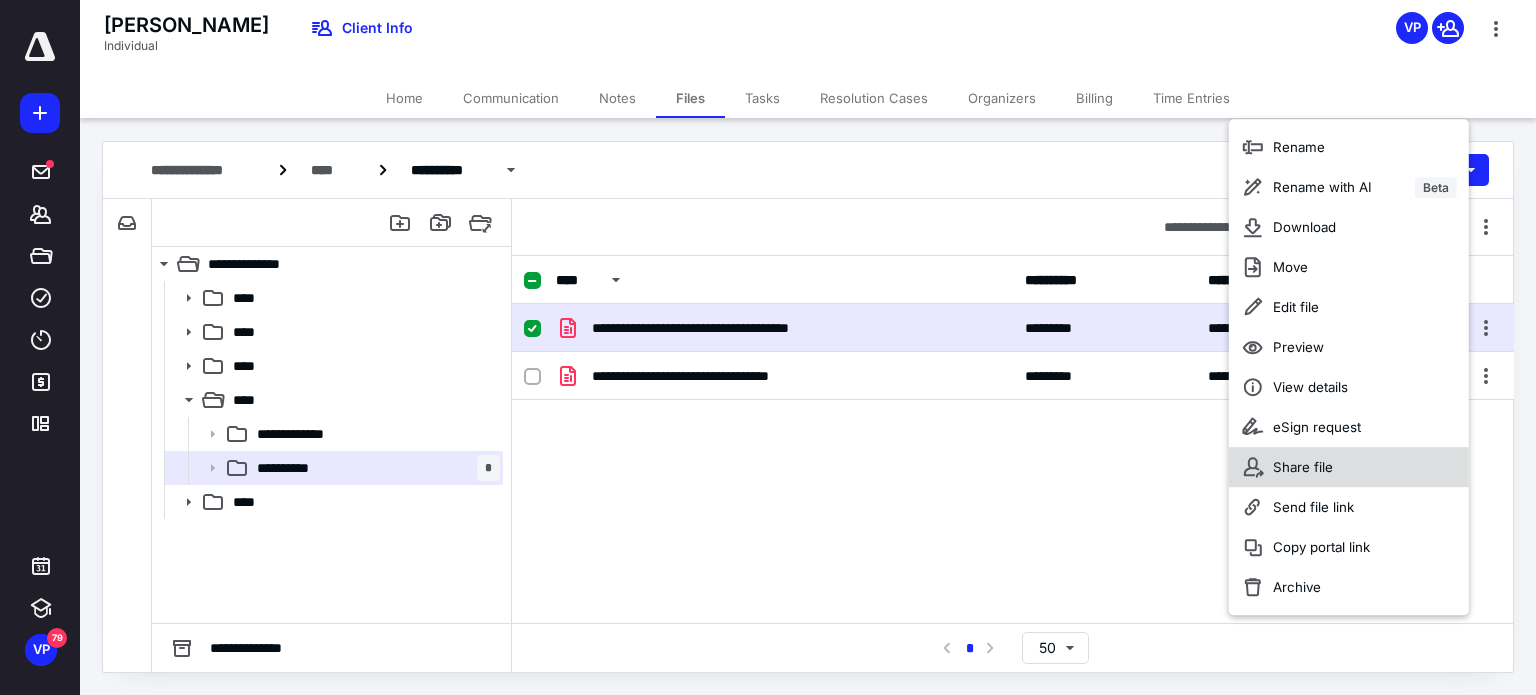 click on "Share file" at bounding box center (1303, 467) 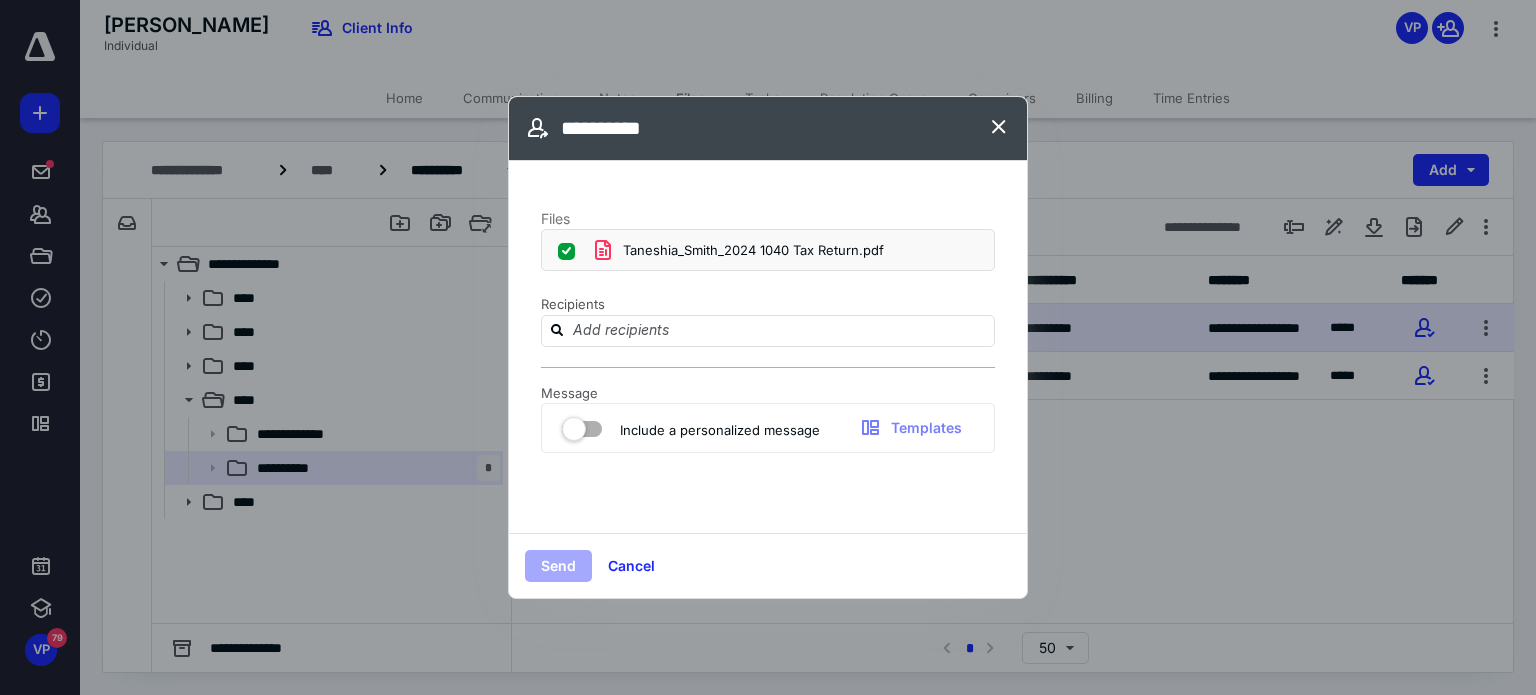 click at bounding box center (582, 425) 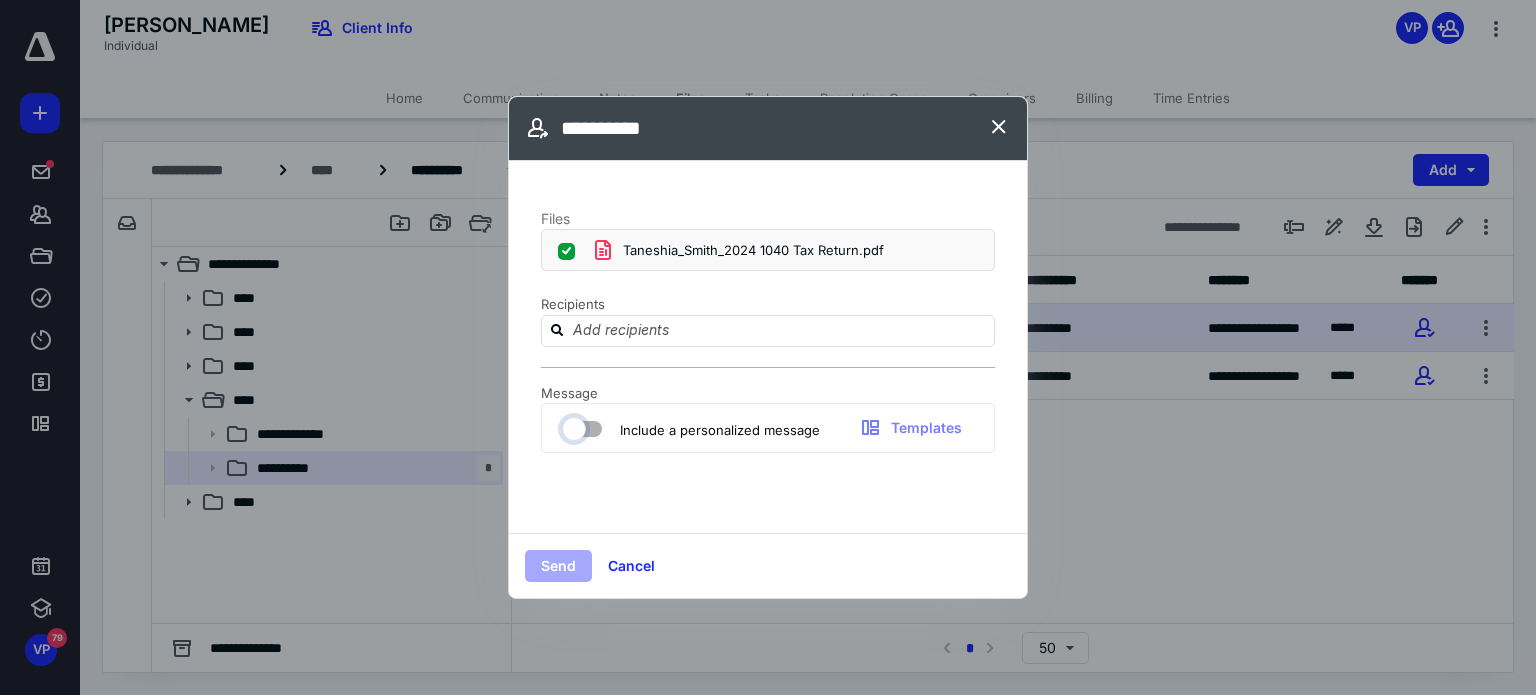 click at bounding box center [572, 426] 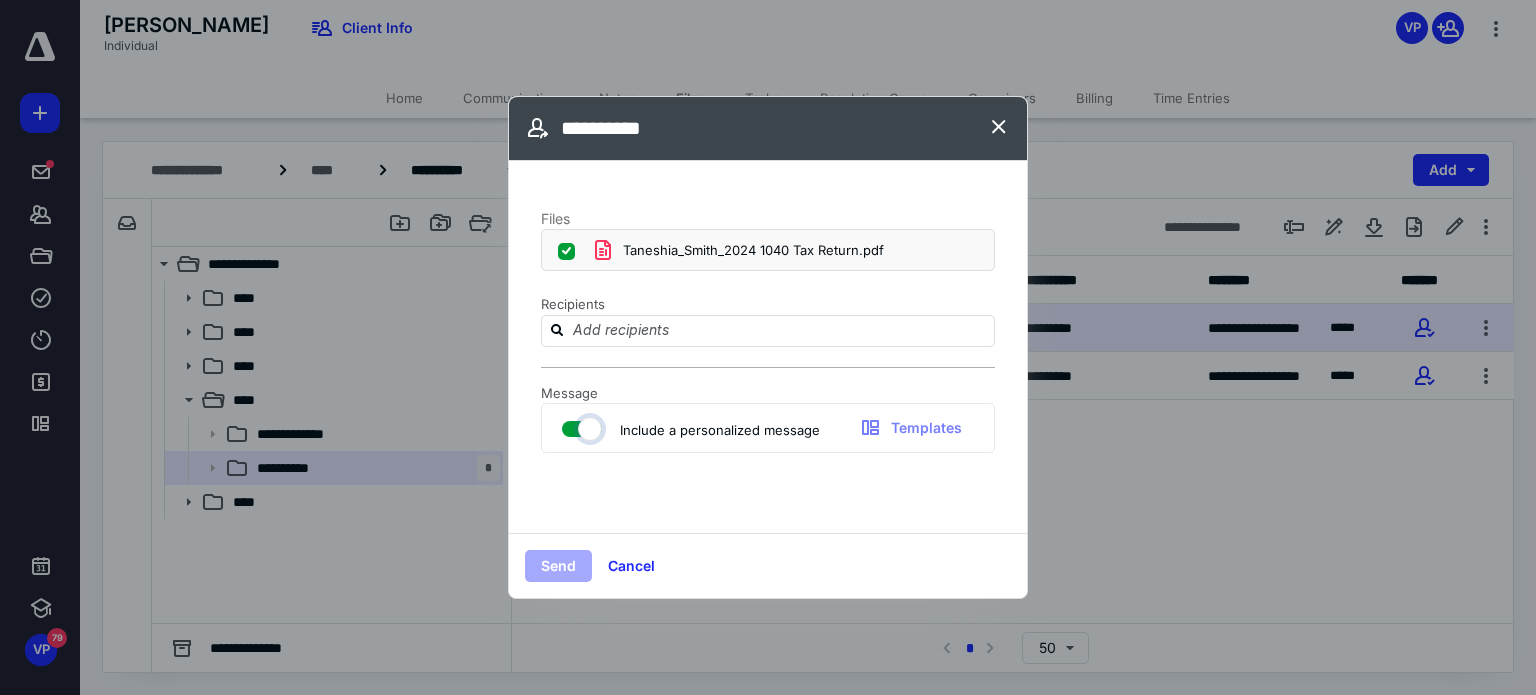 checkbox on "true" 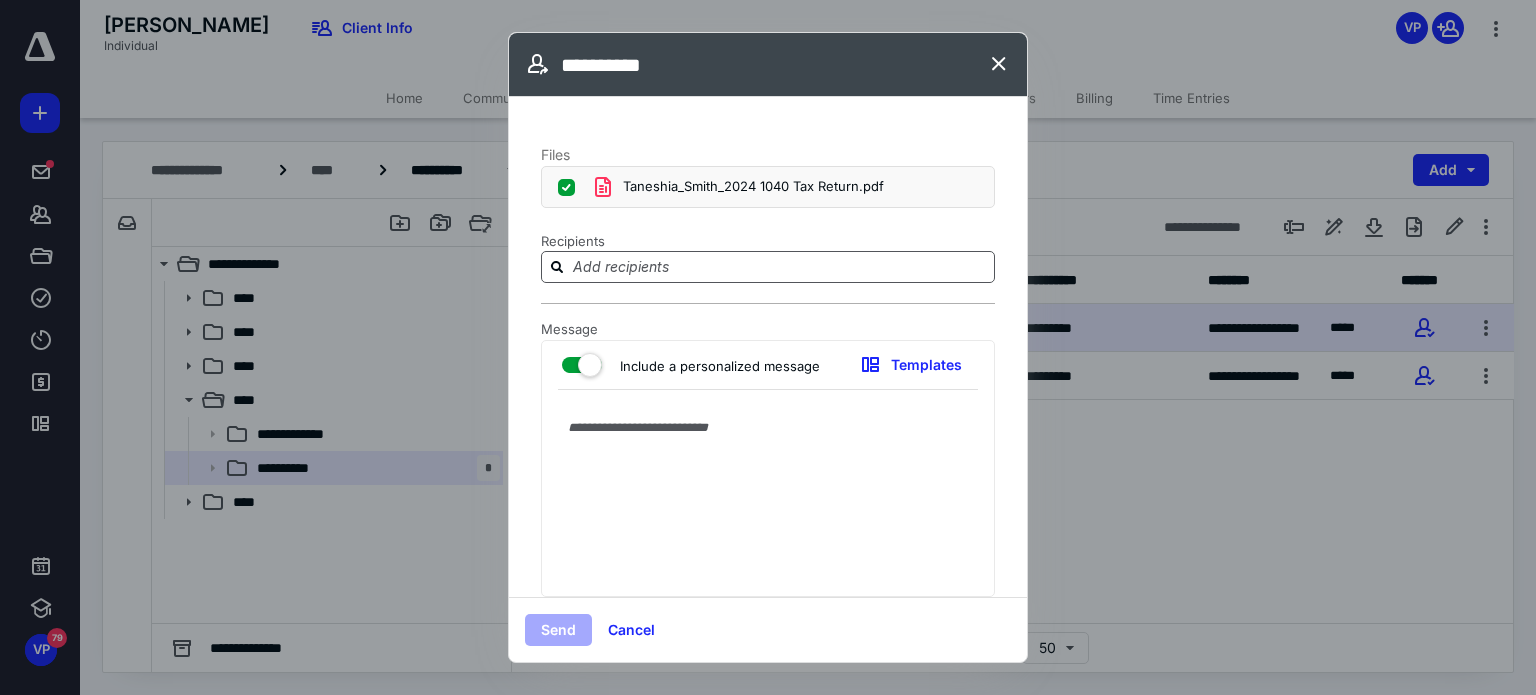 click at bounding box center [780, 266] 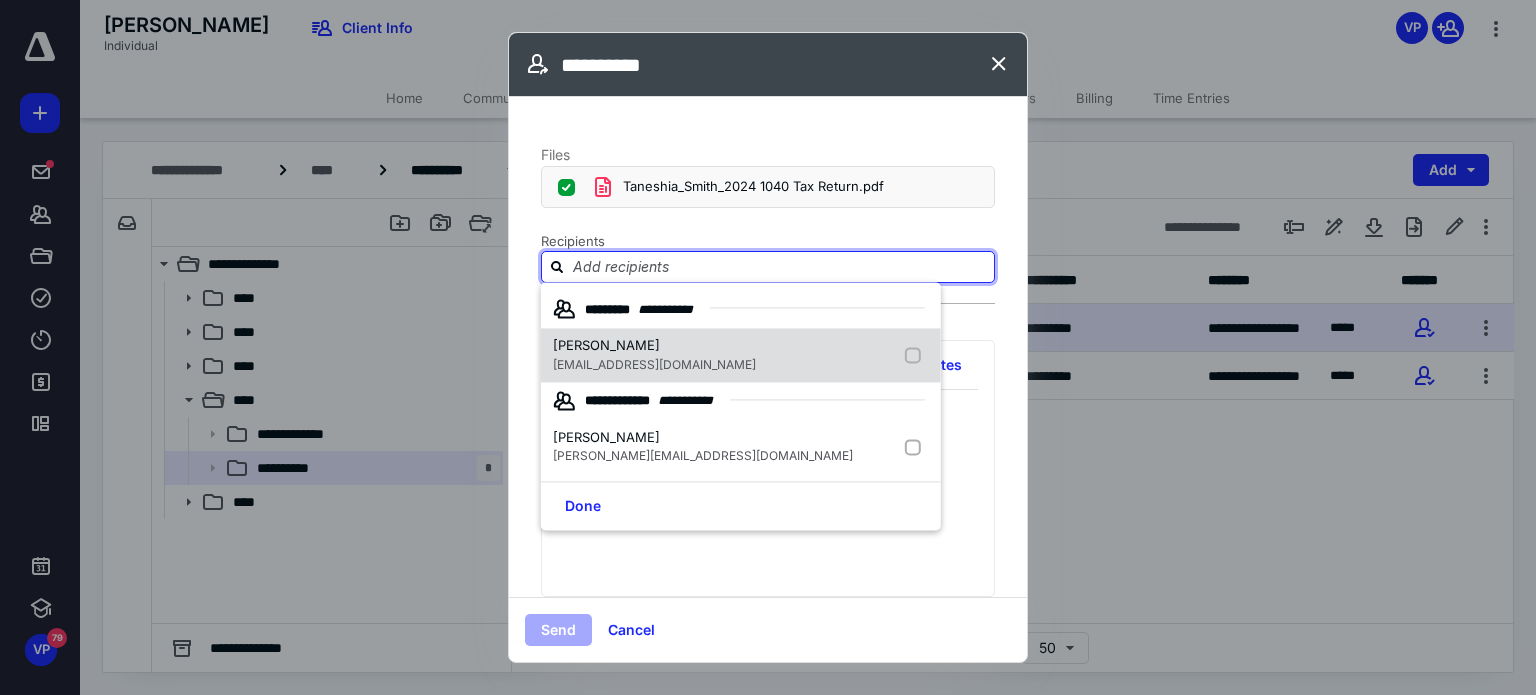 click on "[PERSON_NAME]" at bounding box center [606, 345] 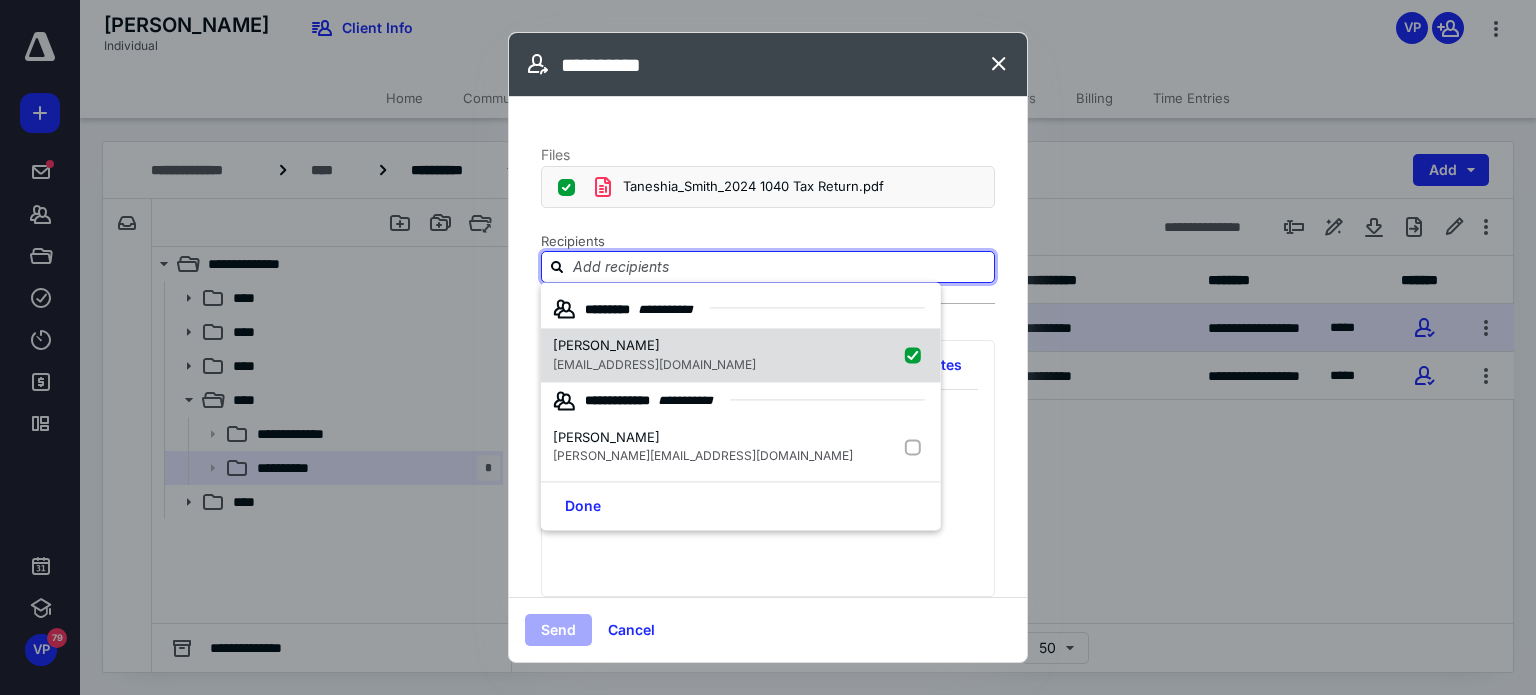 checkbox on "true" 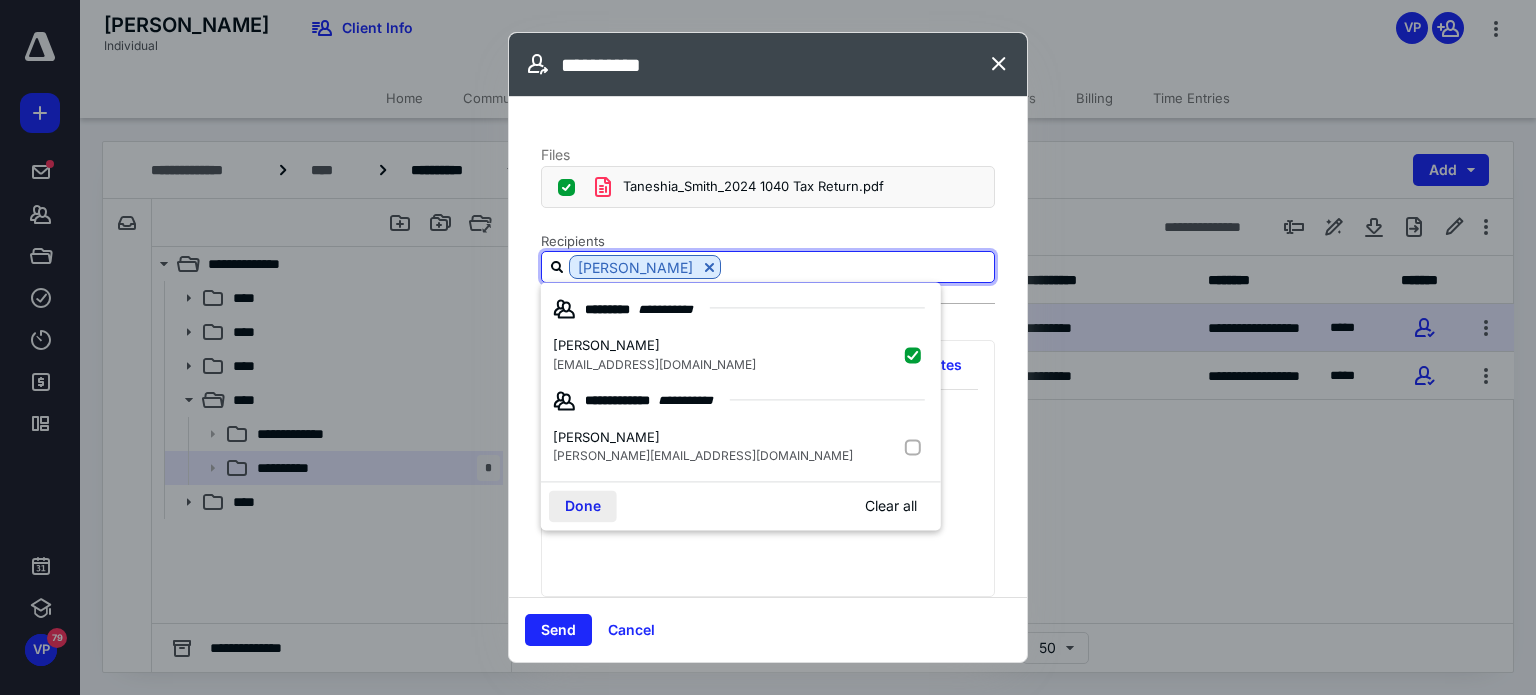 click on "Done" at bounding box center [583, 506] 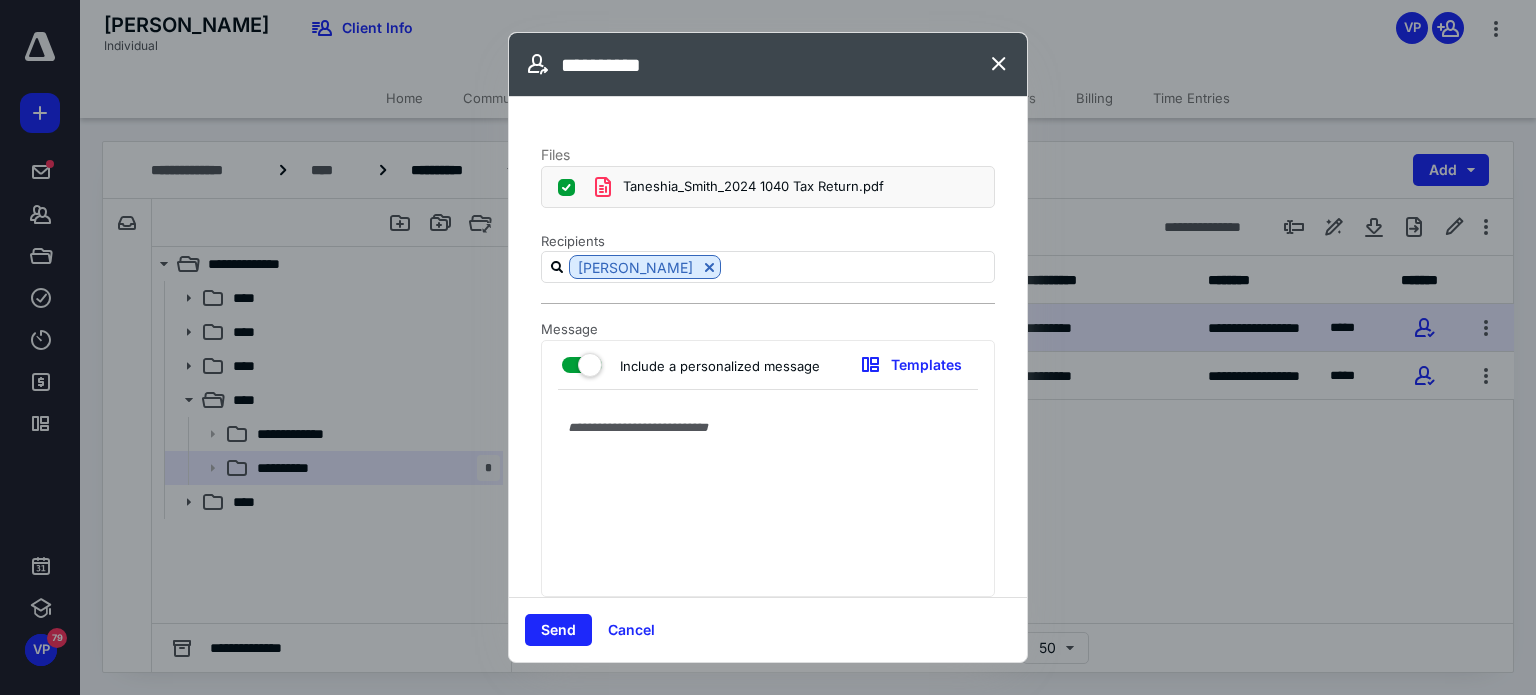 click at bounding box center [768, 498] 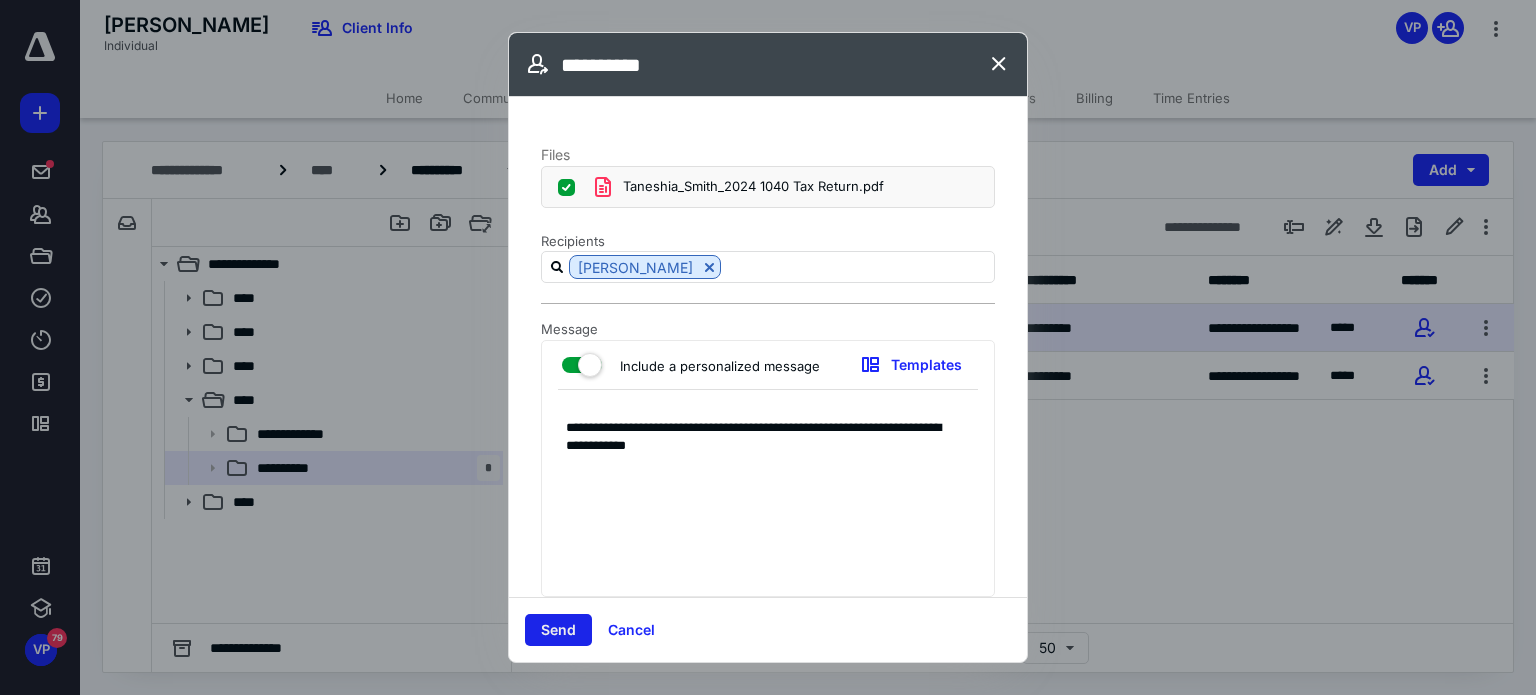 type on "**********" 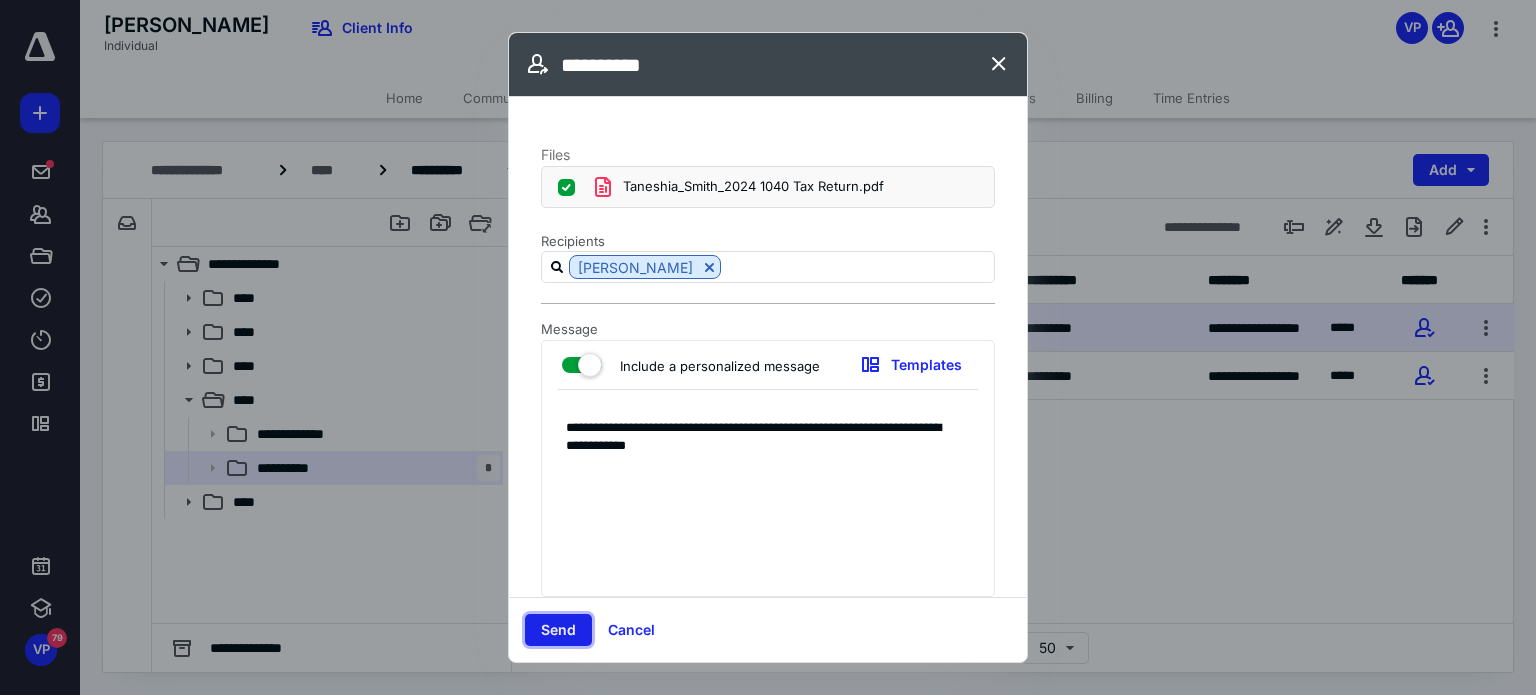 click on "Send" at bounding box center [558, 630] 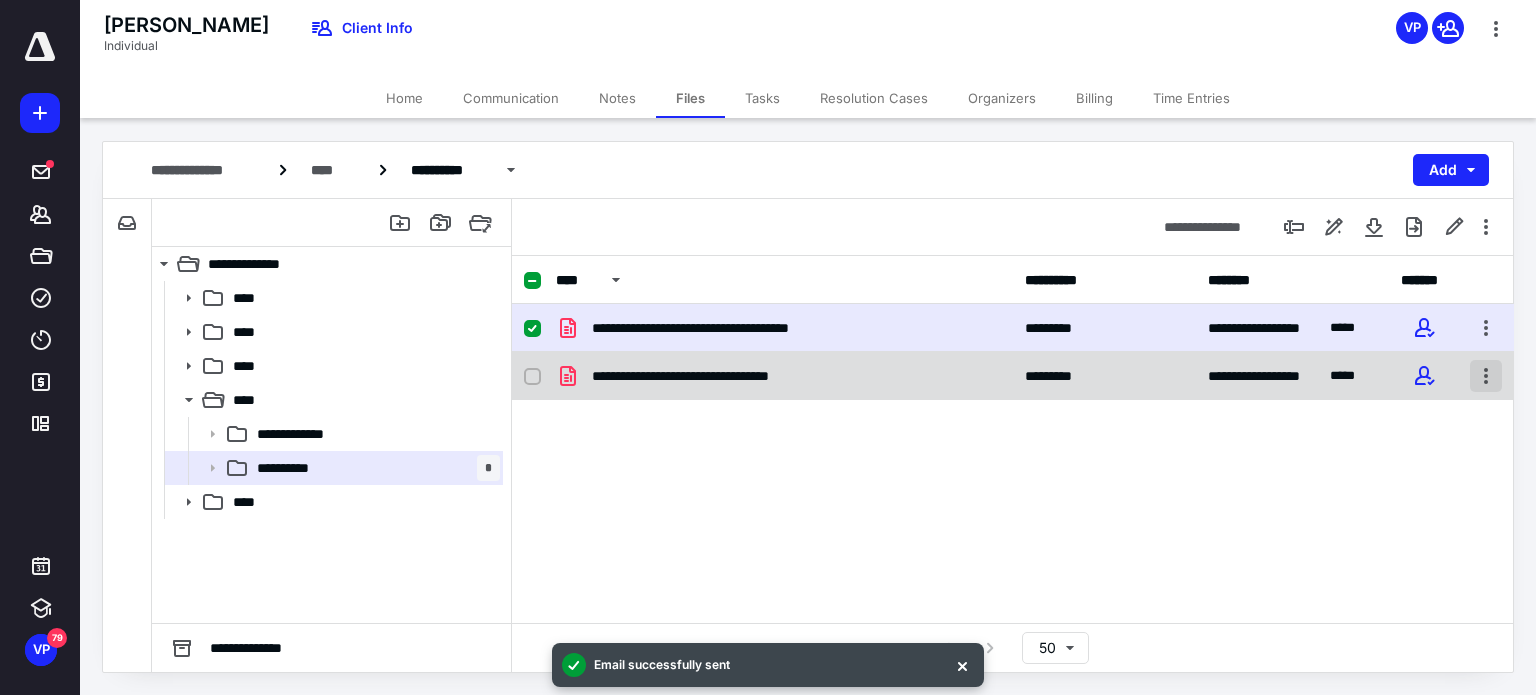 click at bounding box center (1486, 376) 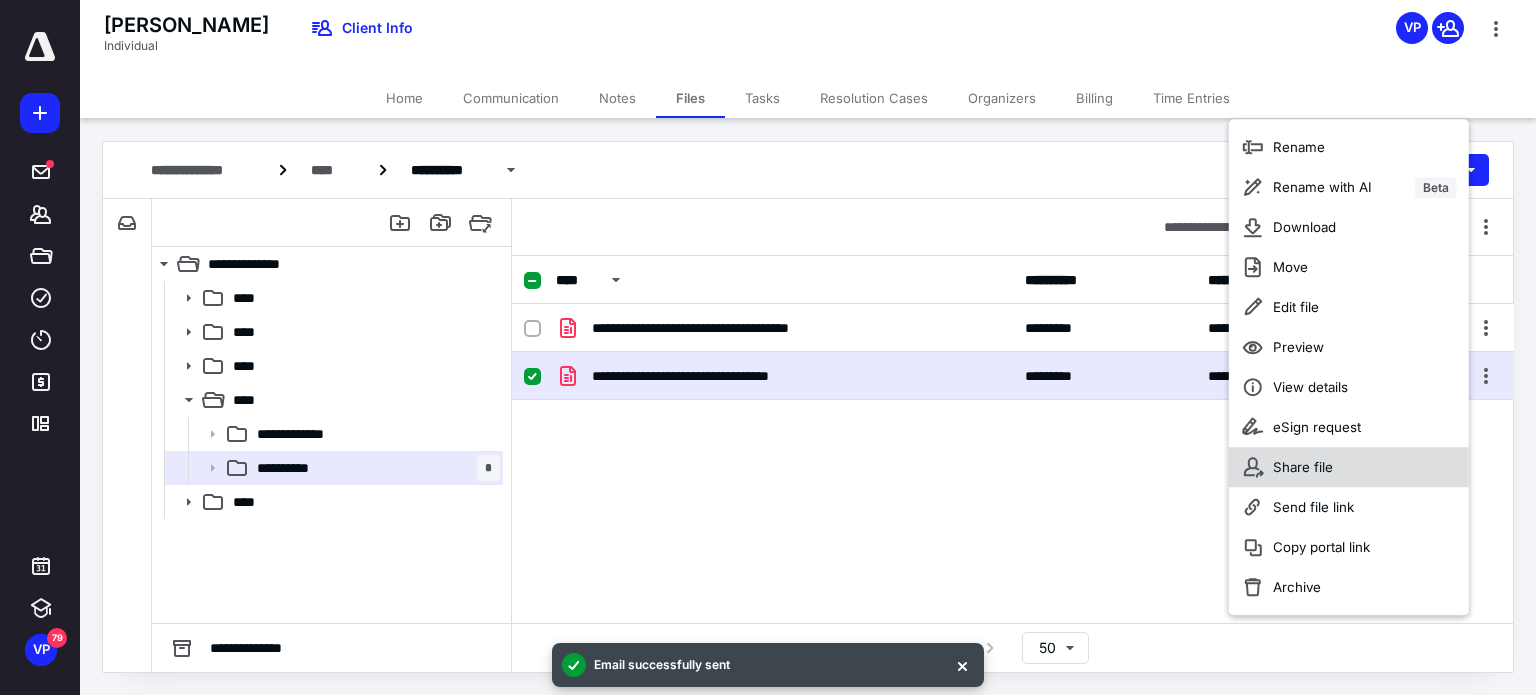 click on "Share file" at bounding box center [1349, 467] 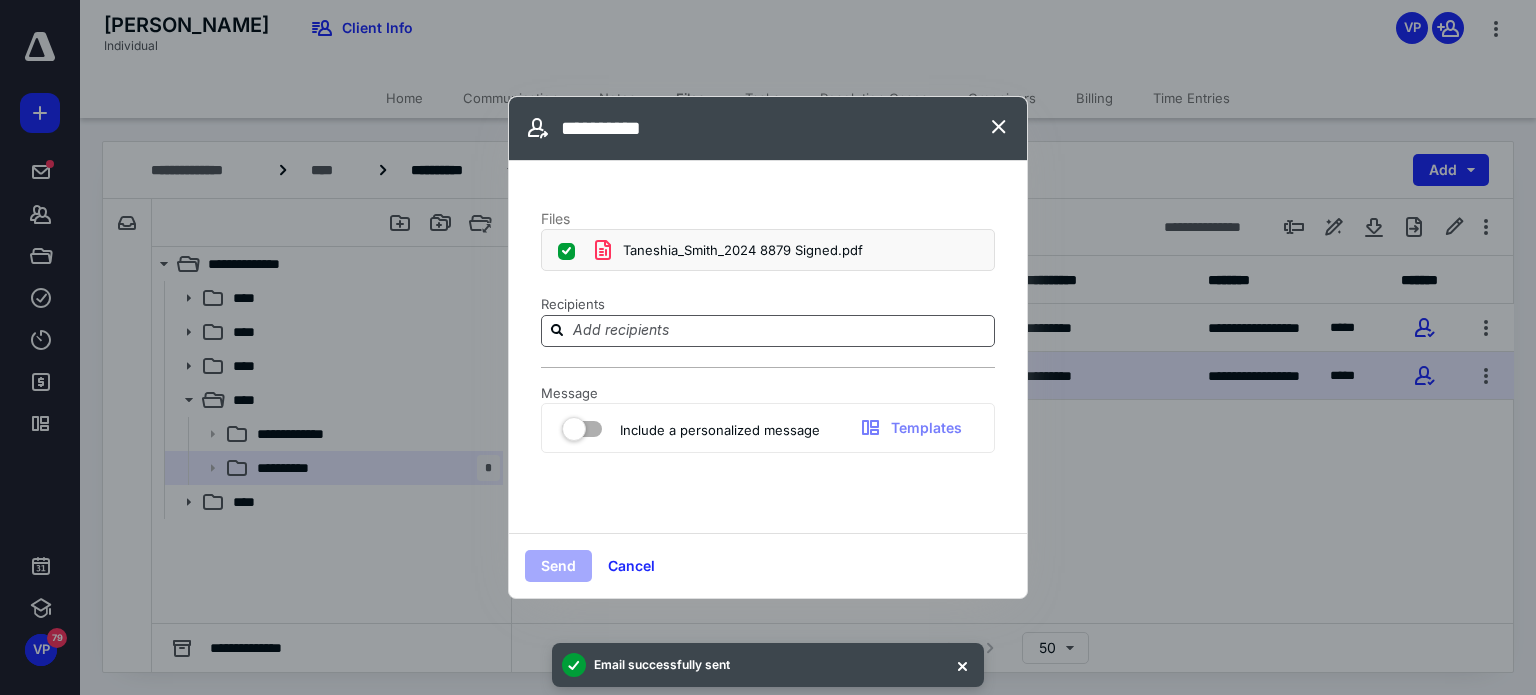 click at bounding box center (780, 330) 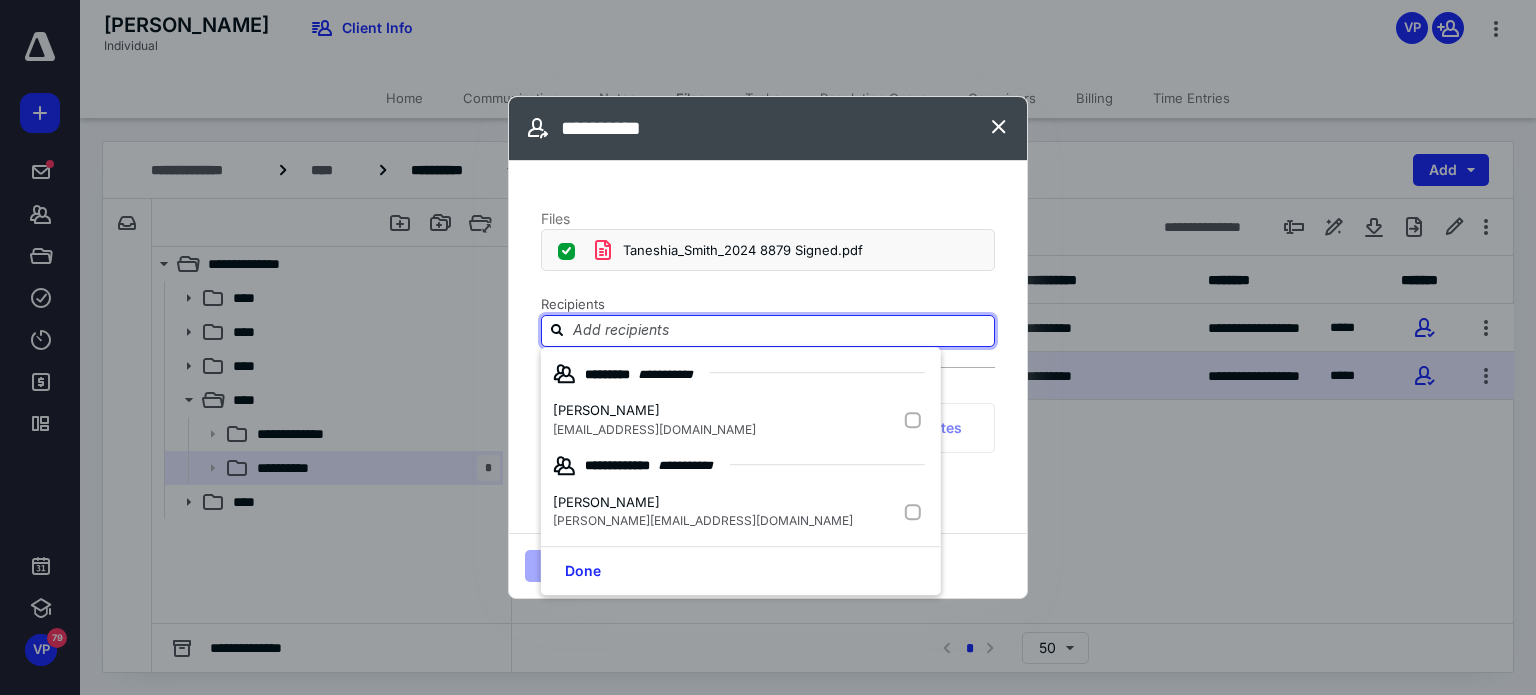 click on "********   * * ********" at bounding box center [741, 374] 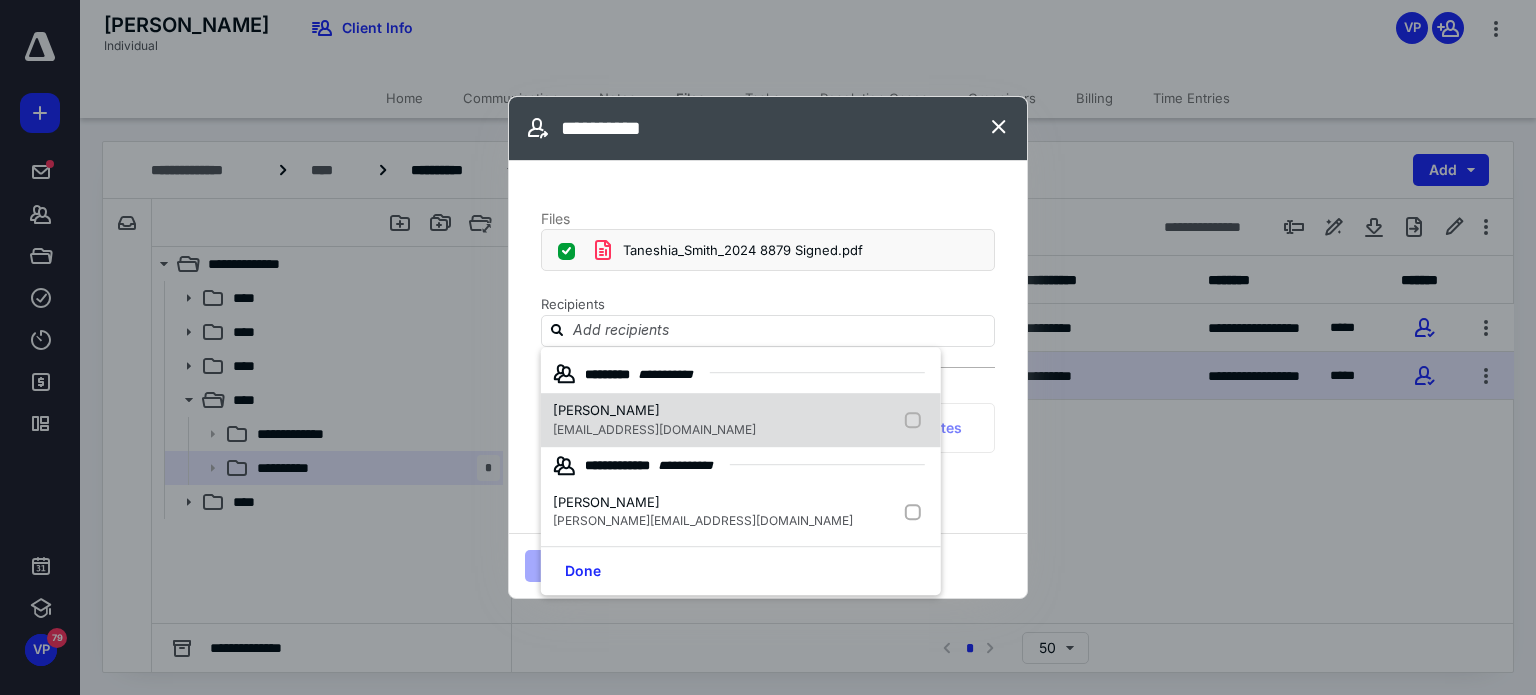click on "[PERSON_NAME]" at bounding box center [606, 410] 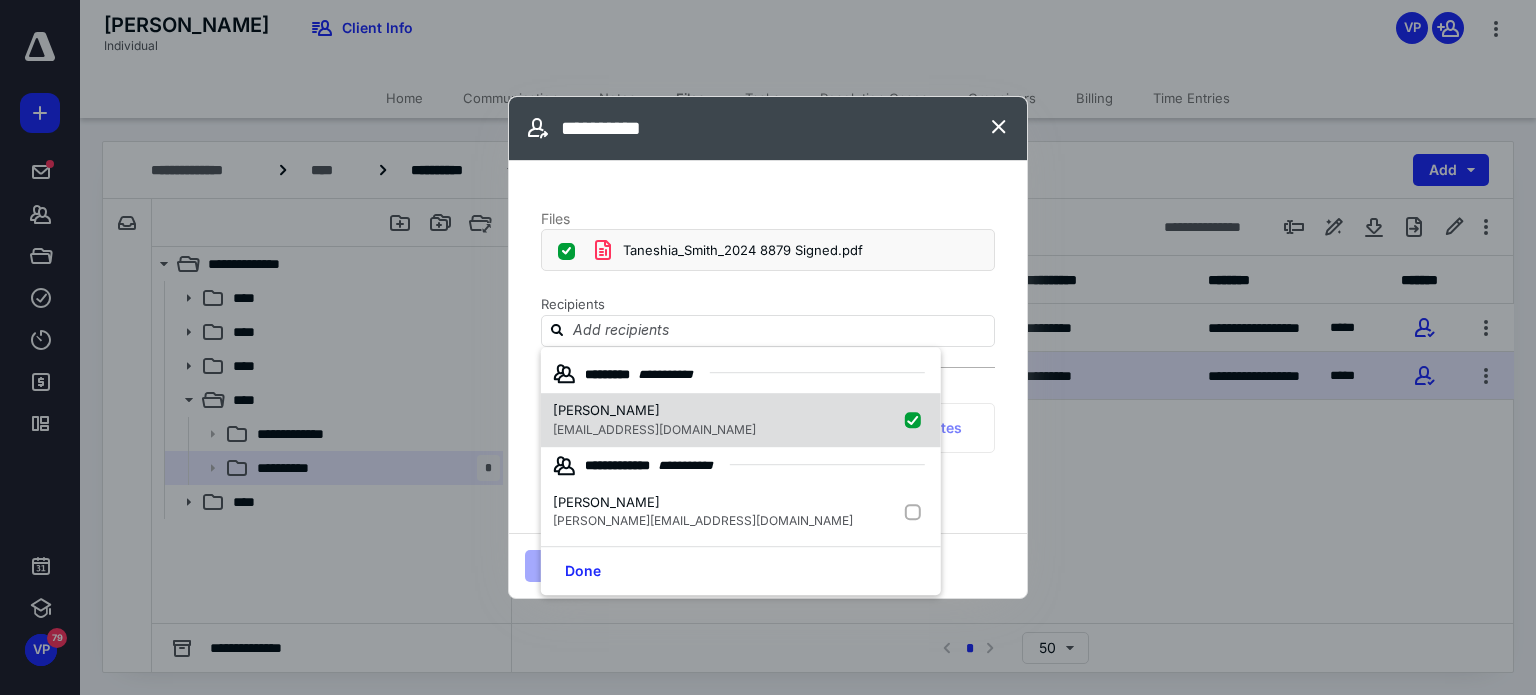 checkbox on "true" 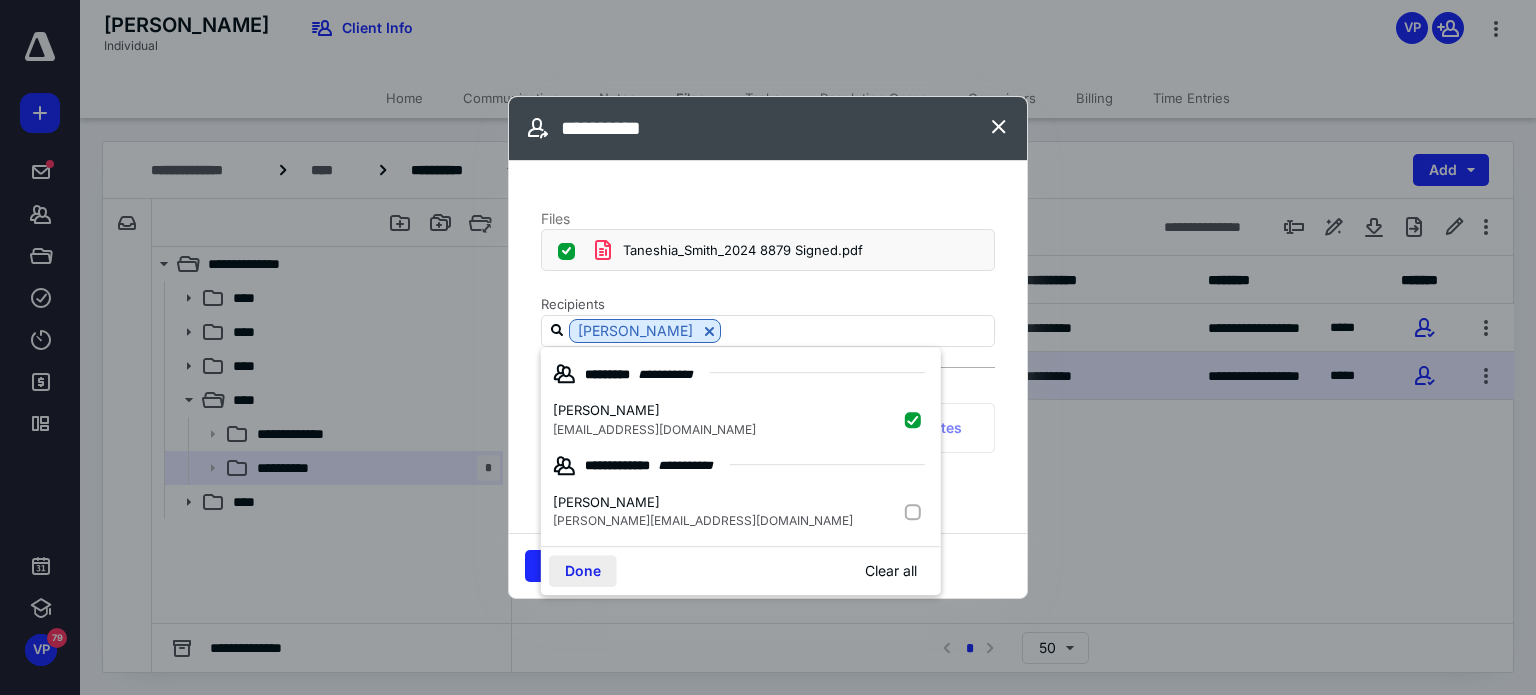 click on "Done" at bounding box center [583, 571] 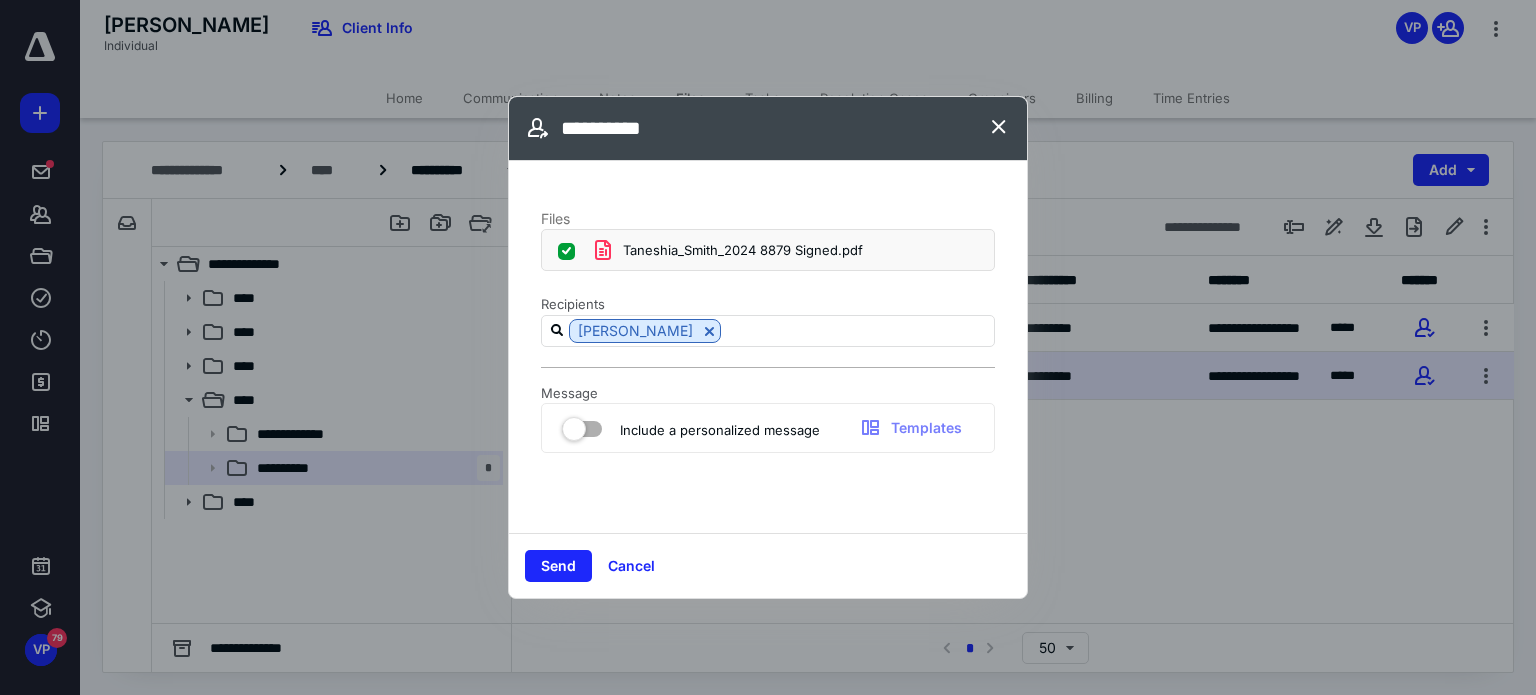 click on "Files Taneshia_Smith_2024 8879 Signed.pdf Recipients [PERSON_NAME] Message Include a personalized message Templates" at bounding box center (768, 347) 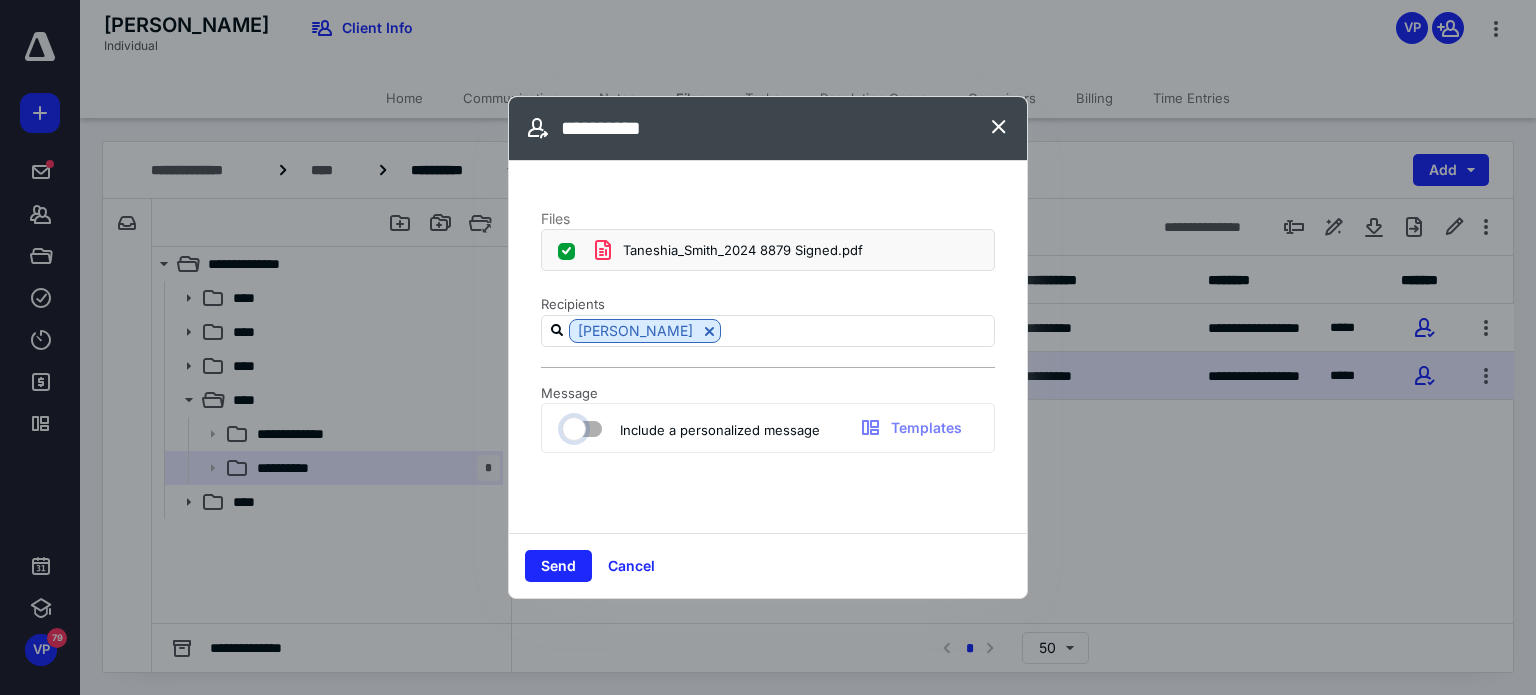 click at bounding box center [572, 426] 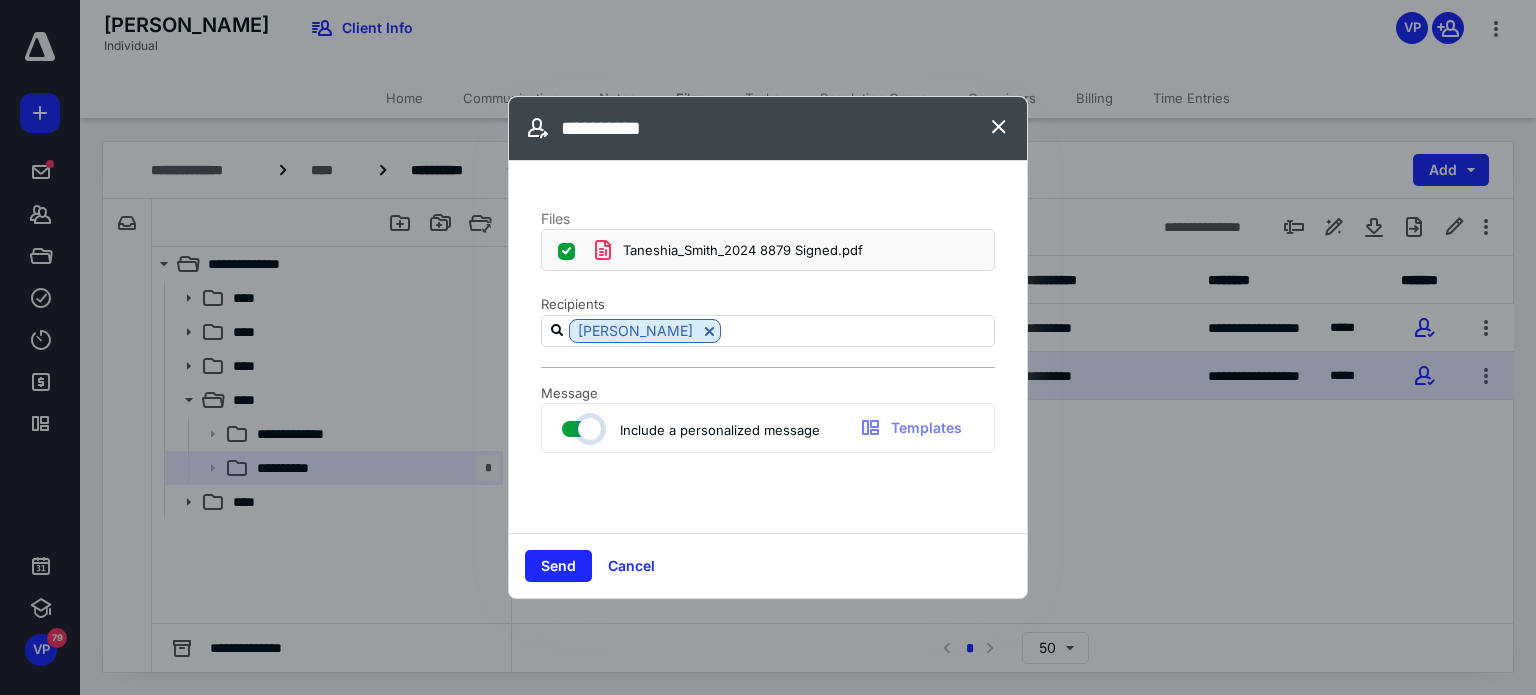 checkbox on "true" 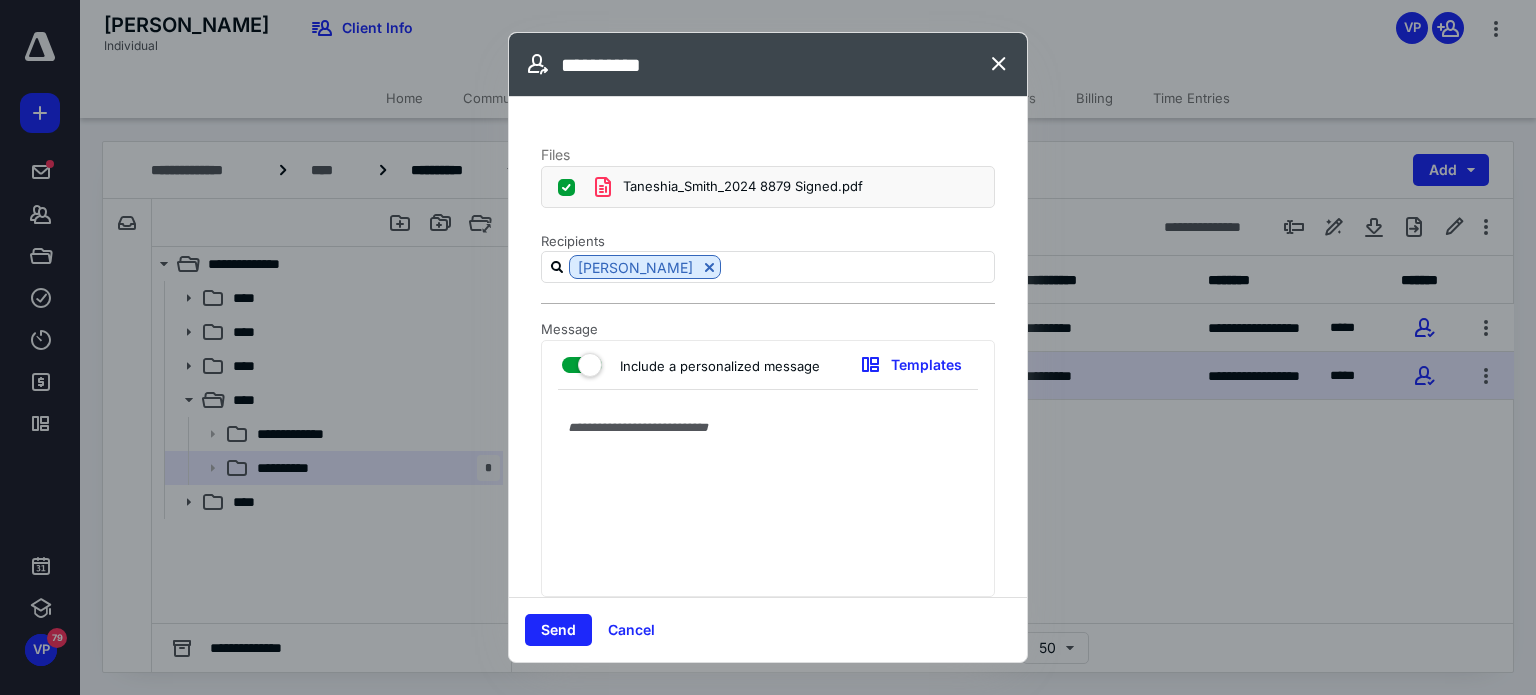 drag, startPoint x: 606, startPoint y: 484, endPoint x: 616, endPoint y: 494, distance: 14.142136 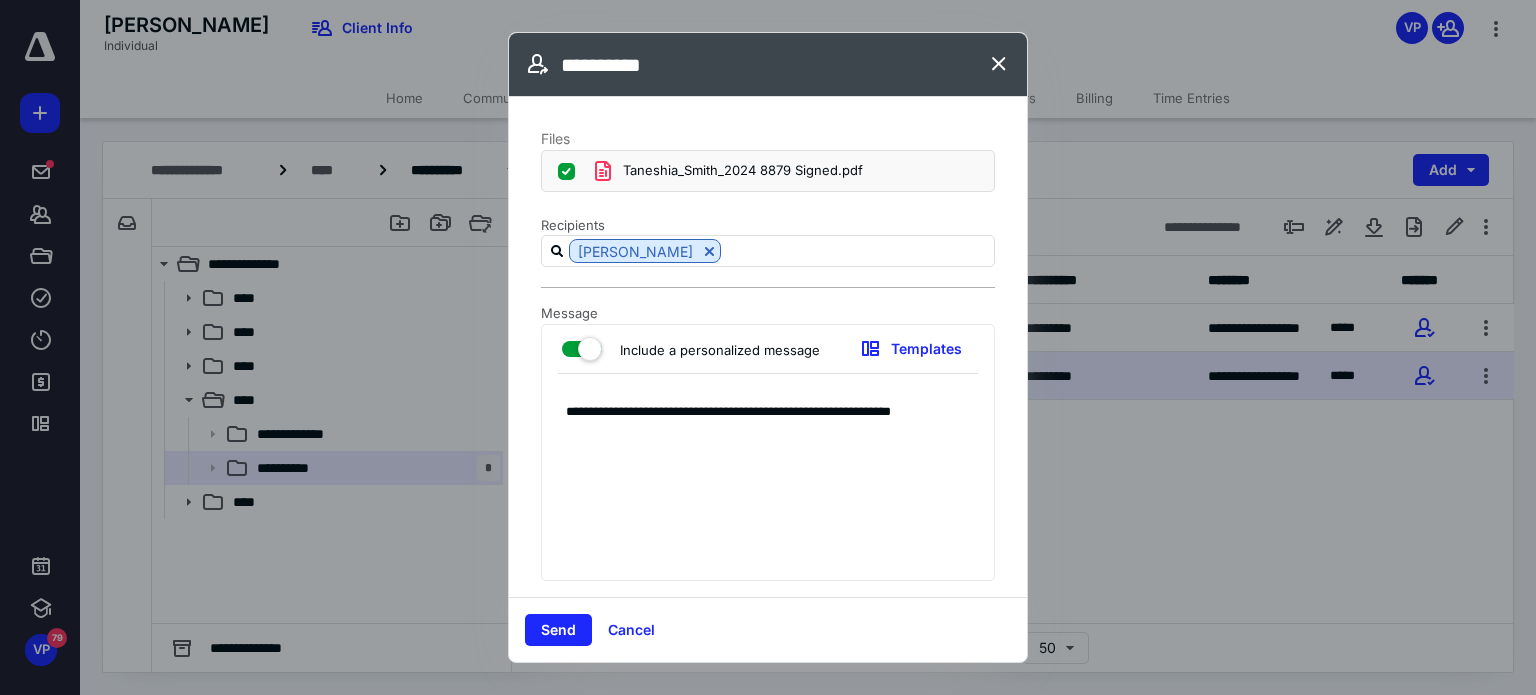 scroll, scrollTop: 0, scrollLeft: 0, axis: both 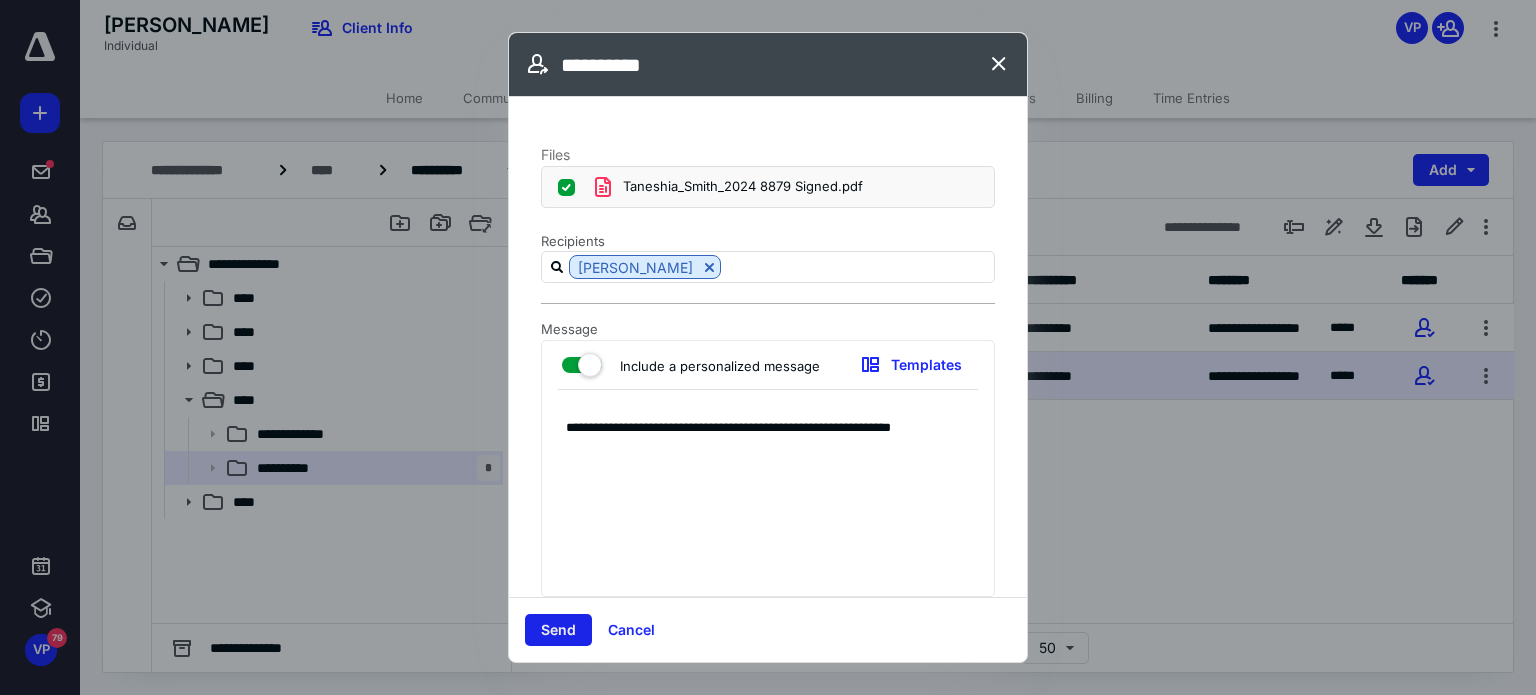 type on "**********" 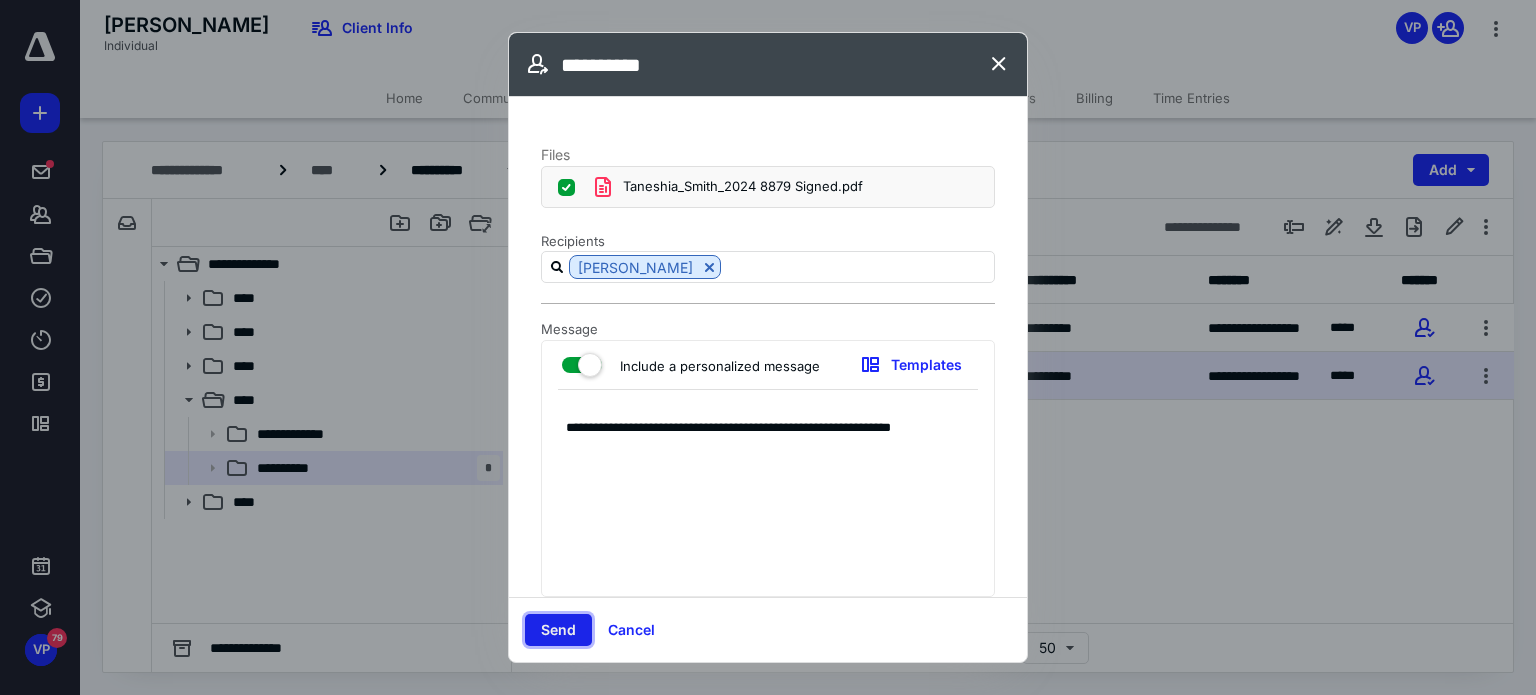 click on "Send" at bounding box center (558, 630) 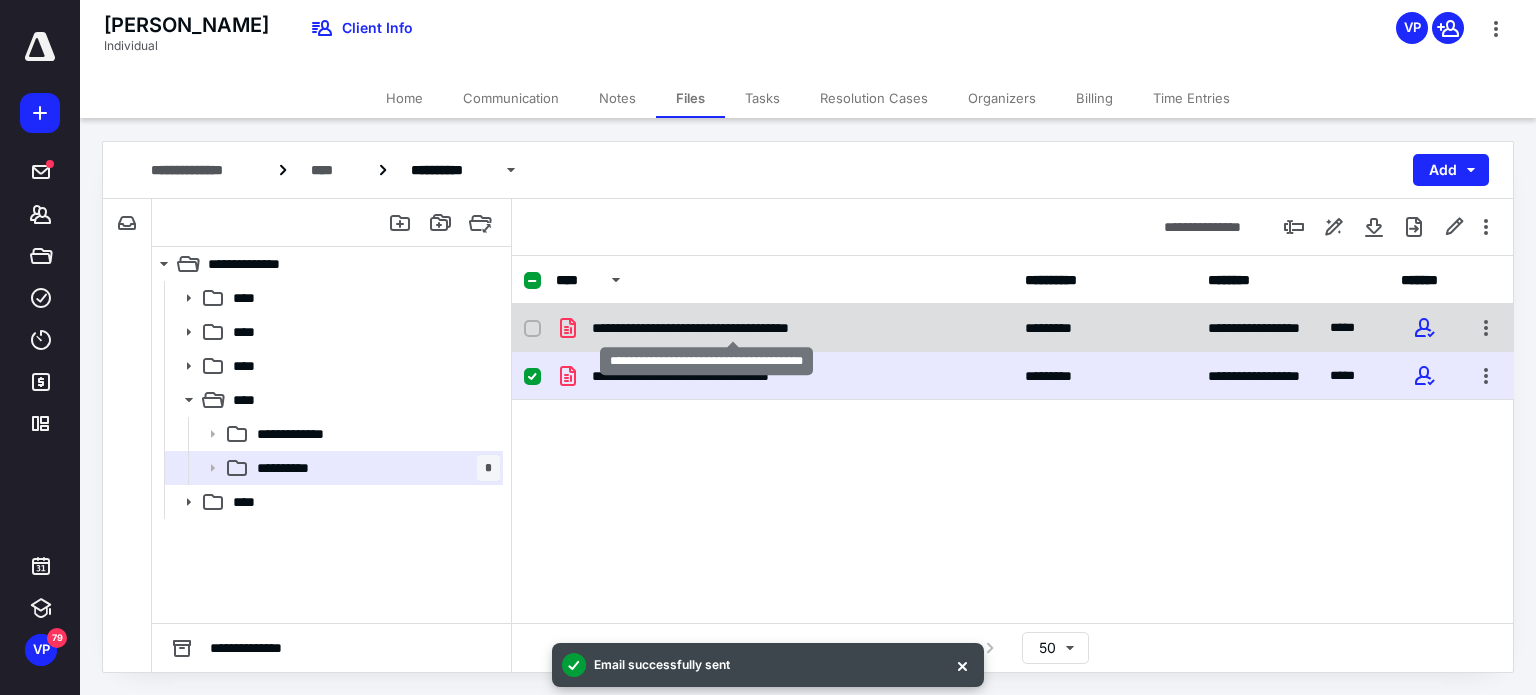 click on "**********" at bounding box center [733, 328] 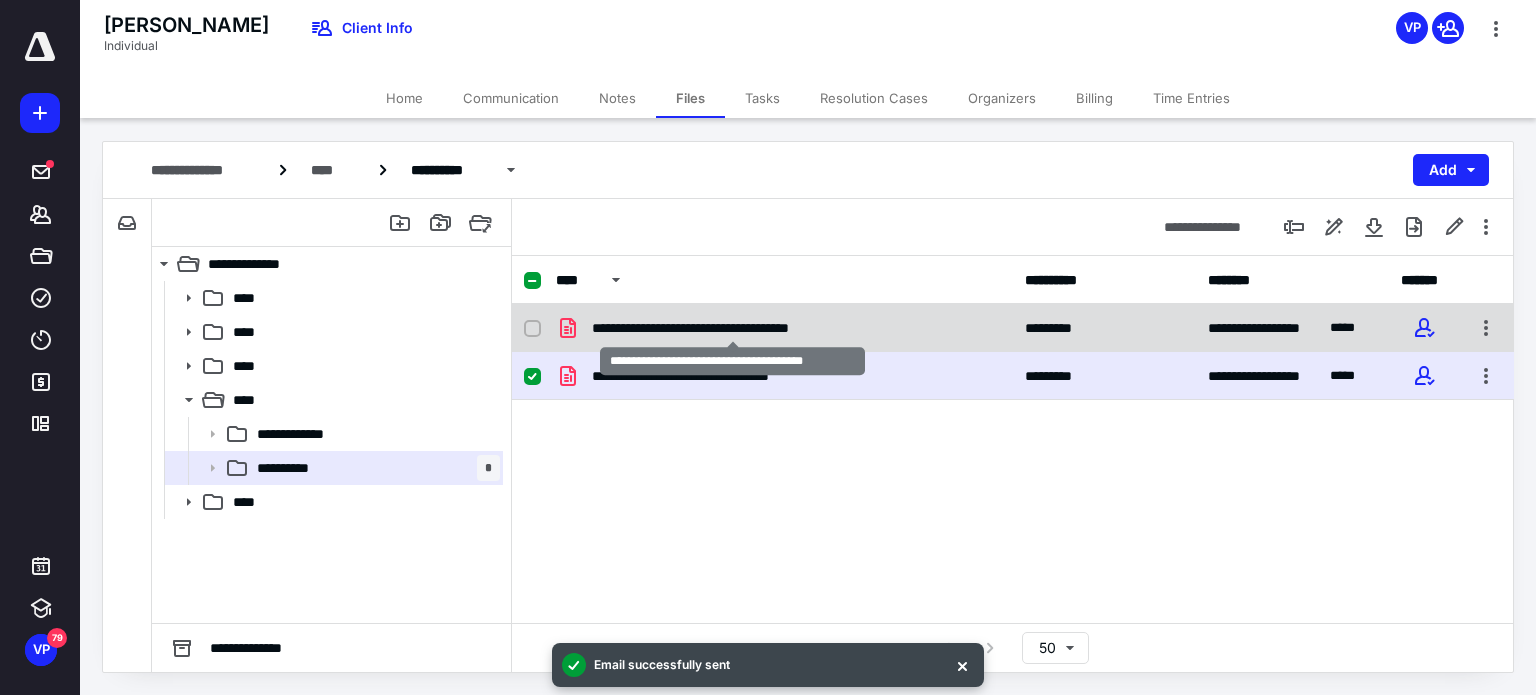checkbox on "true" 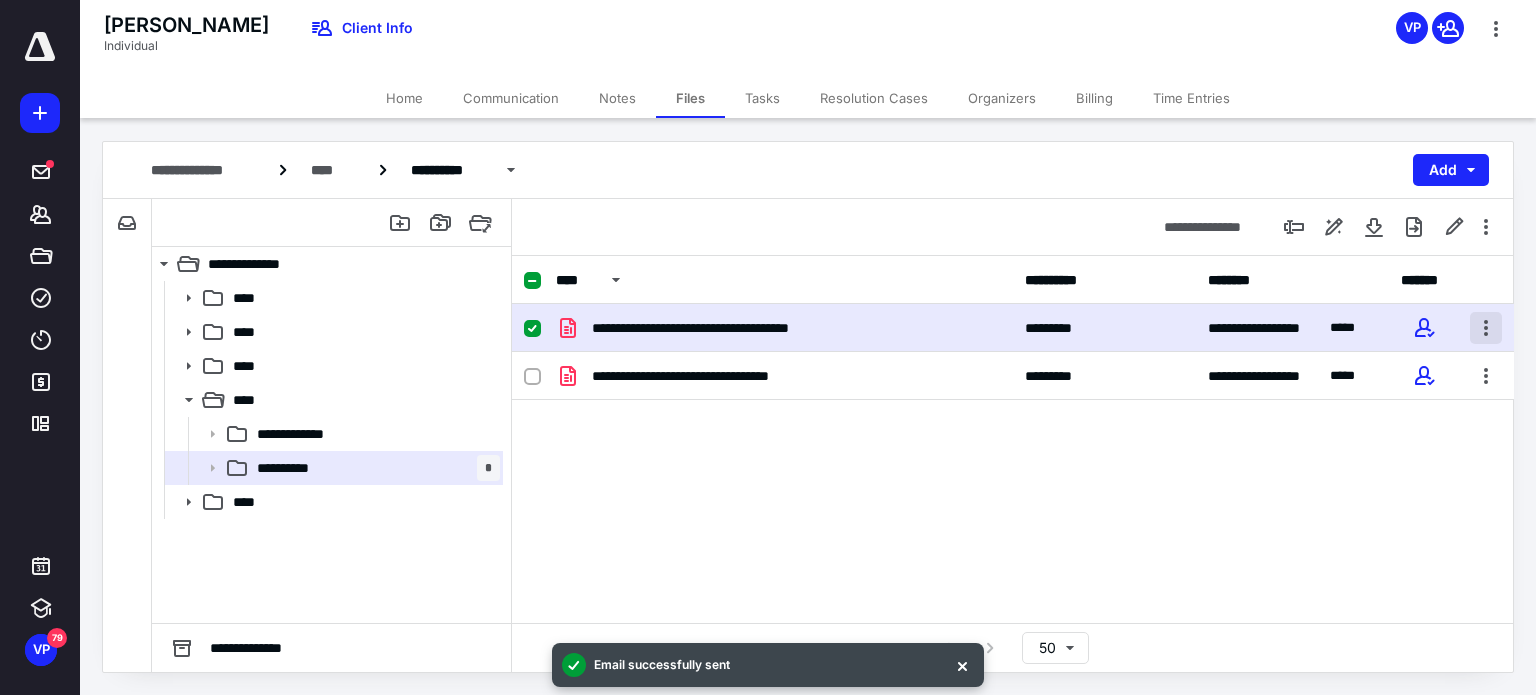 click at bounding box center [1486, 328] 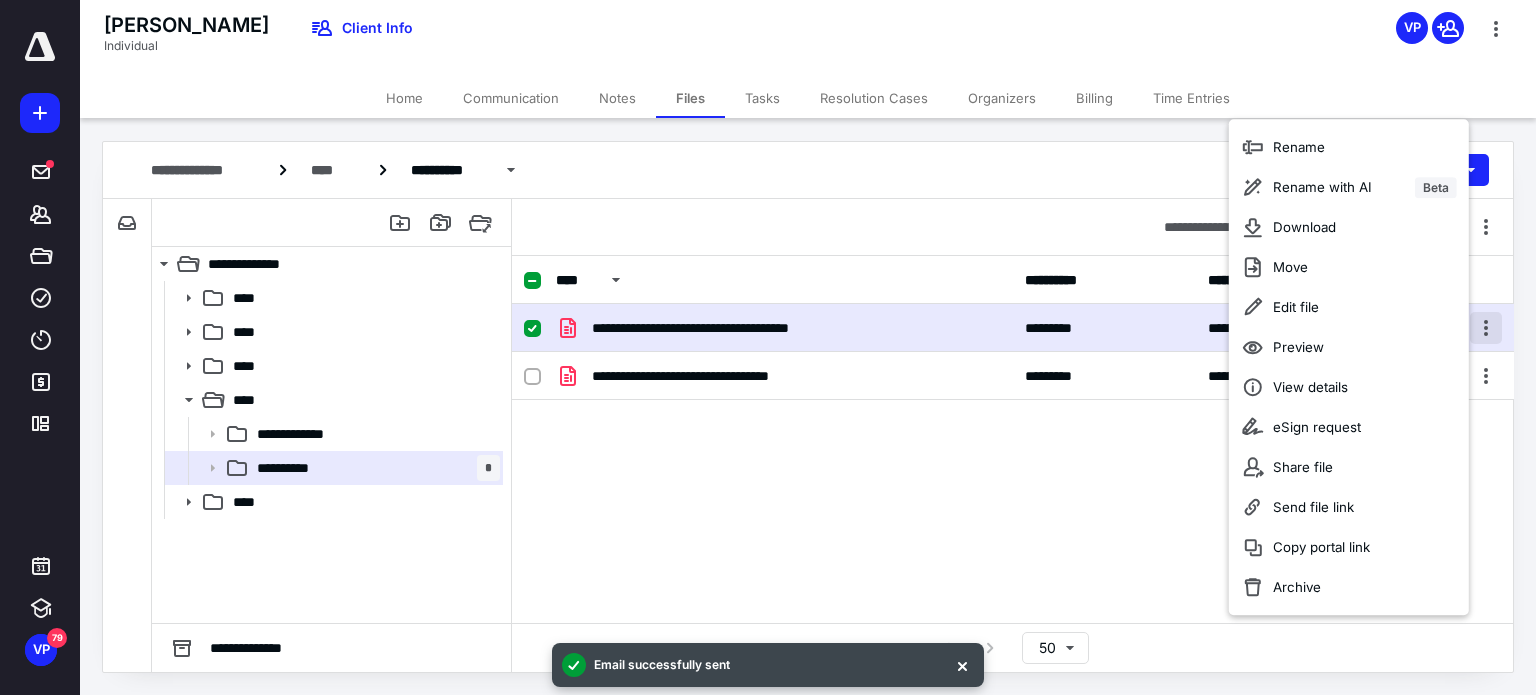 click at bounding box center (1486, 328) 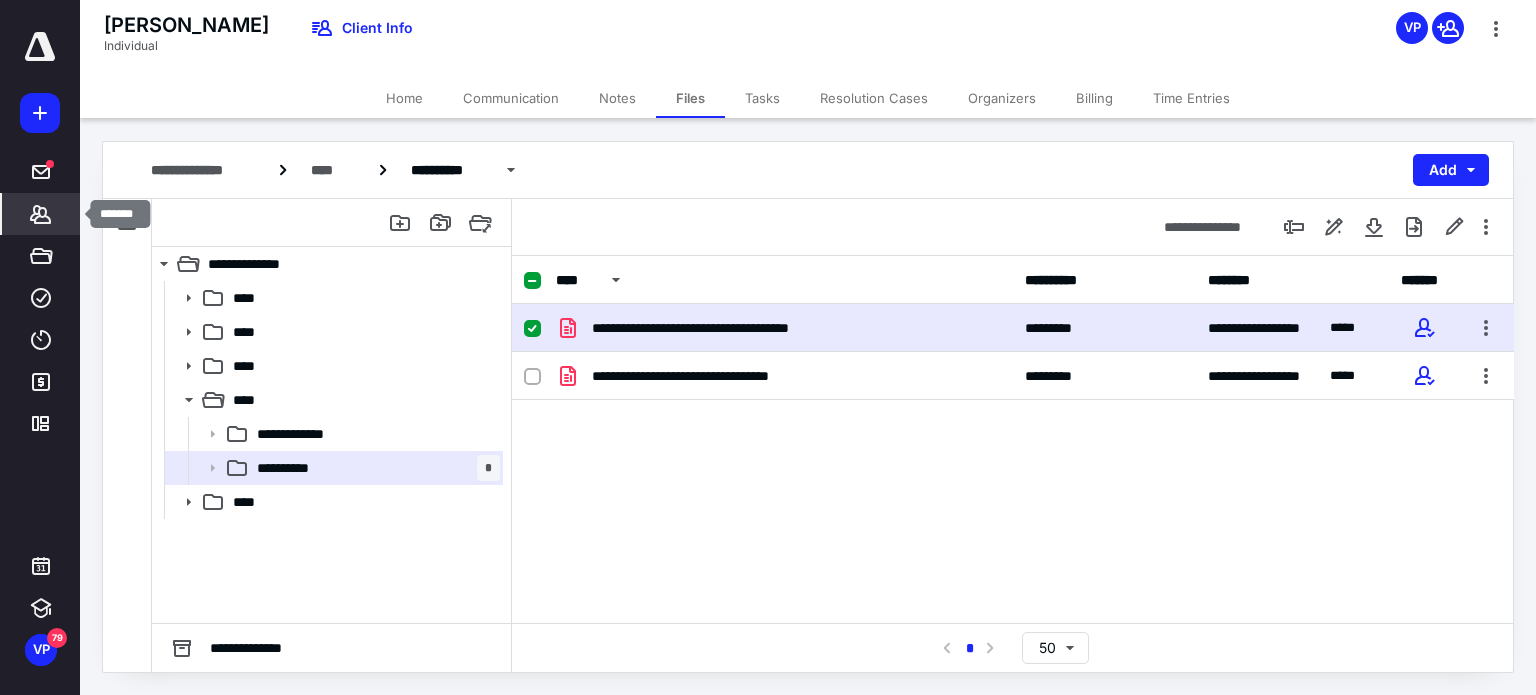 click on "Clients" at bounding box center (41, 214) 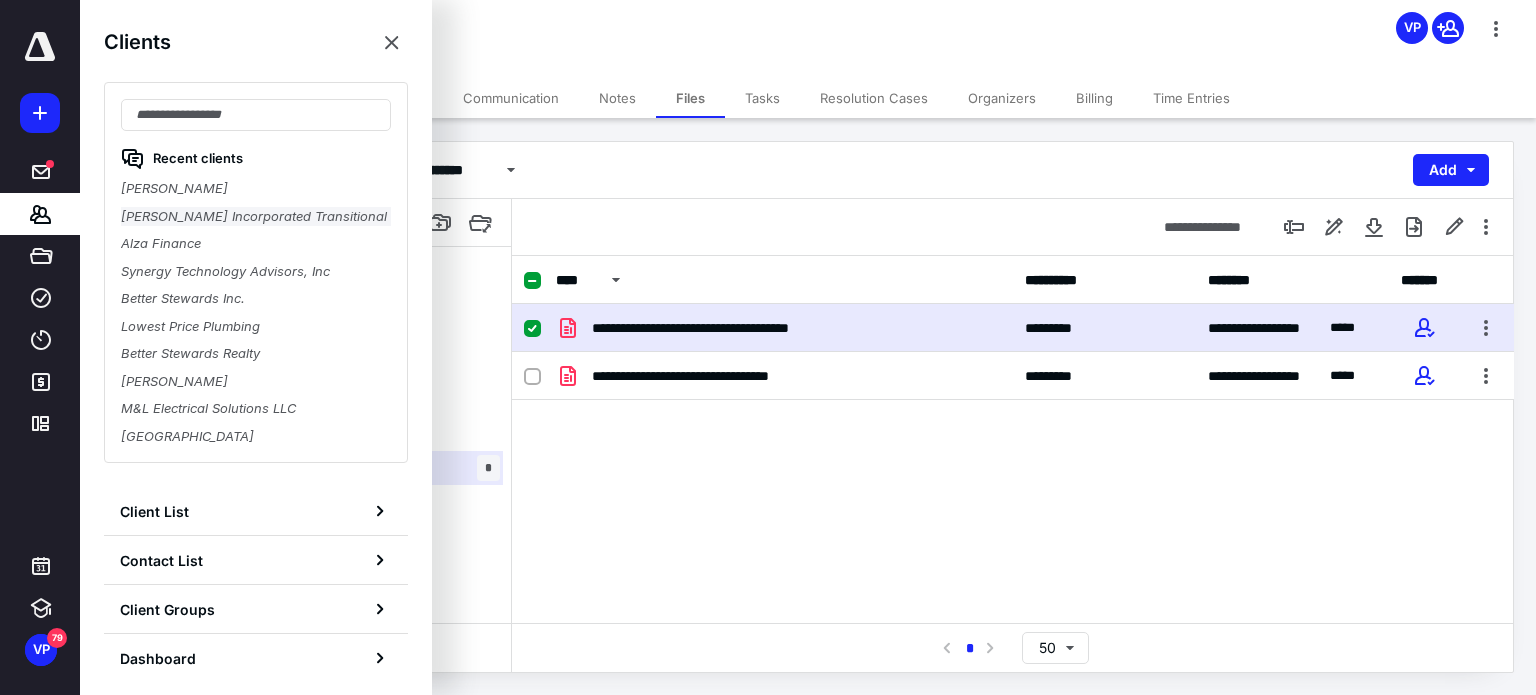 click on "[PERSON_NAME] Incorporated Transitional" at bounding box center (256, 217) 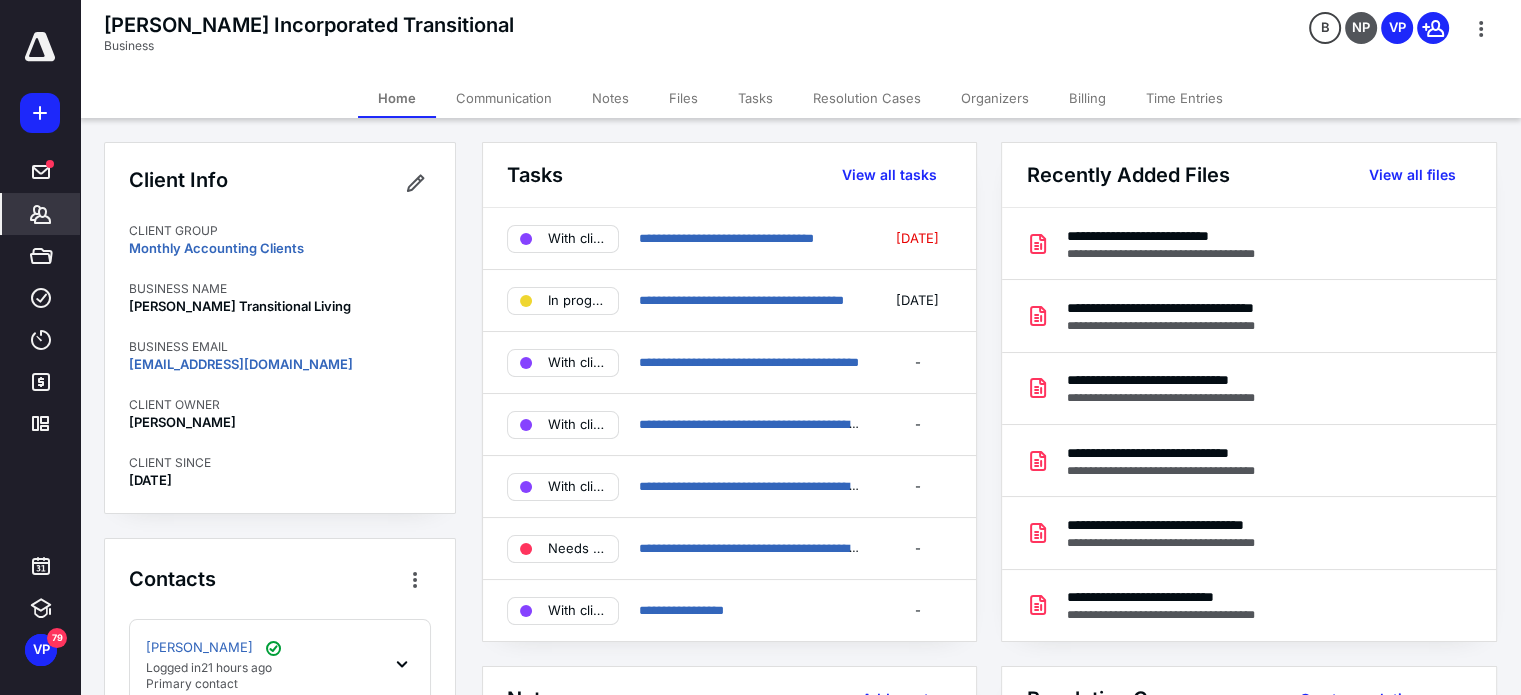 click on "Files" at bounding box center (683, 98) 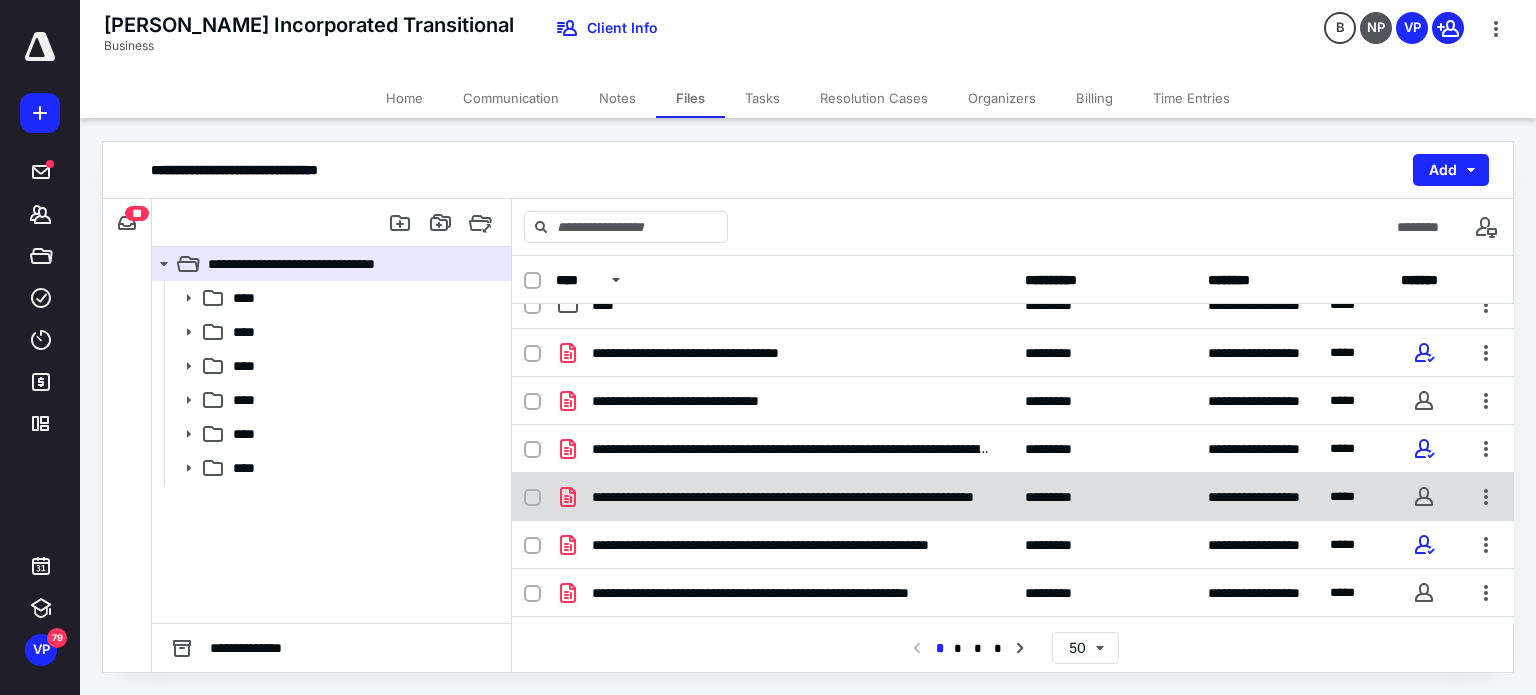 scroll, scrollTop: 300, scrollLeft: 0, axis: vertical 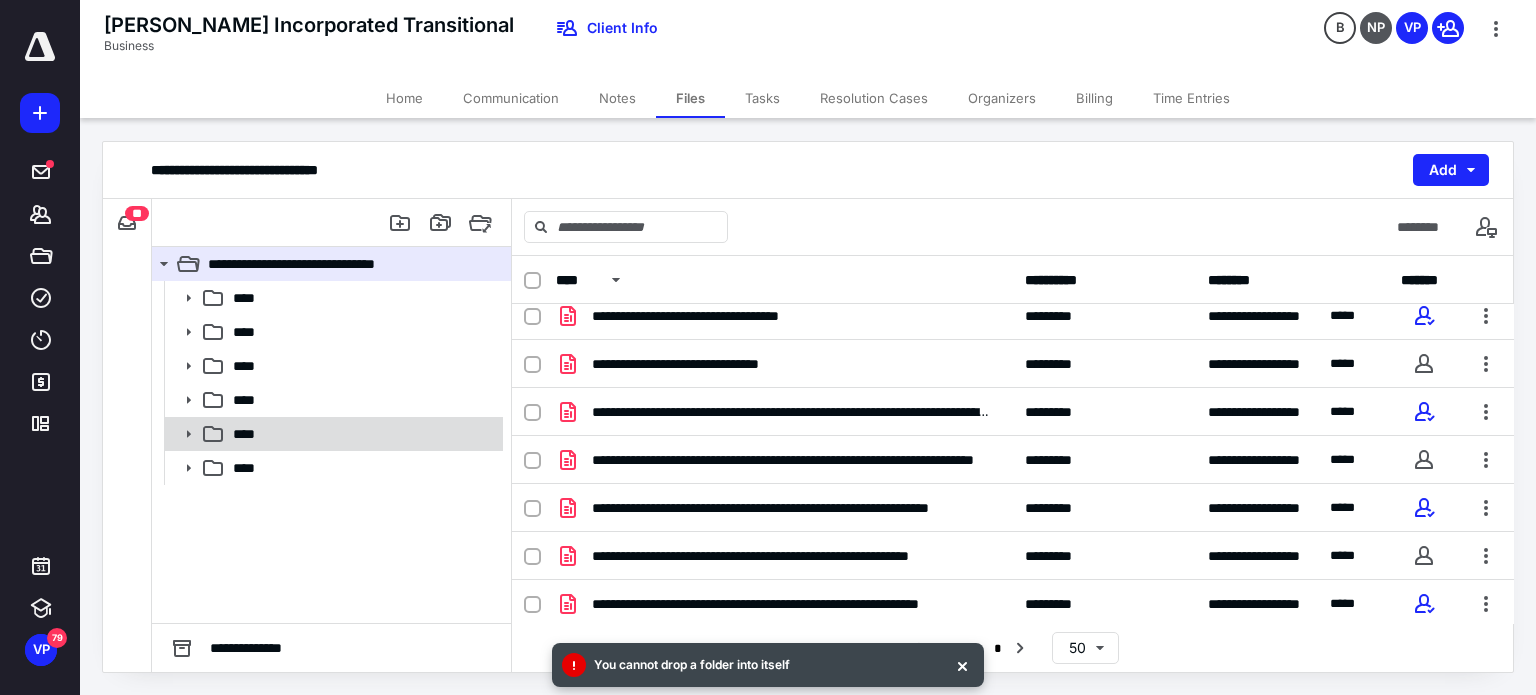click on "****" at bounding box center (250, 434) 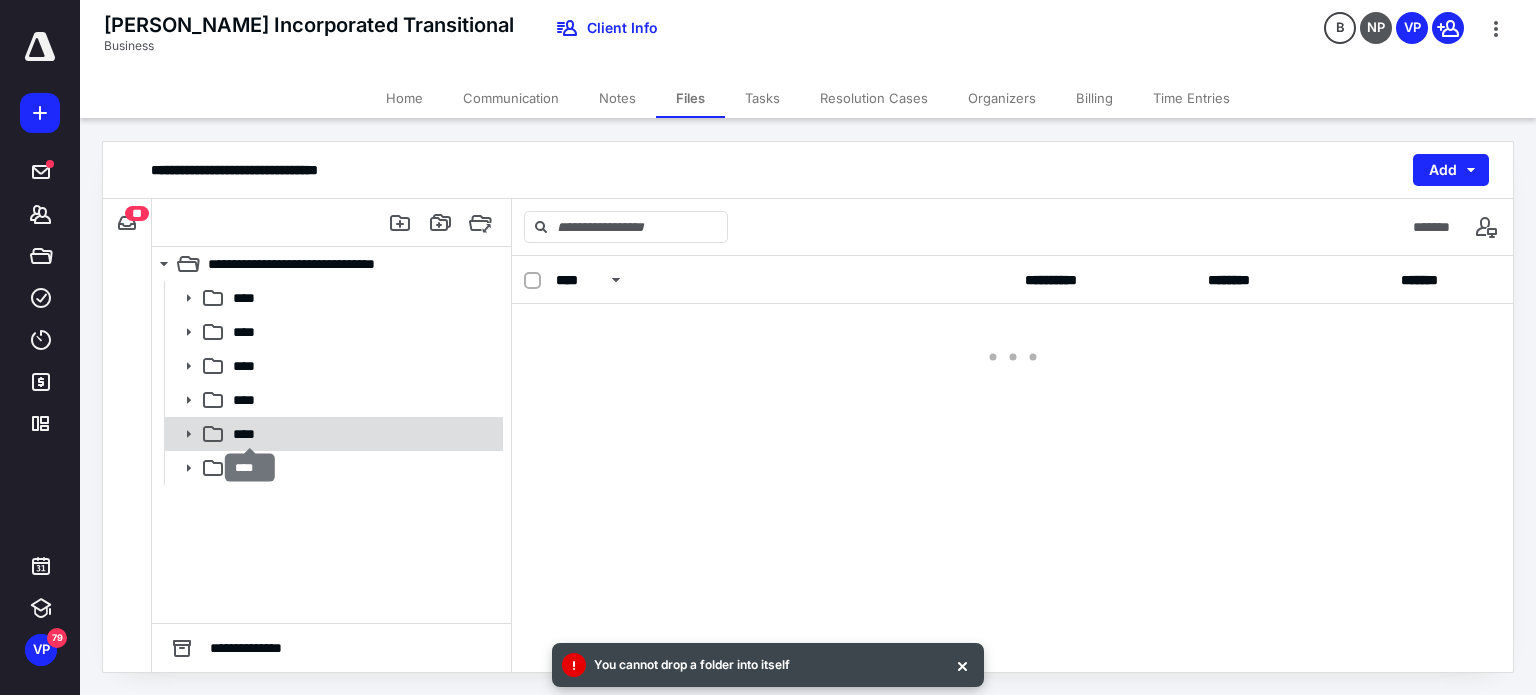 scroll, scrollTop: 0, scrollLeft: 0, axis: both 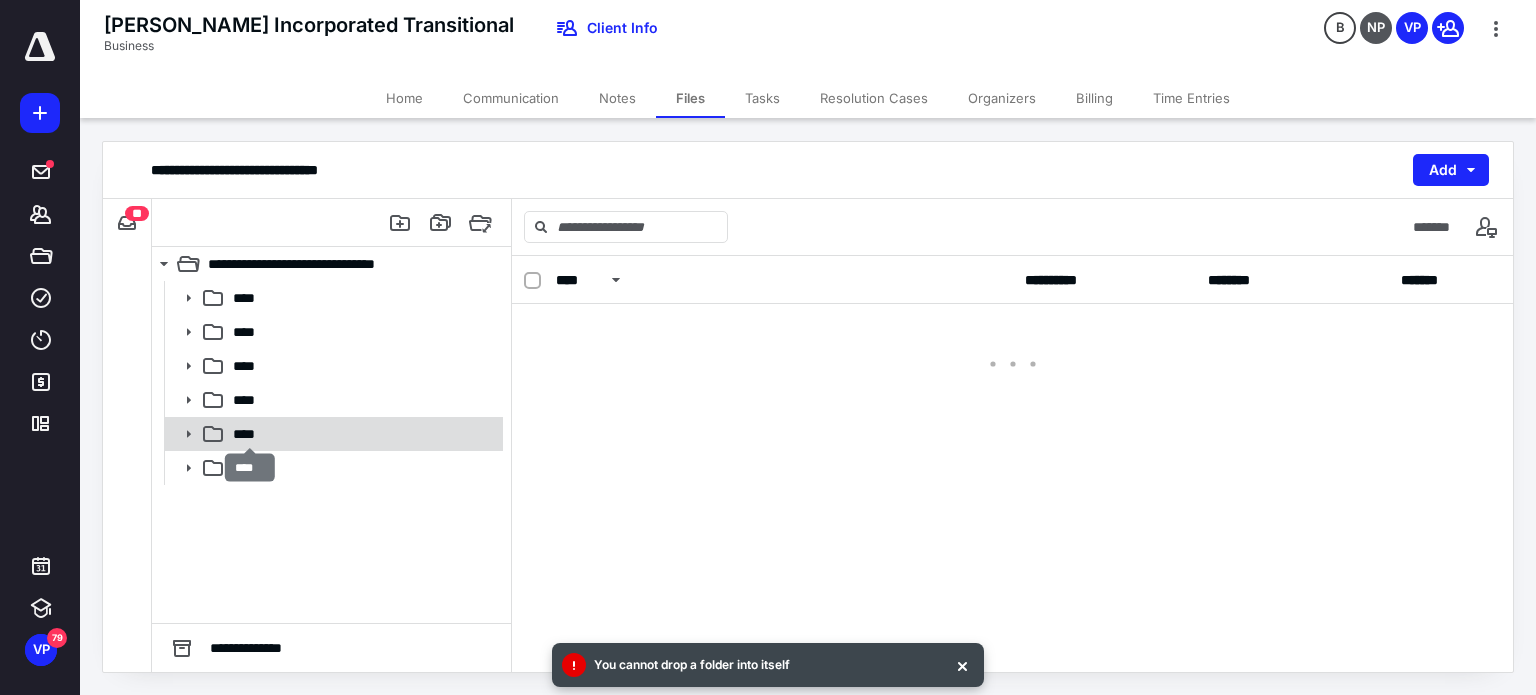 click on "****" at bounding box center (250, 434) 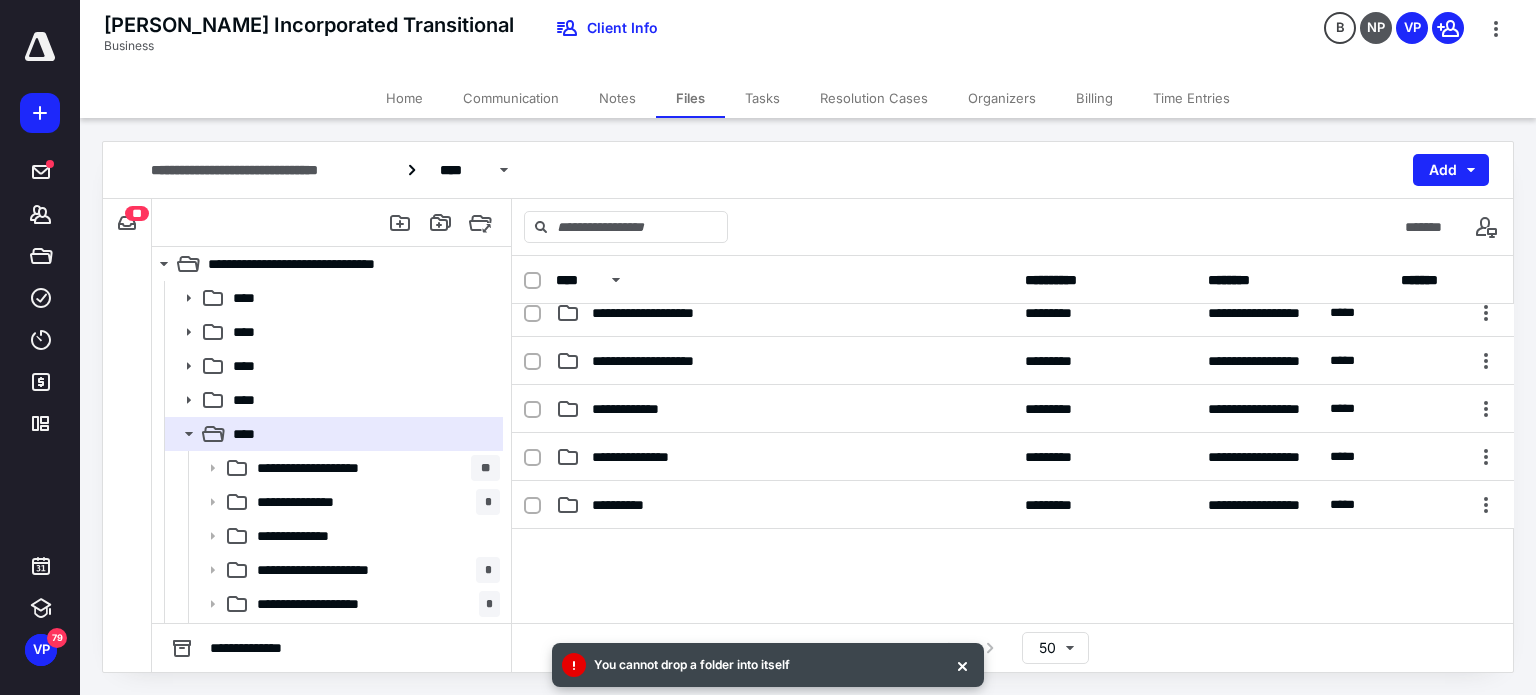 scroll, scrollTop: 300, scrollLeft: 0, axis: vertical 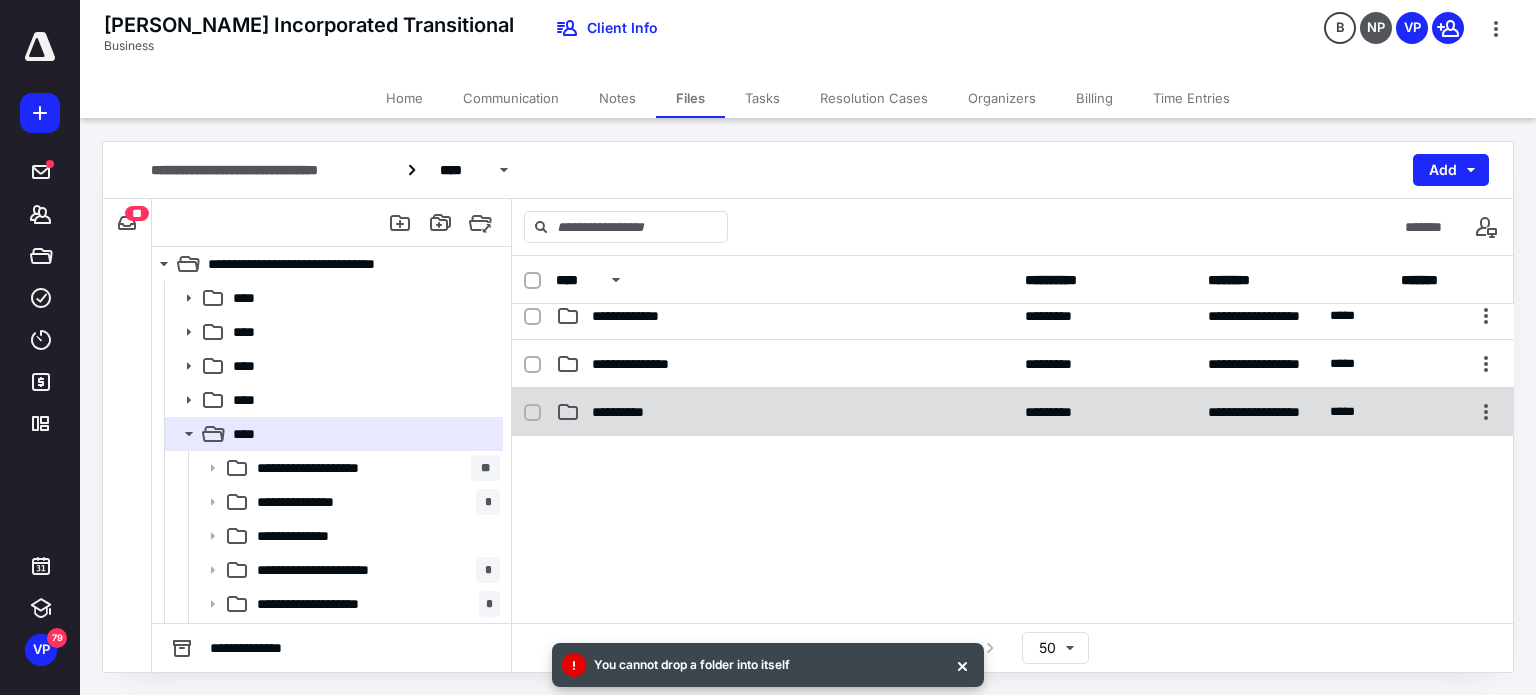 click on "**********" at bounding box center (1013, 412) 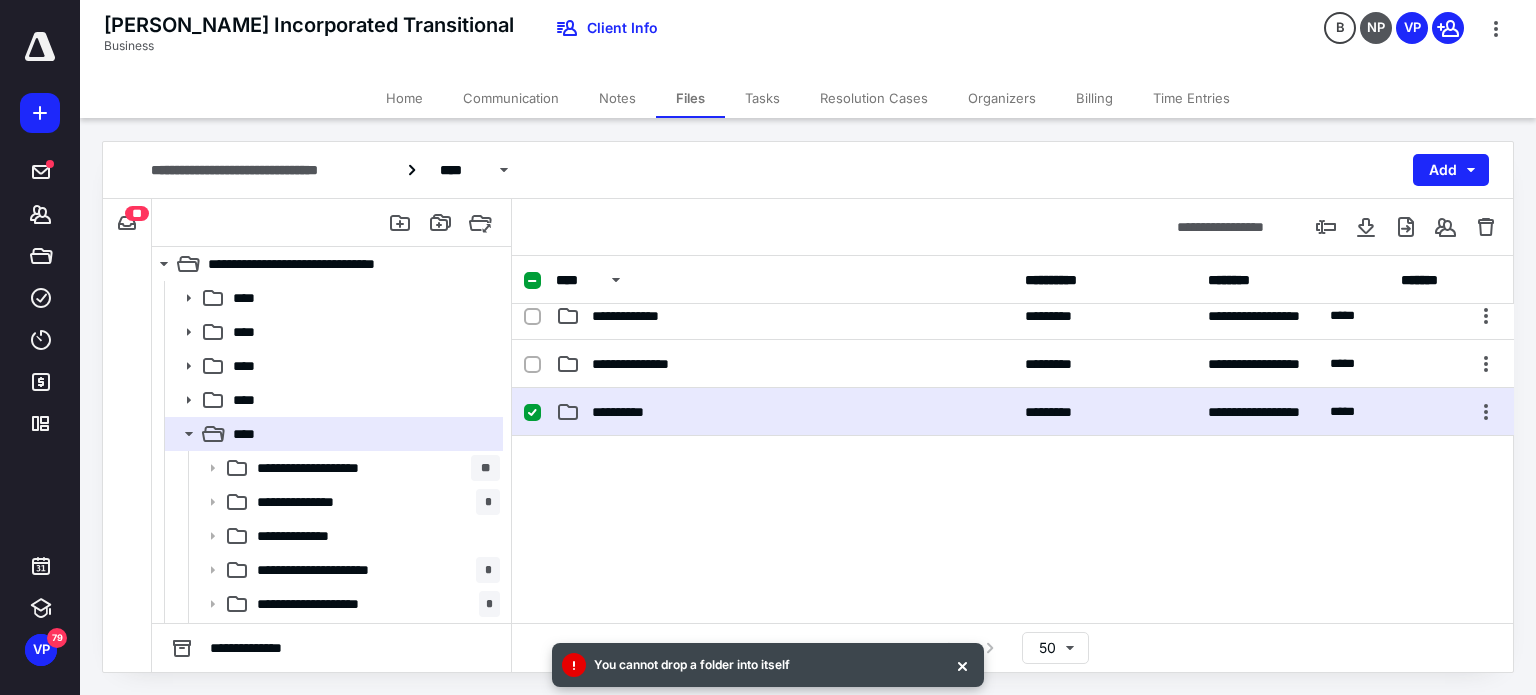 click on "**********" at bounding box center [1013, 412] 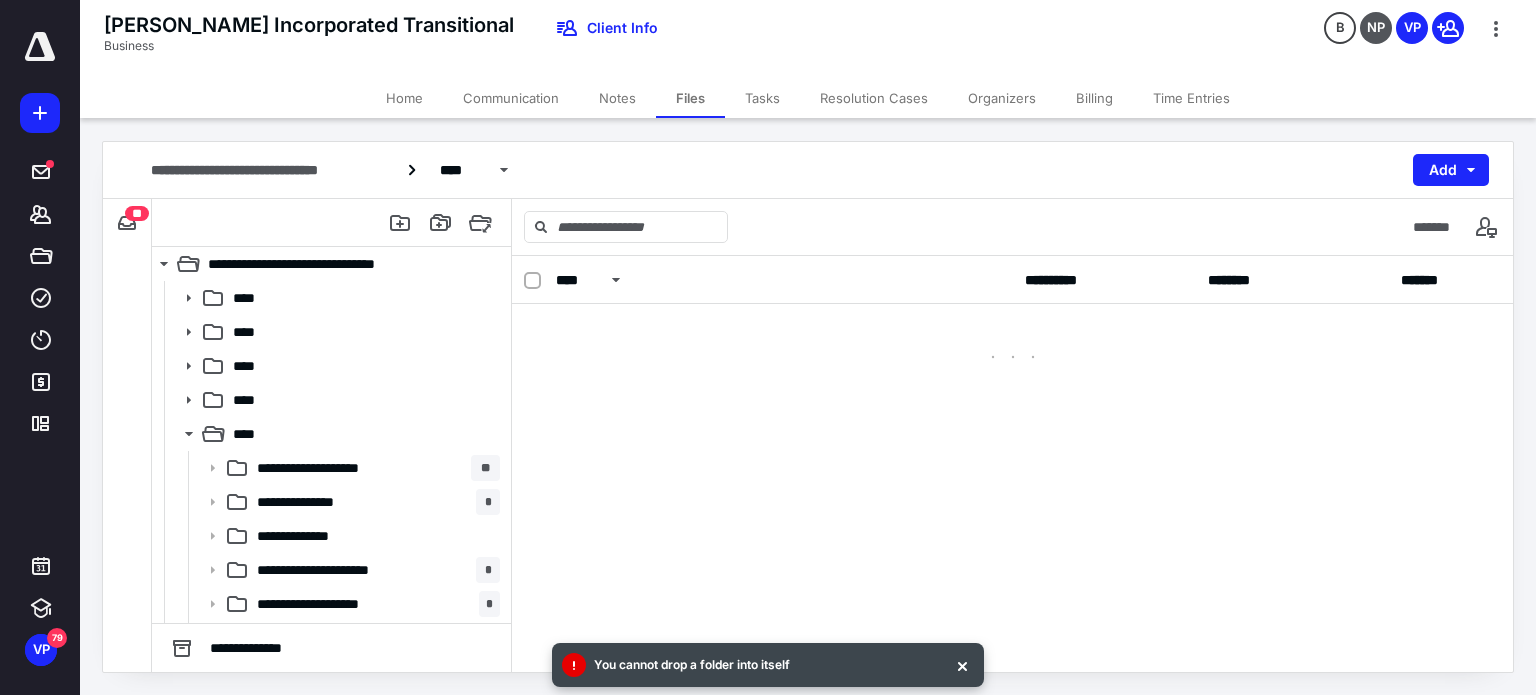 scroll, scrollTop: 0, scrollLeft: 0, axis: both 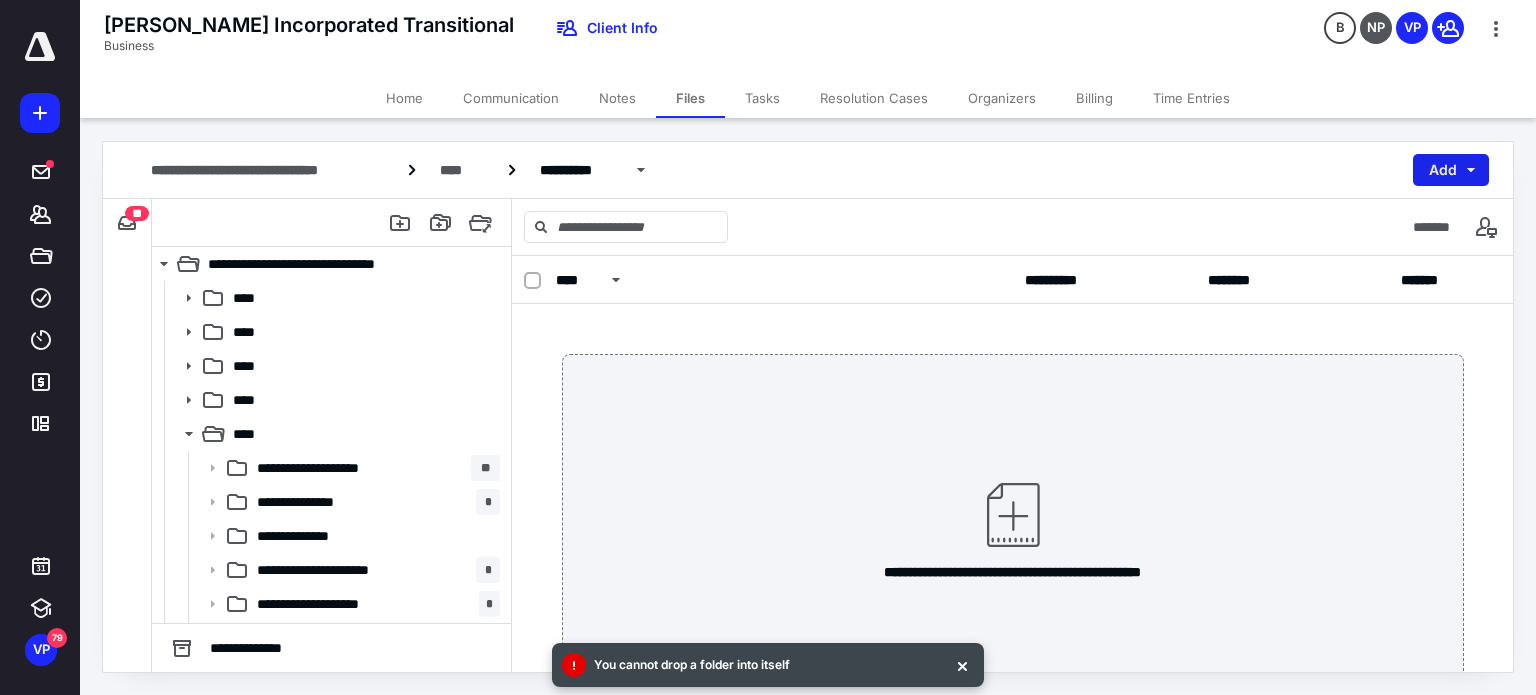 click on "Add" at bounding box center (1451, 170) 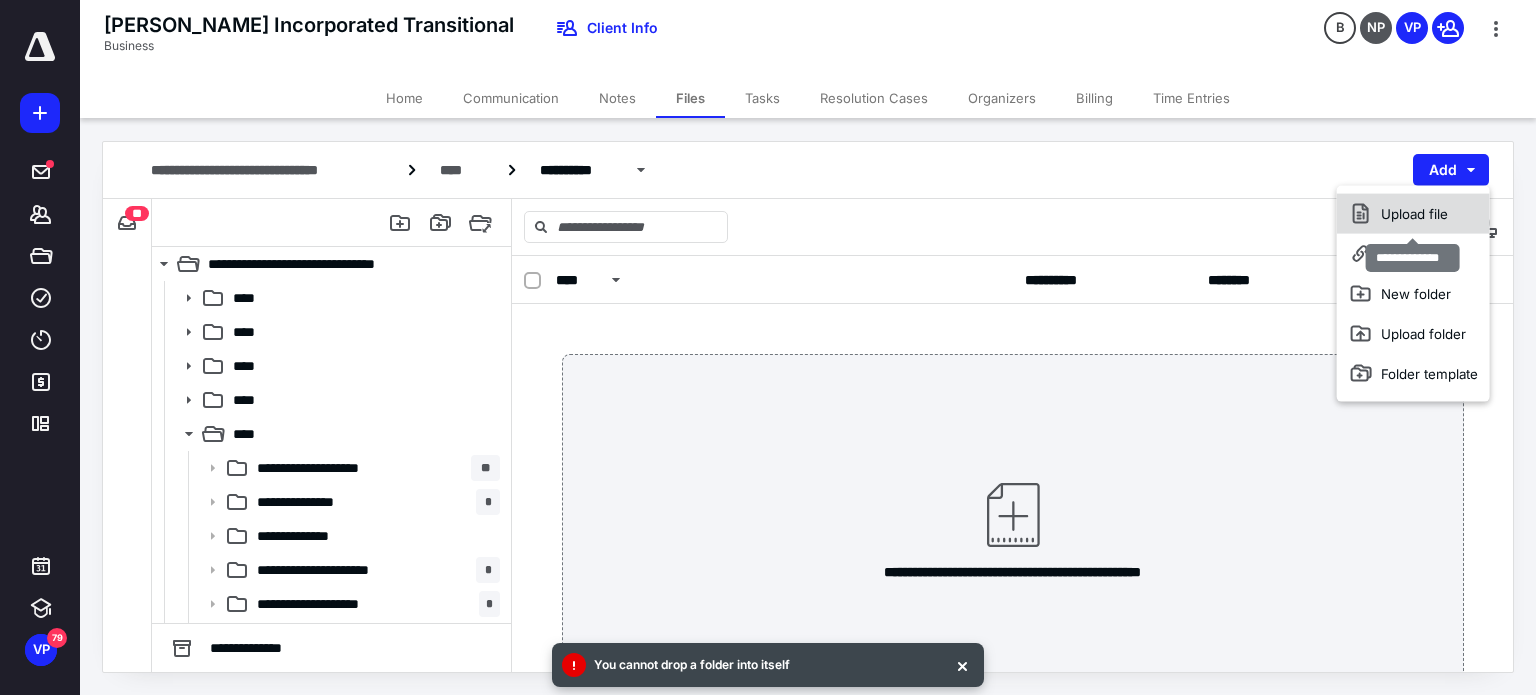 click on "Upload file" at bounding box center [1413, 214] 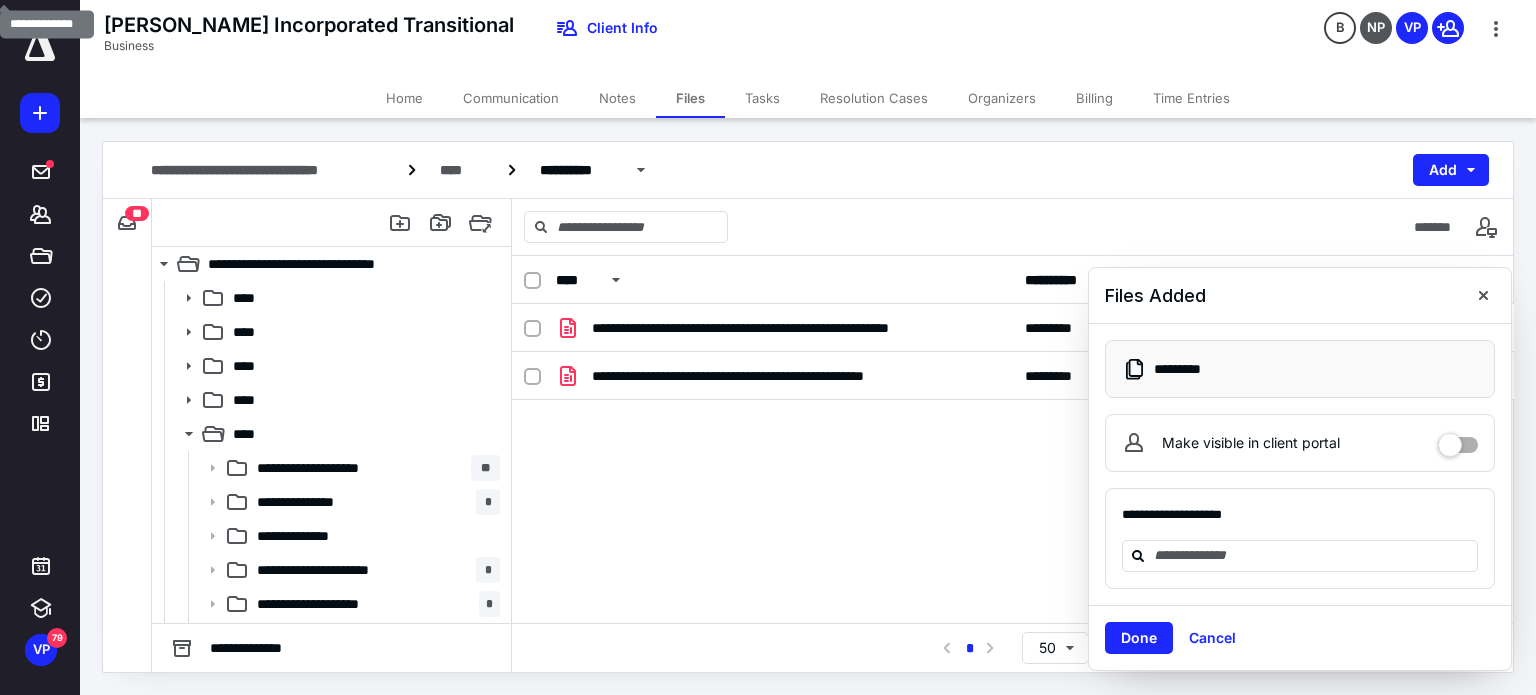 click at bounding box center (1458, 438) 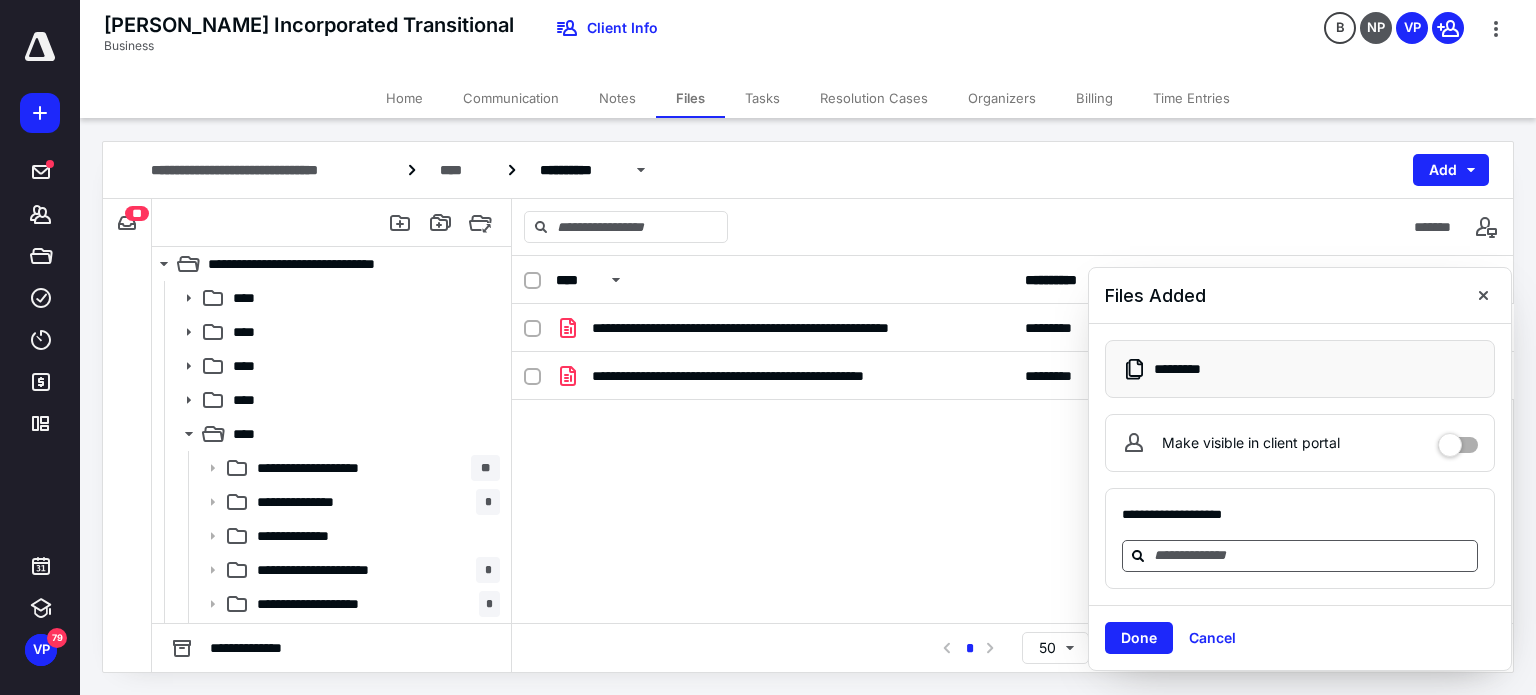 click at bounding box center [1312, 555] 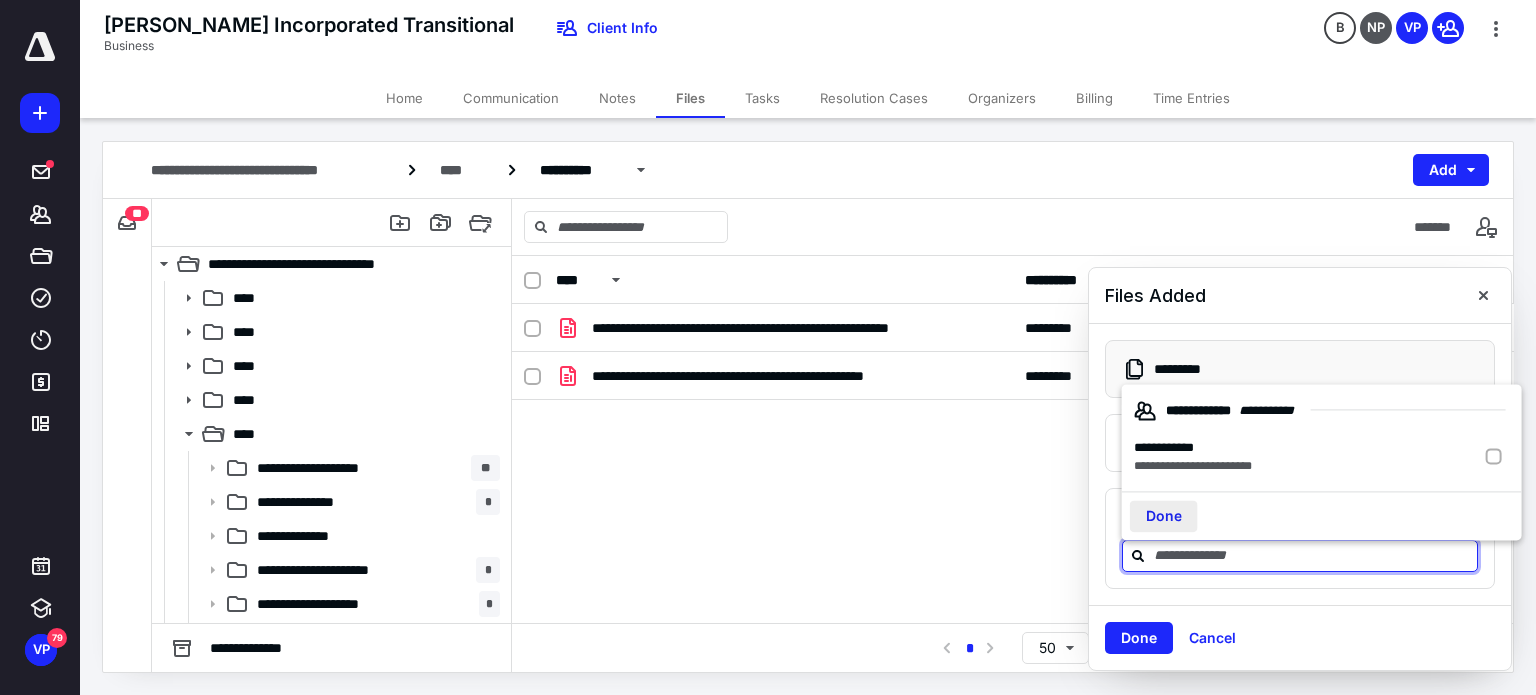 click on "Done" at bounding box center [1164, 517] 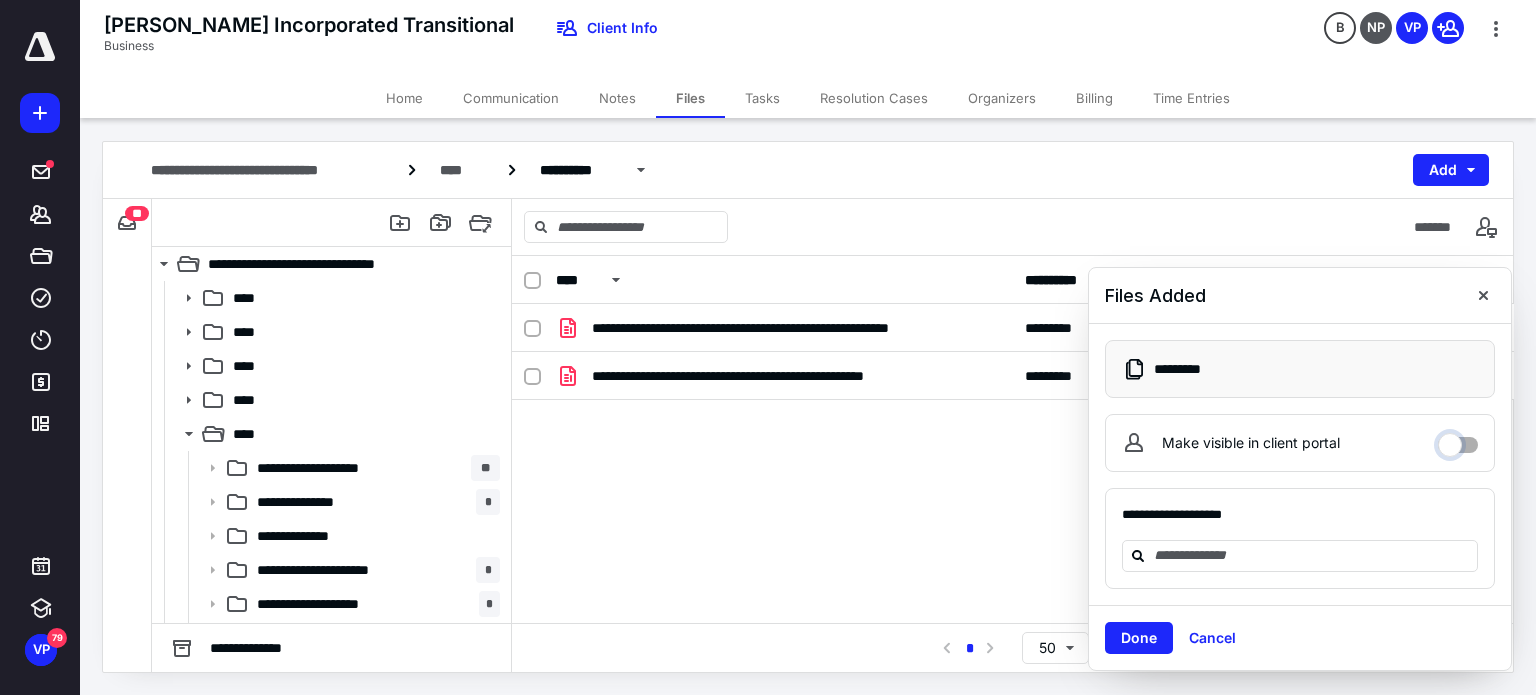 click on "Make visible in client portal" at bounding box center [1458, 440] 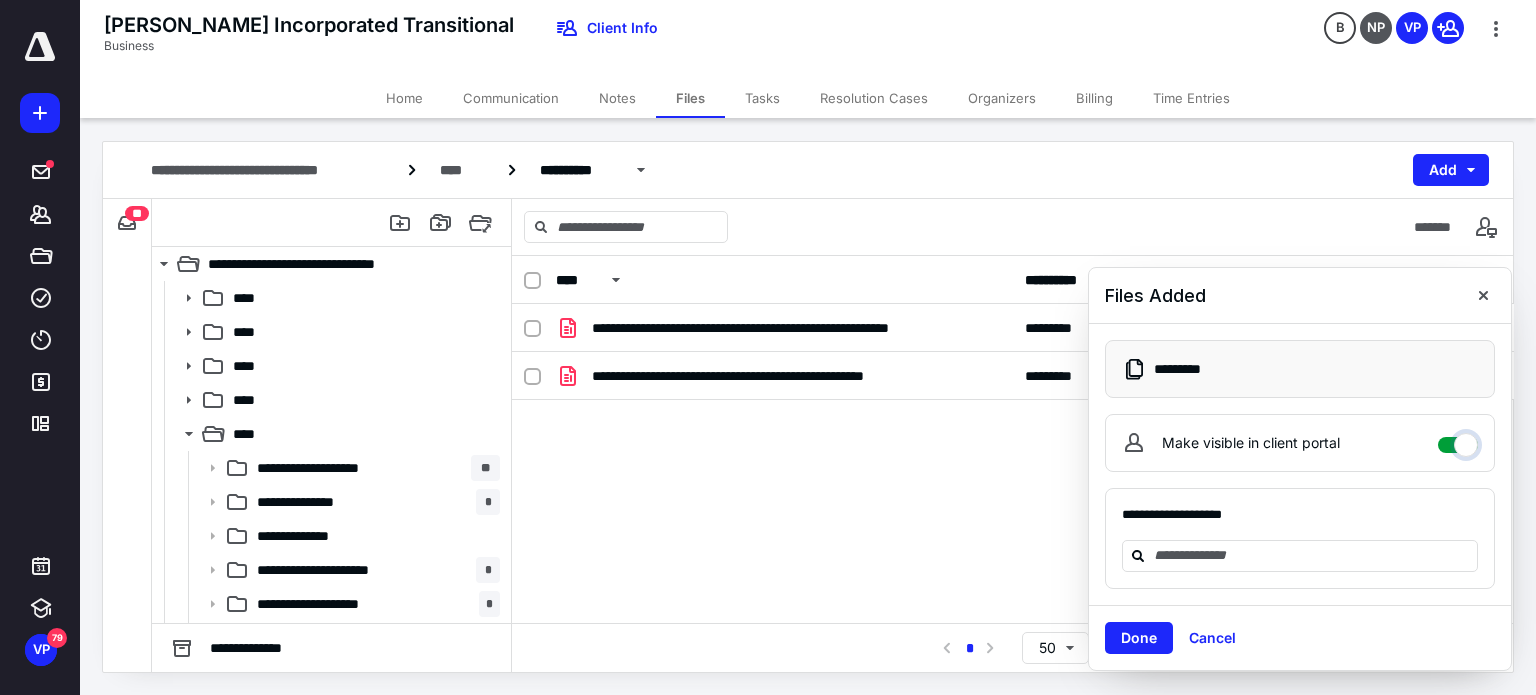 checkbox on "****" 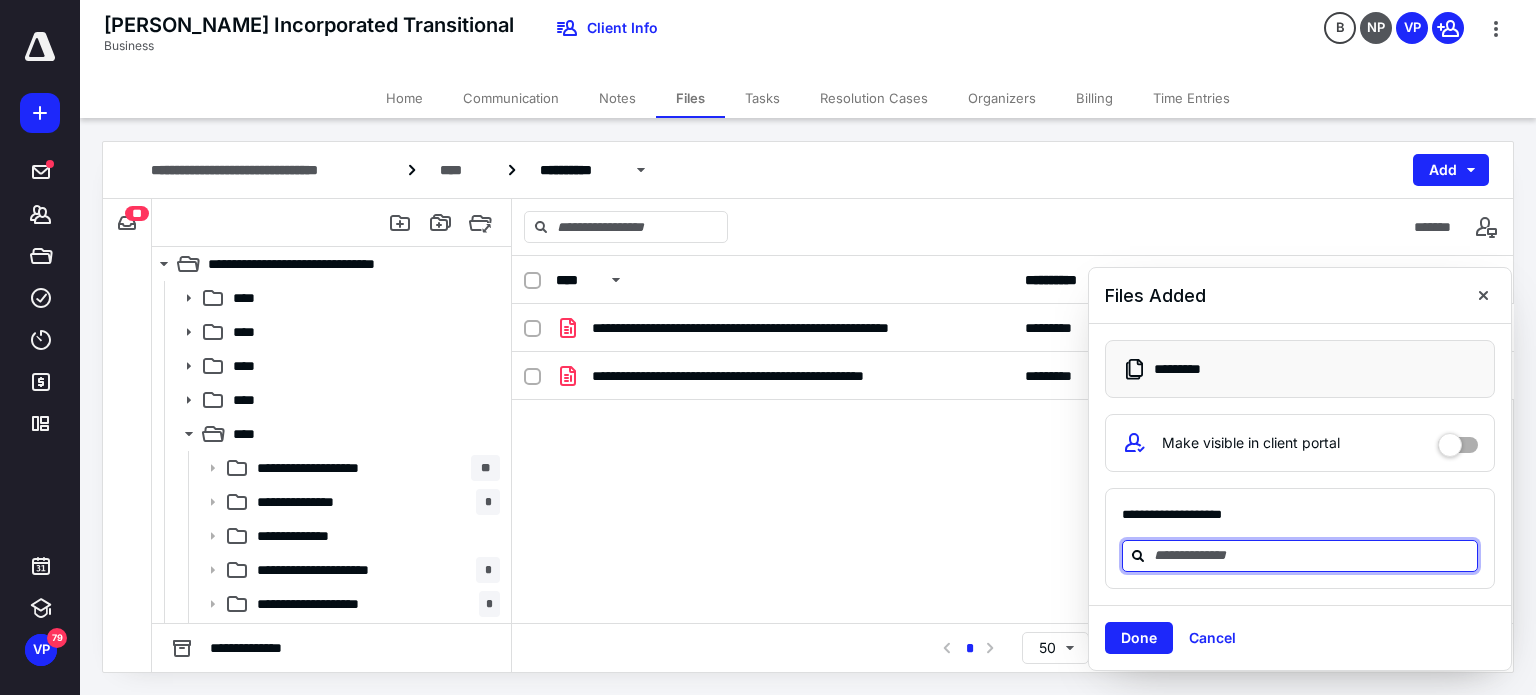 click at bounding box center [1312, 555] 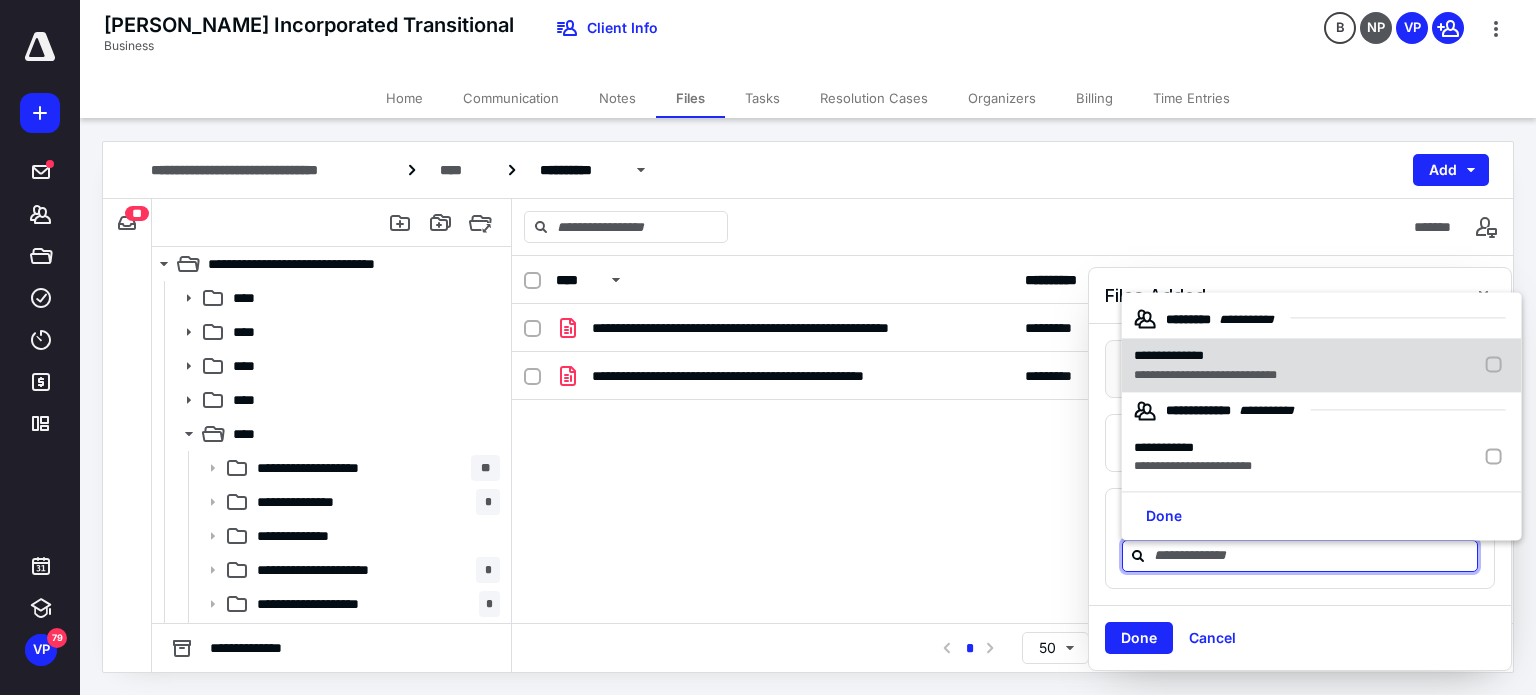 click on "**********" at bounding box center [1205, 375] 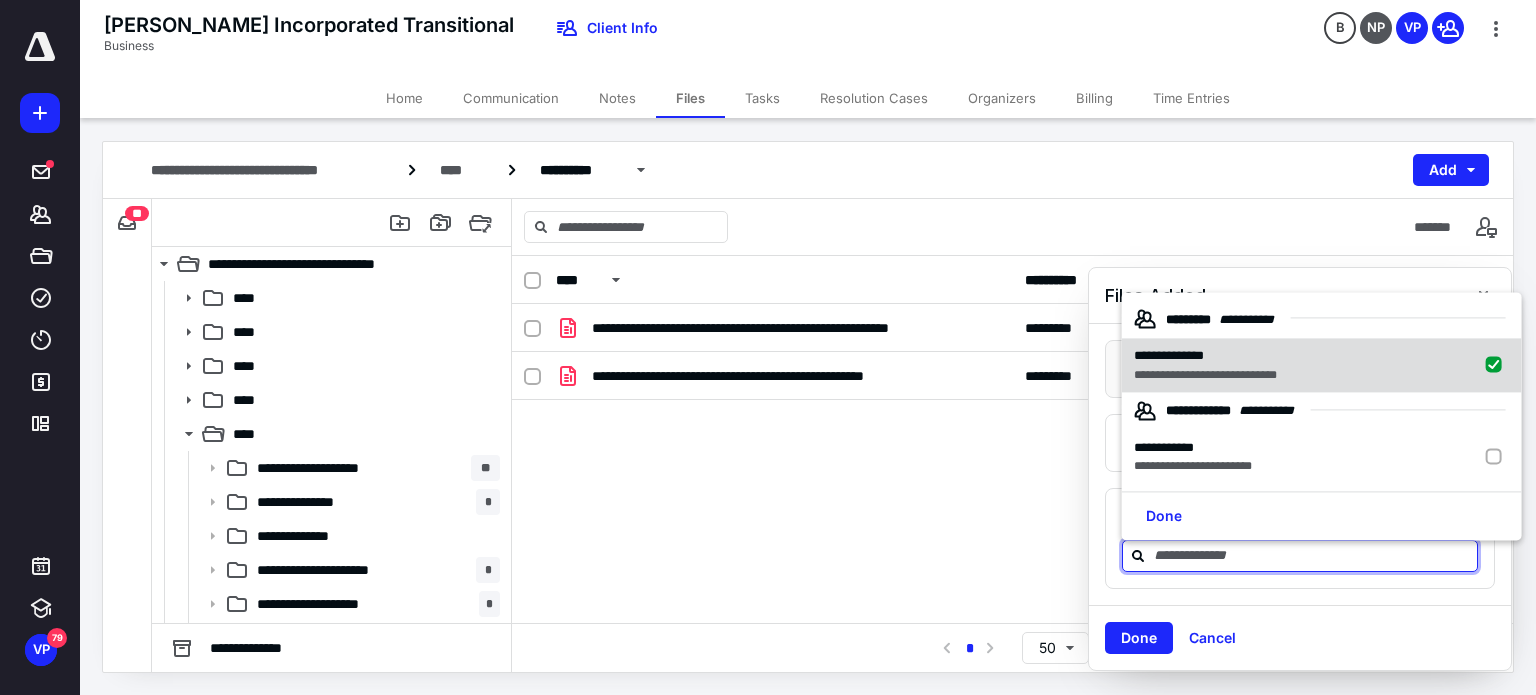 checkbox on "true" 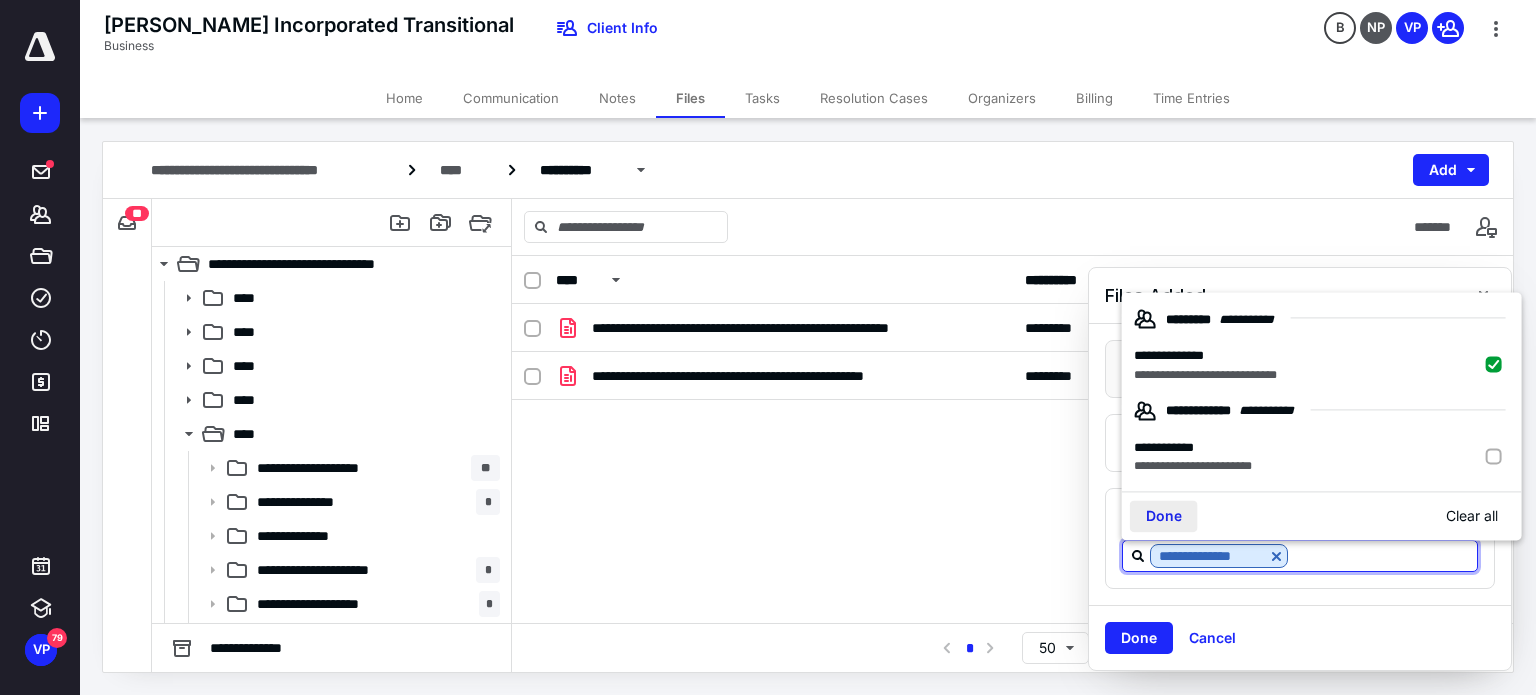 click on "Done" at bounding box center [1164, 517] 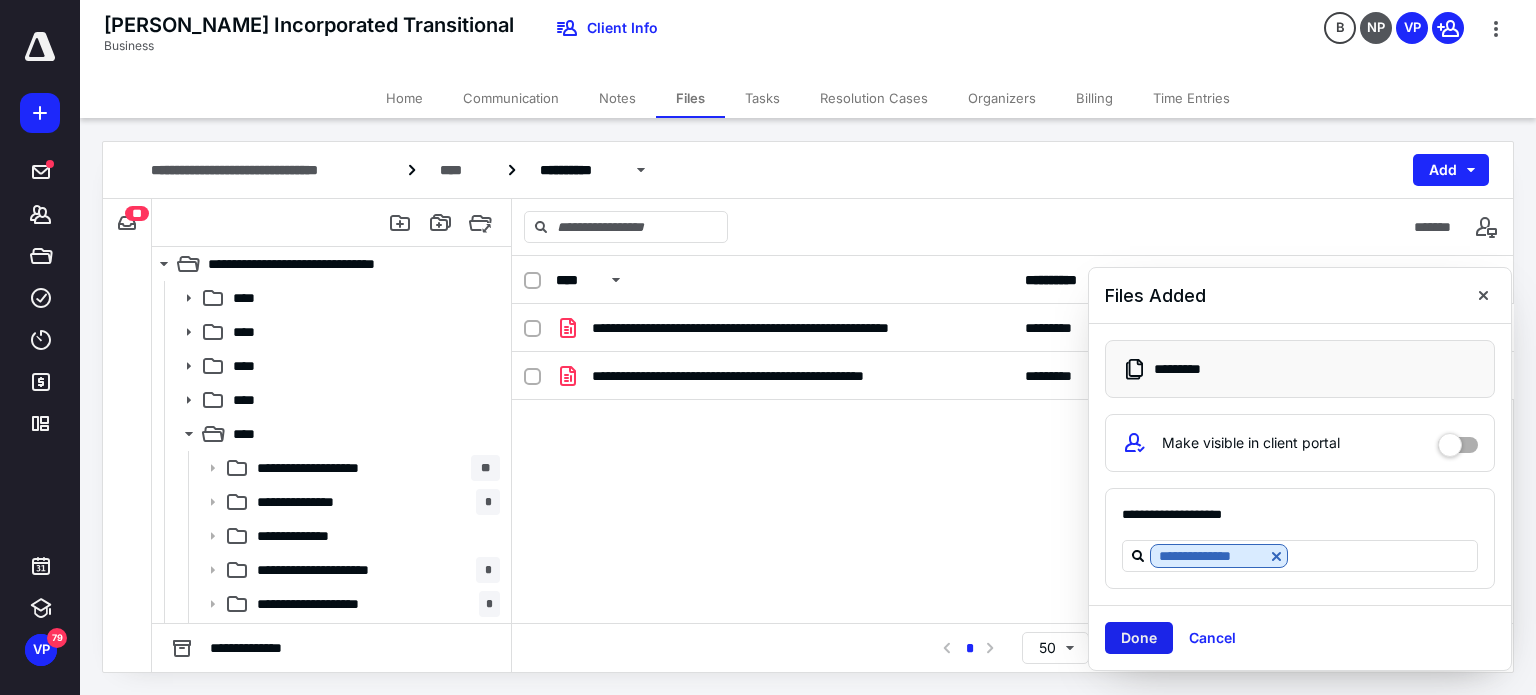 click on "Done" at bounding box center (1139, 638) 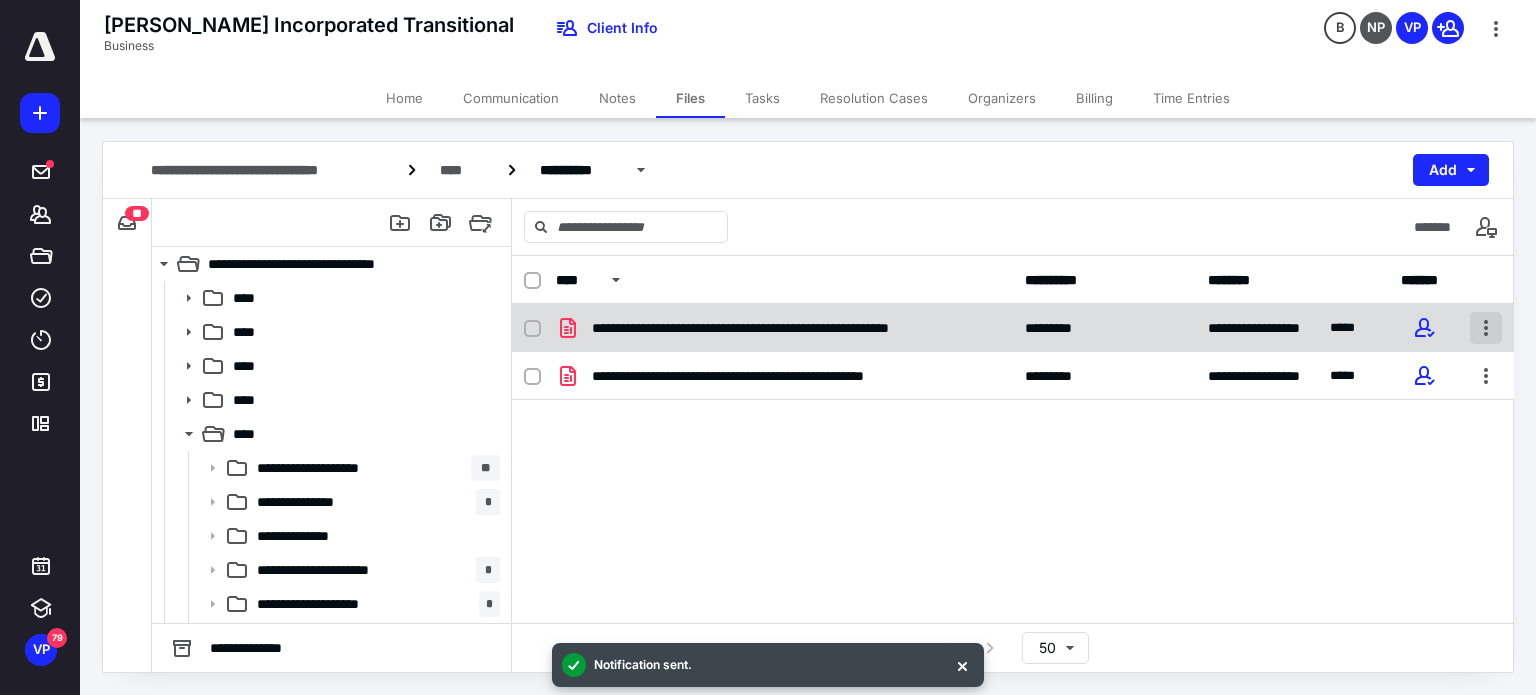 click at bounding box center [1486, 328] 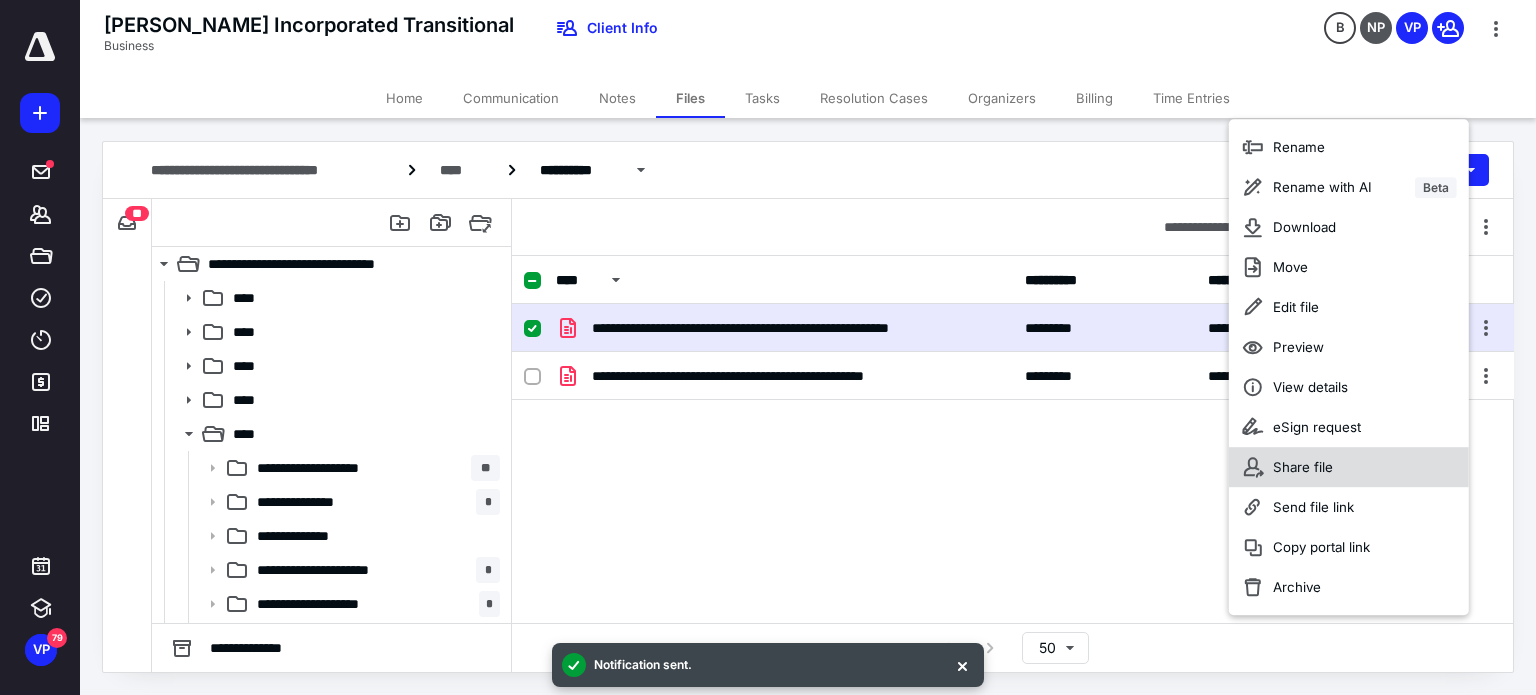 click on "Share file" at bounding box center [1303, 467] 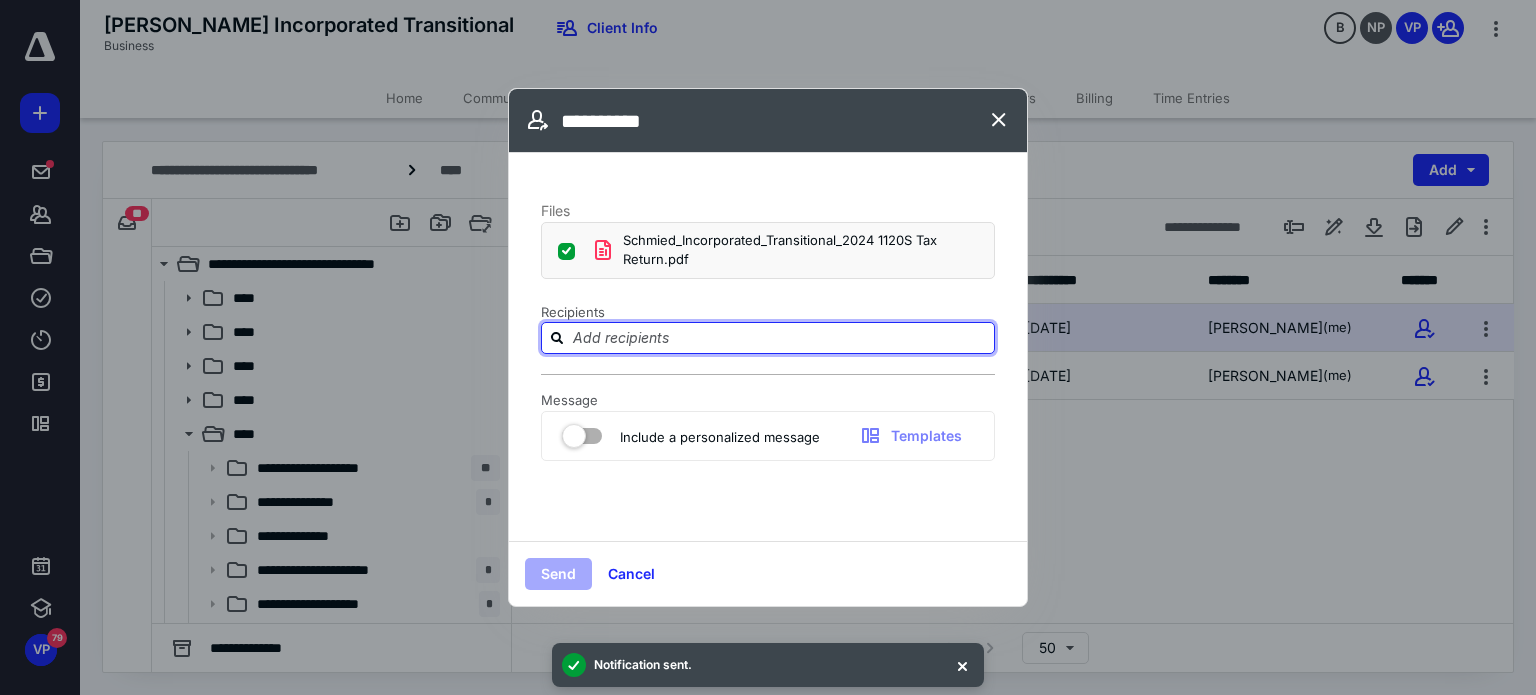 click at bounding box center [780, 337] 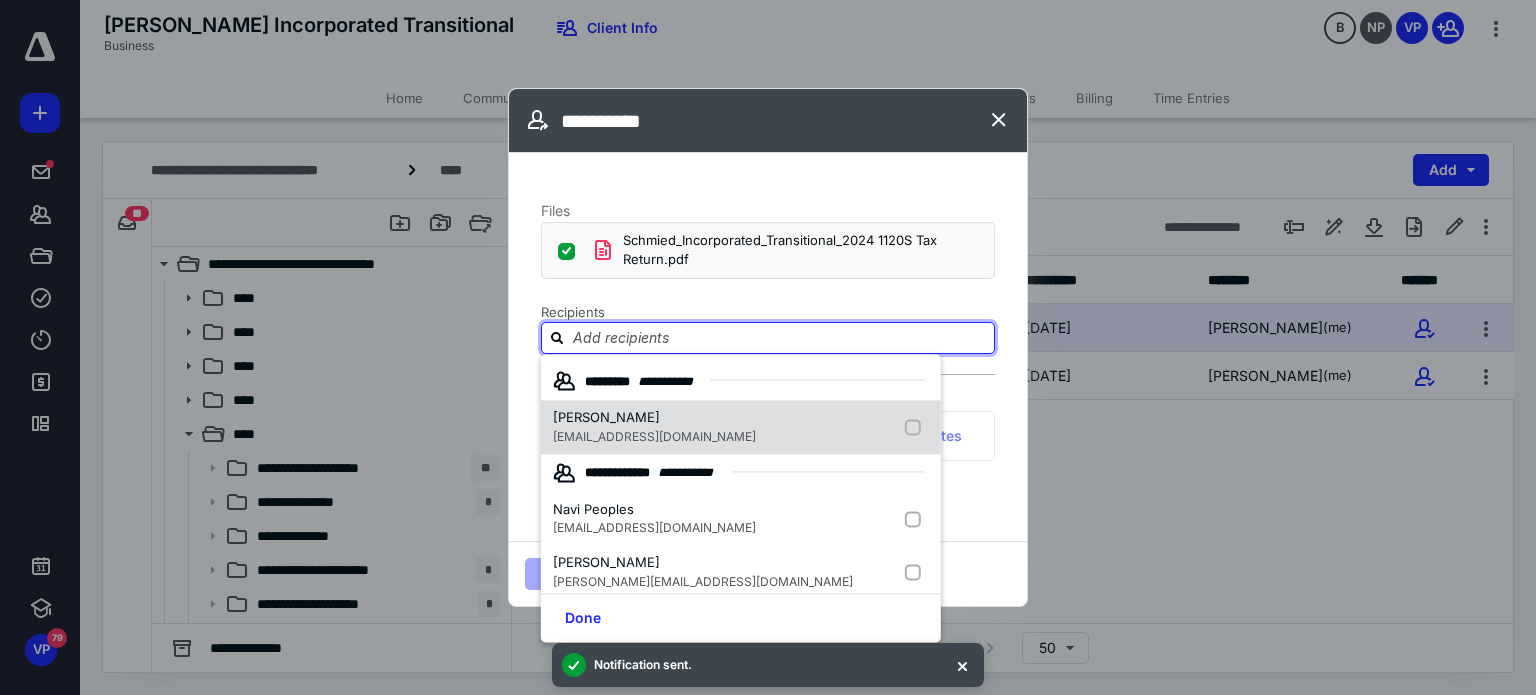 click on "[PERSON_NAME]" at bounding box center [606, 417] 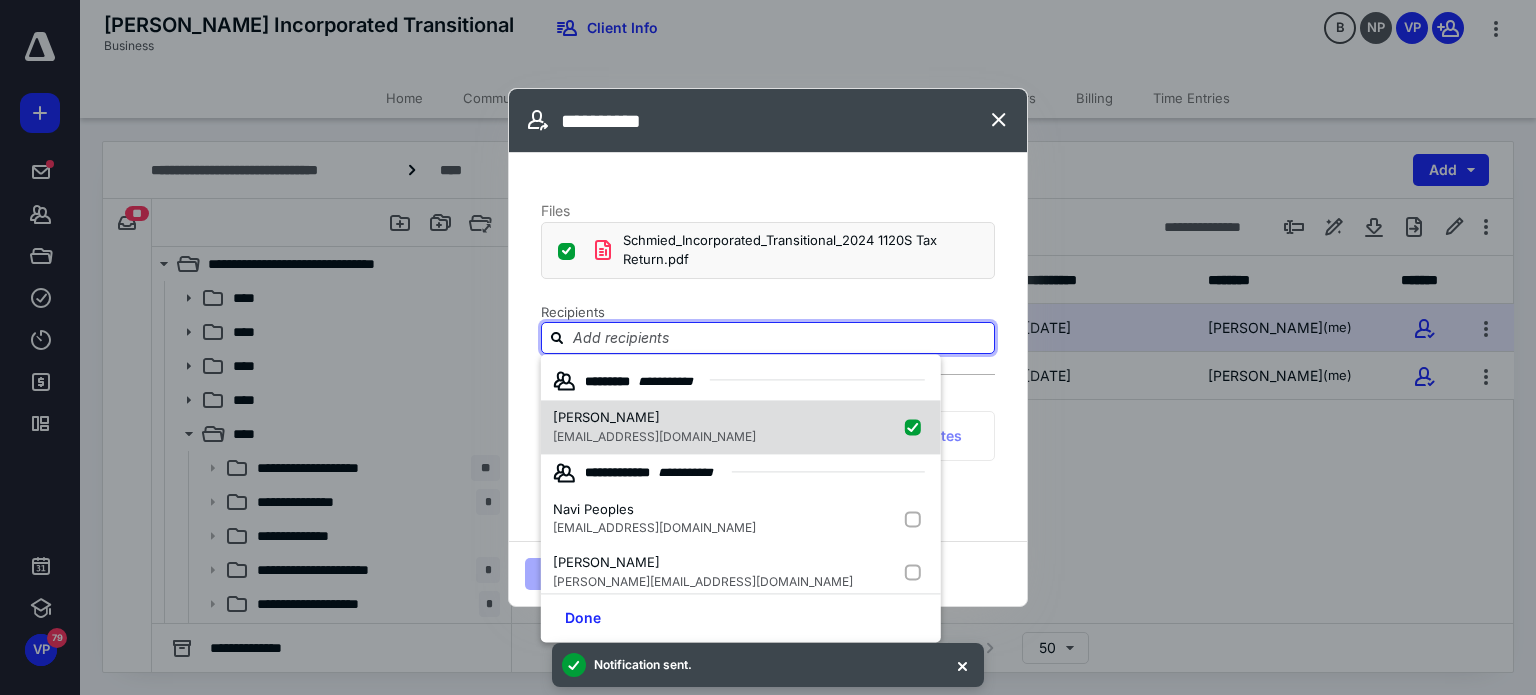 checkbox on "true" 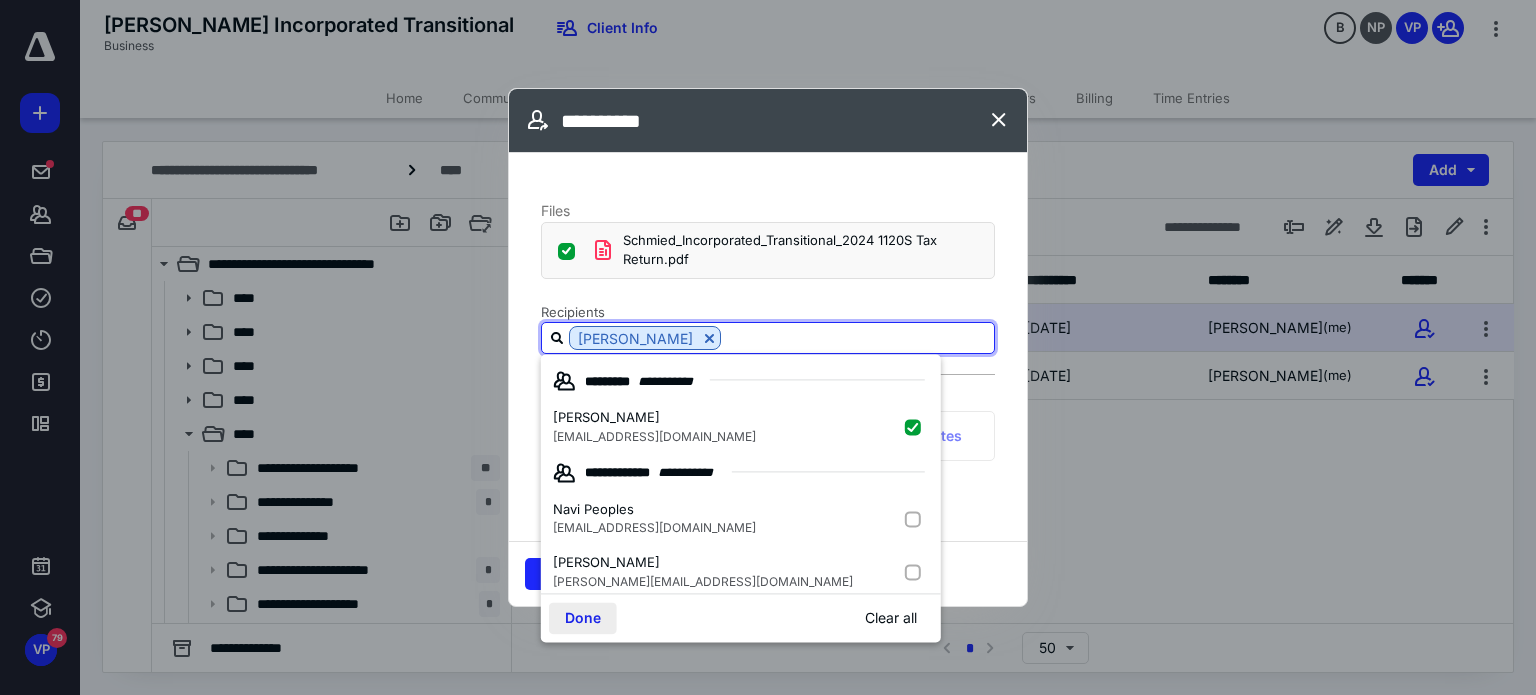 click on "Done" at bounding box center (583, 618) 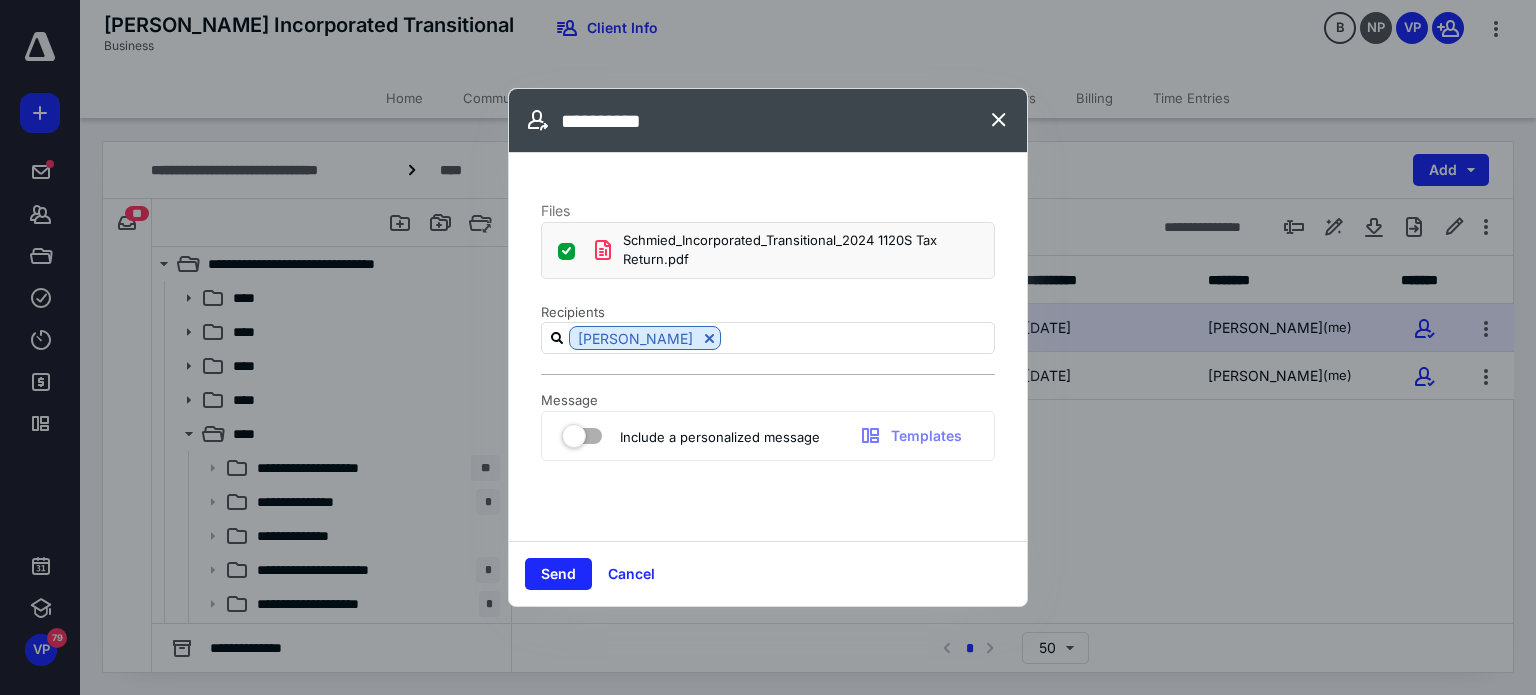 click at bounding box center [582, 432] 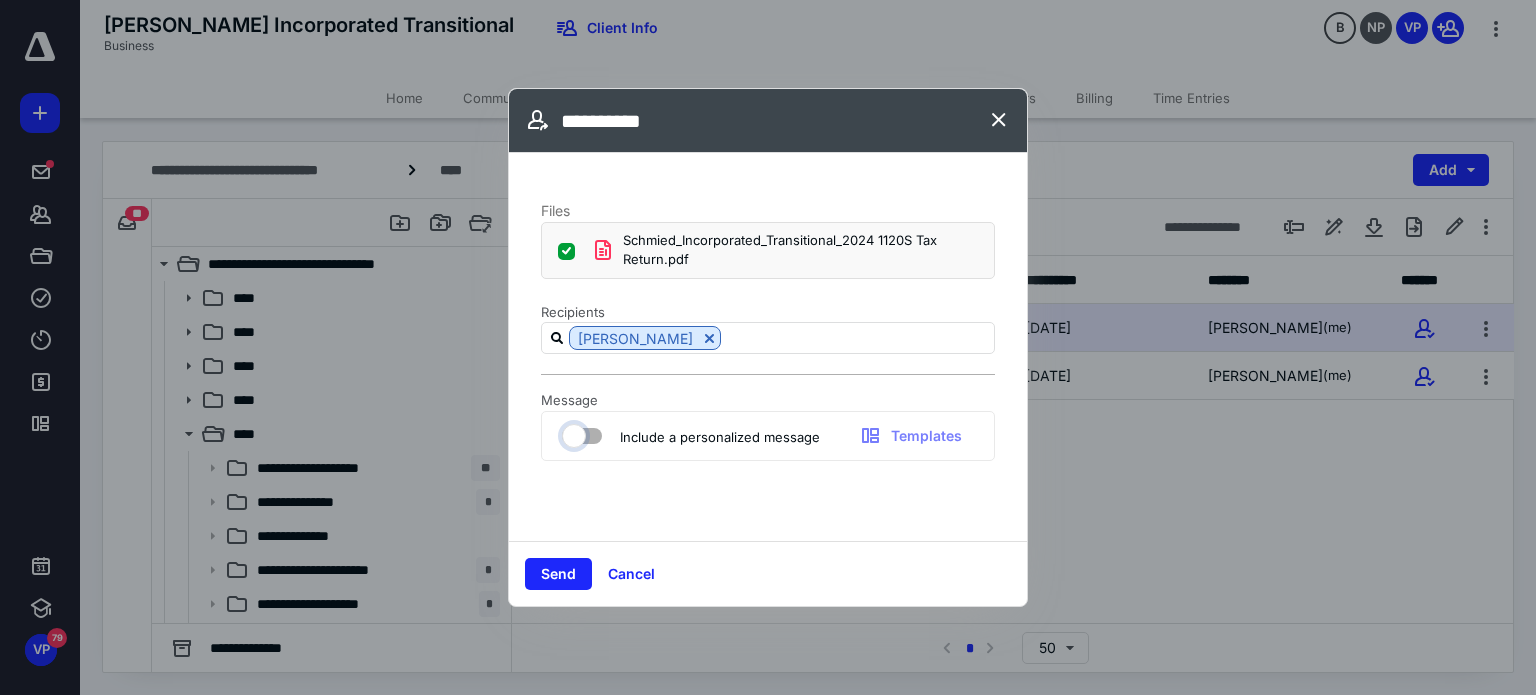 click at bounding box center [572, 433] 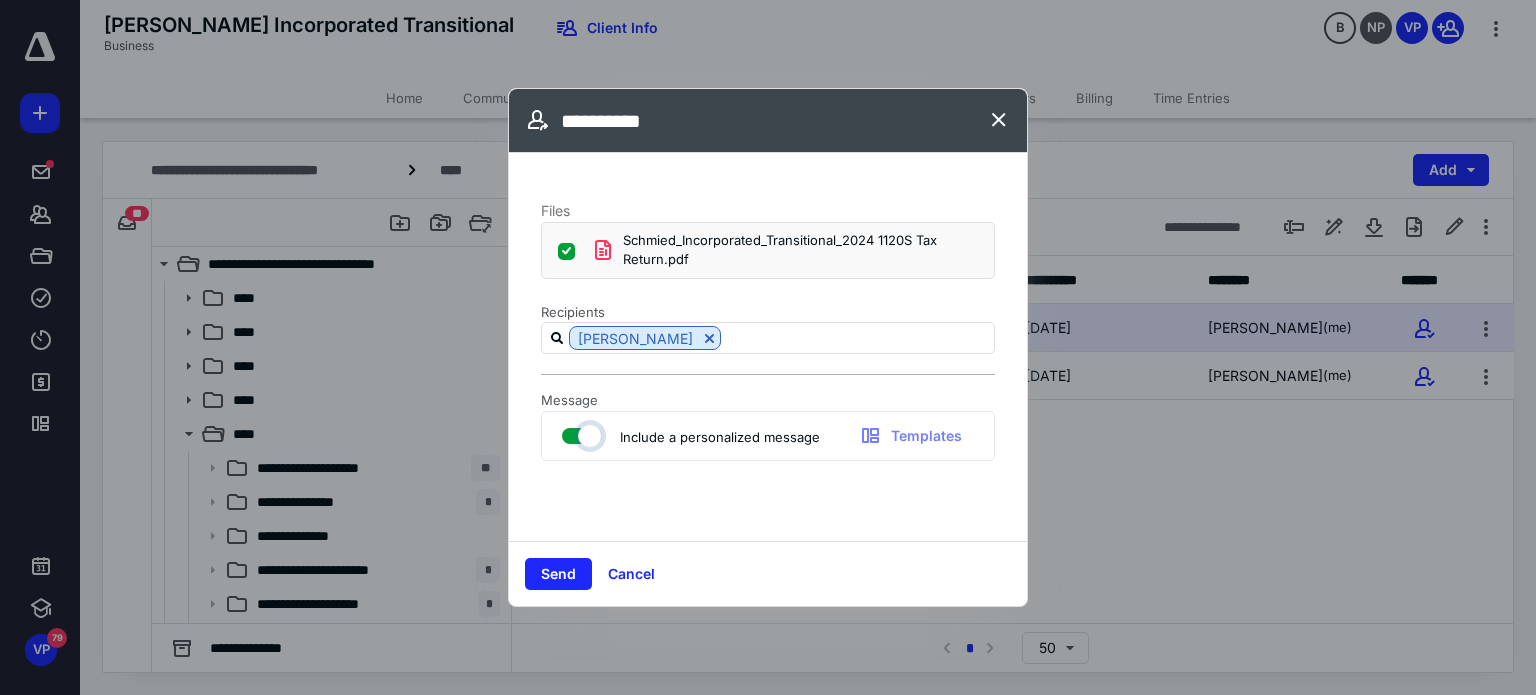 checkbox on "true" 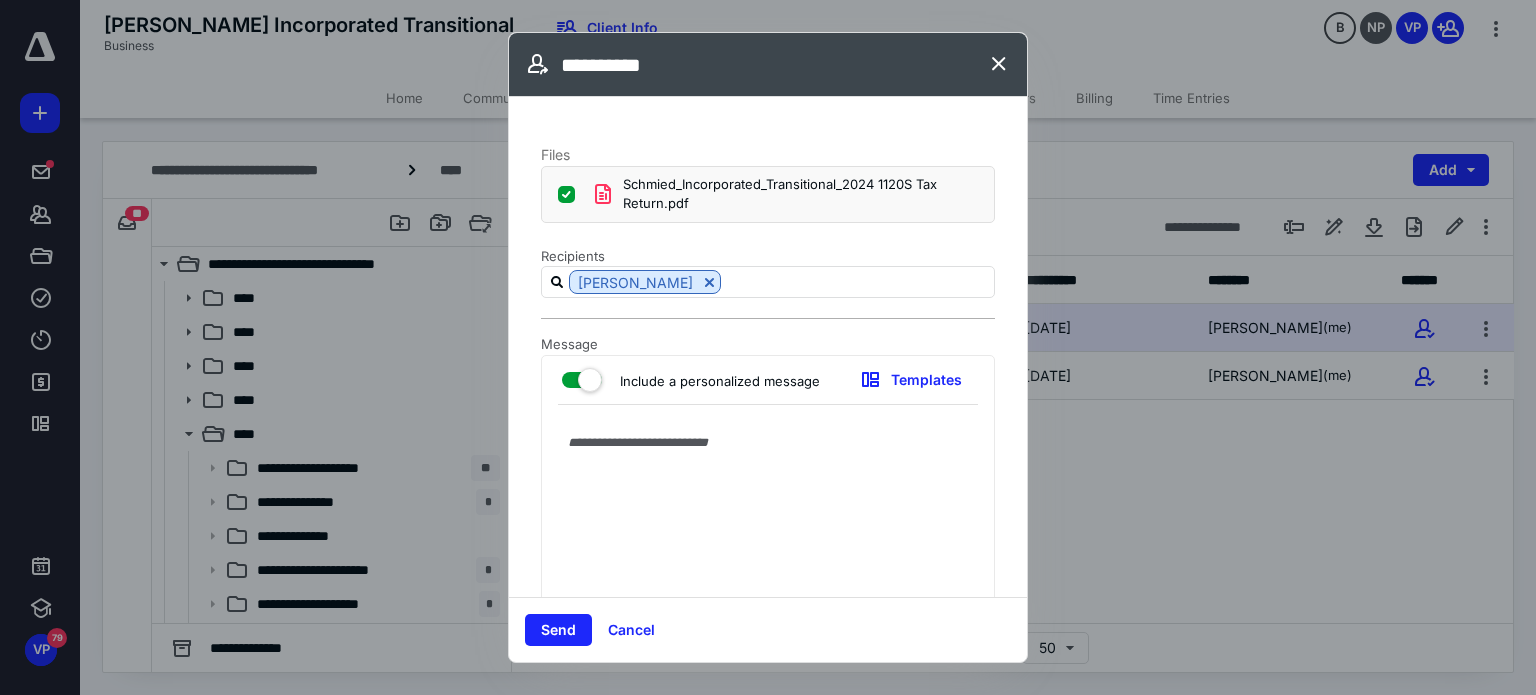 click at bounding box center [768, 513] 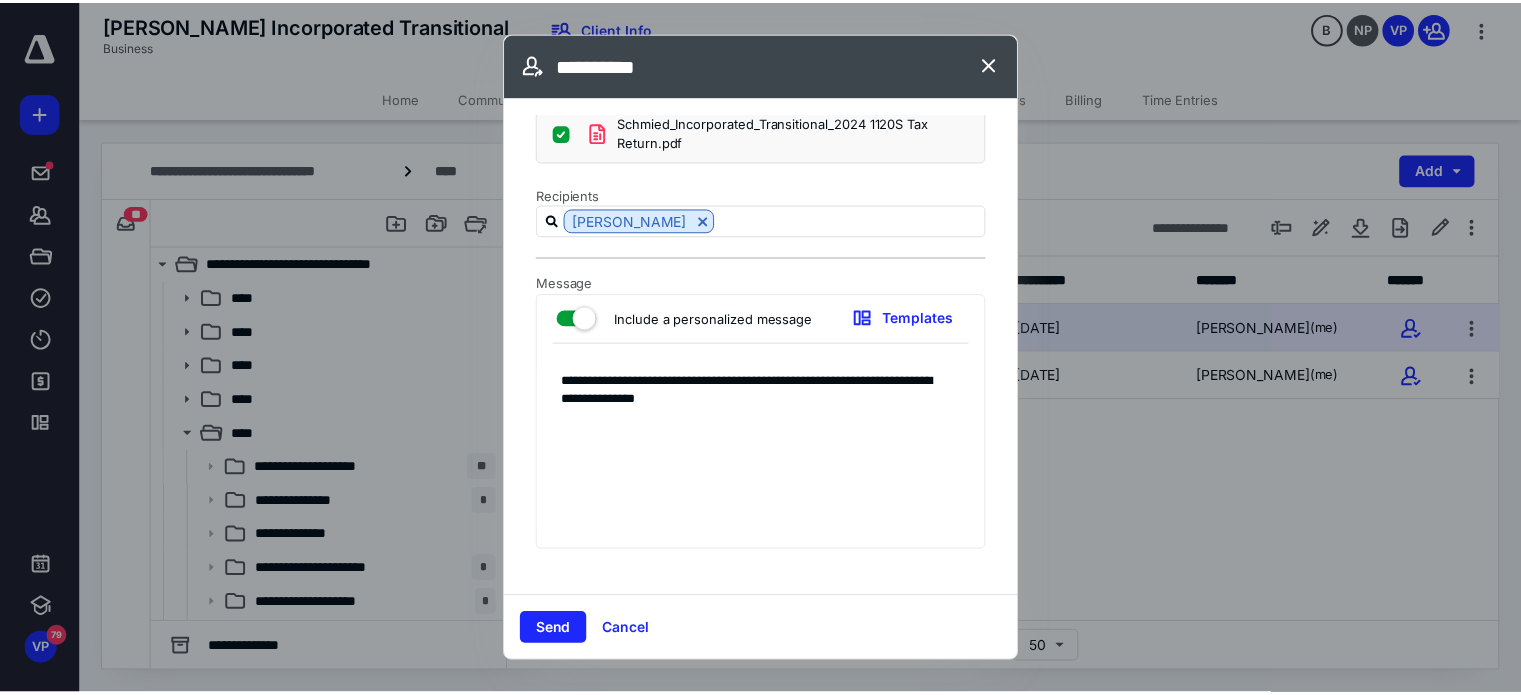 scroll, scrollTop: 0, scrollLeft: 0, axis: both 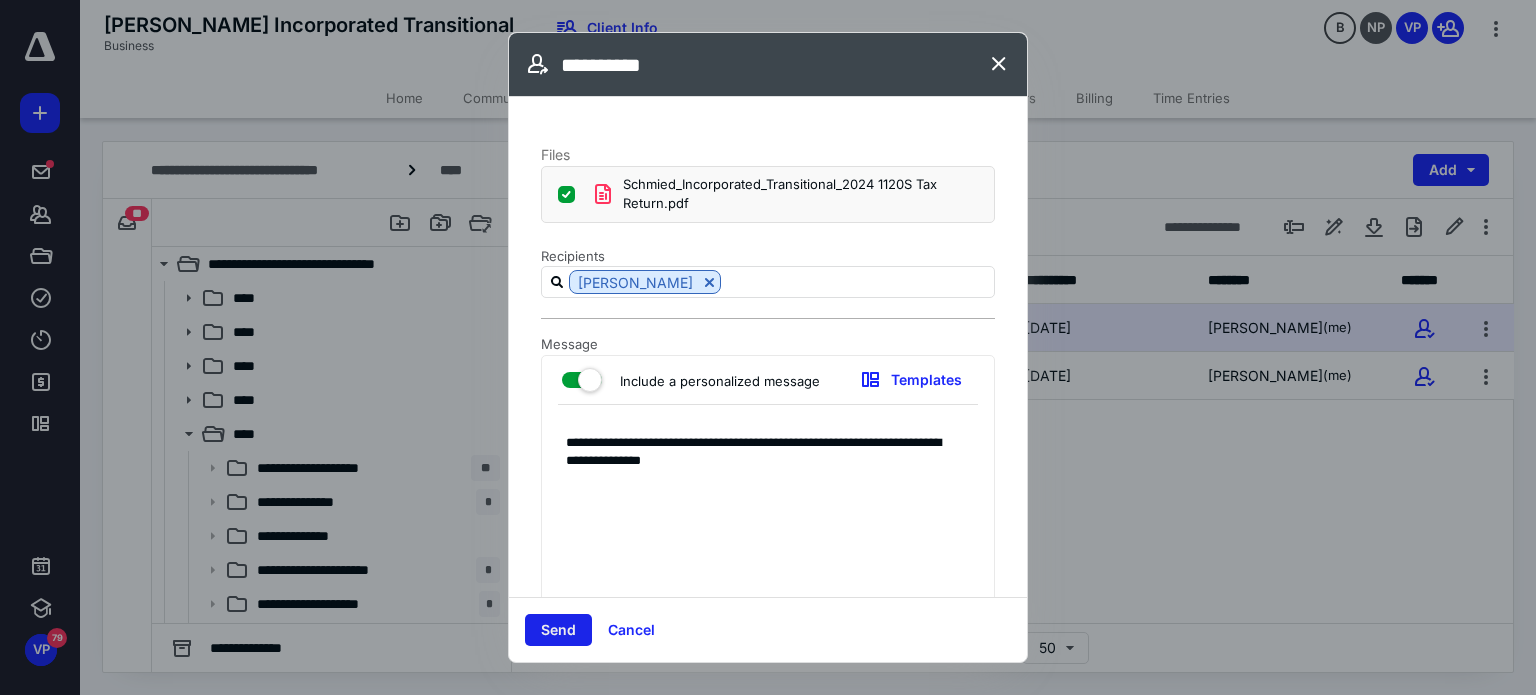 type on "**********" 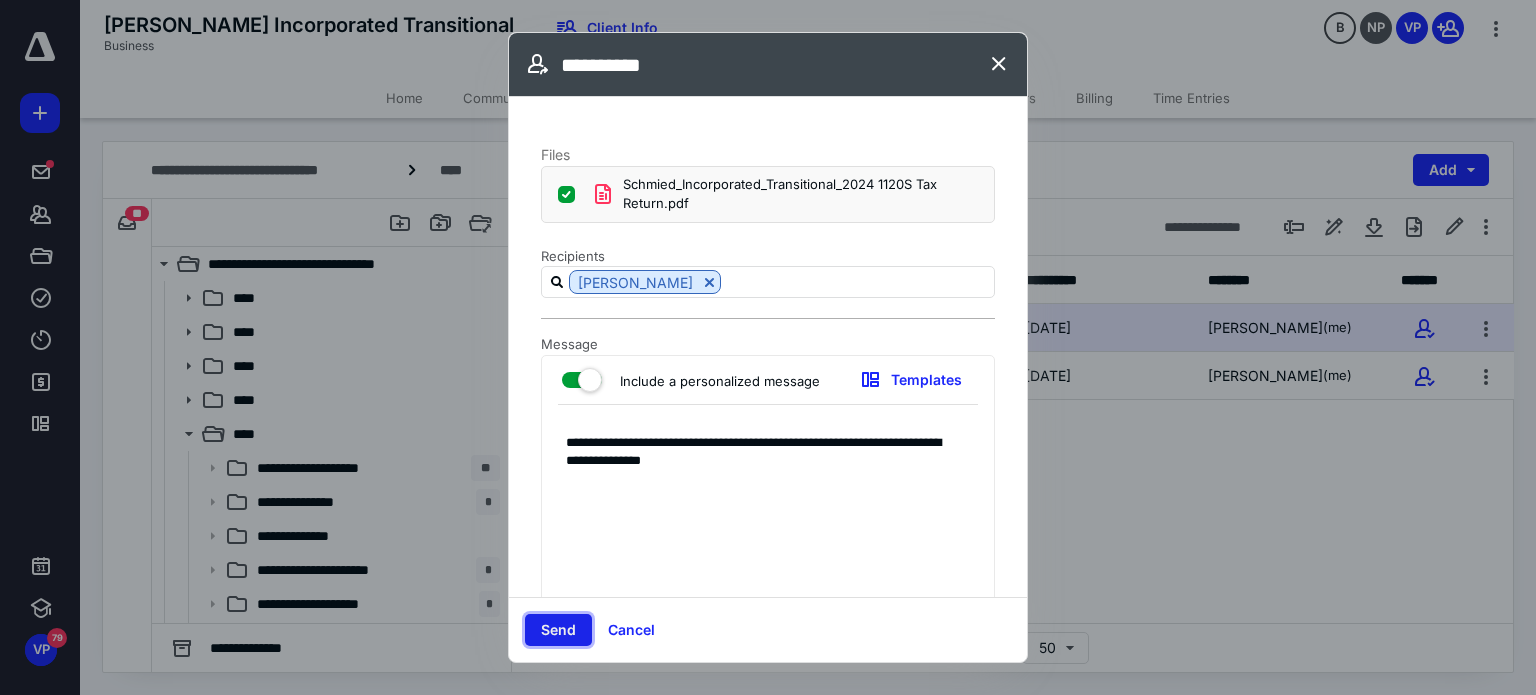 click on "Send" at bounding box center (558, 630) 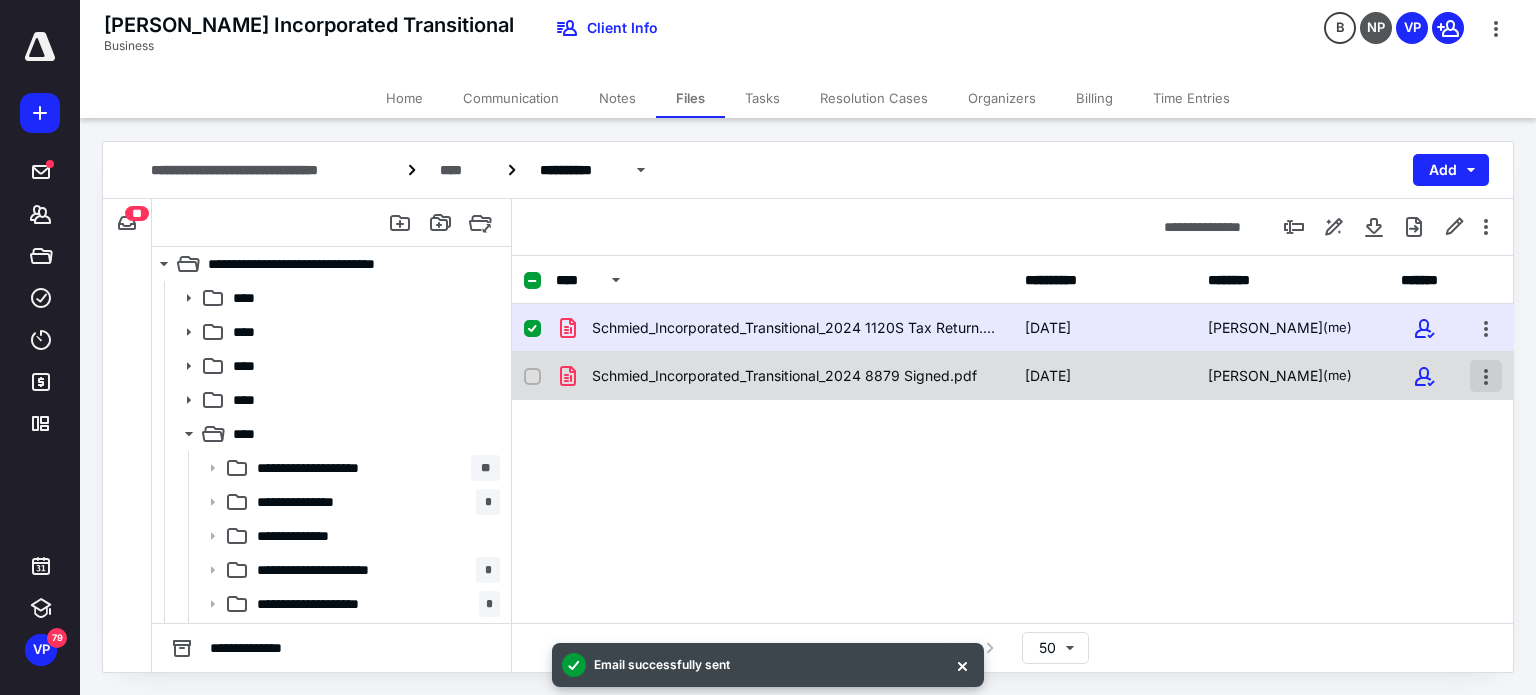click at bounding box center (1486, 376) 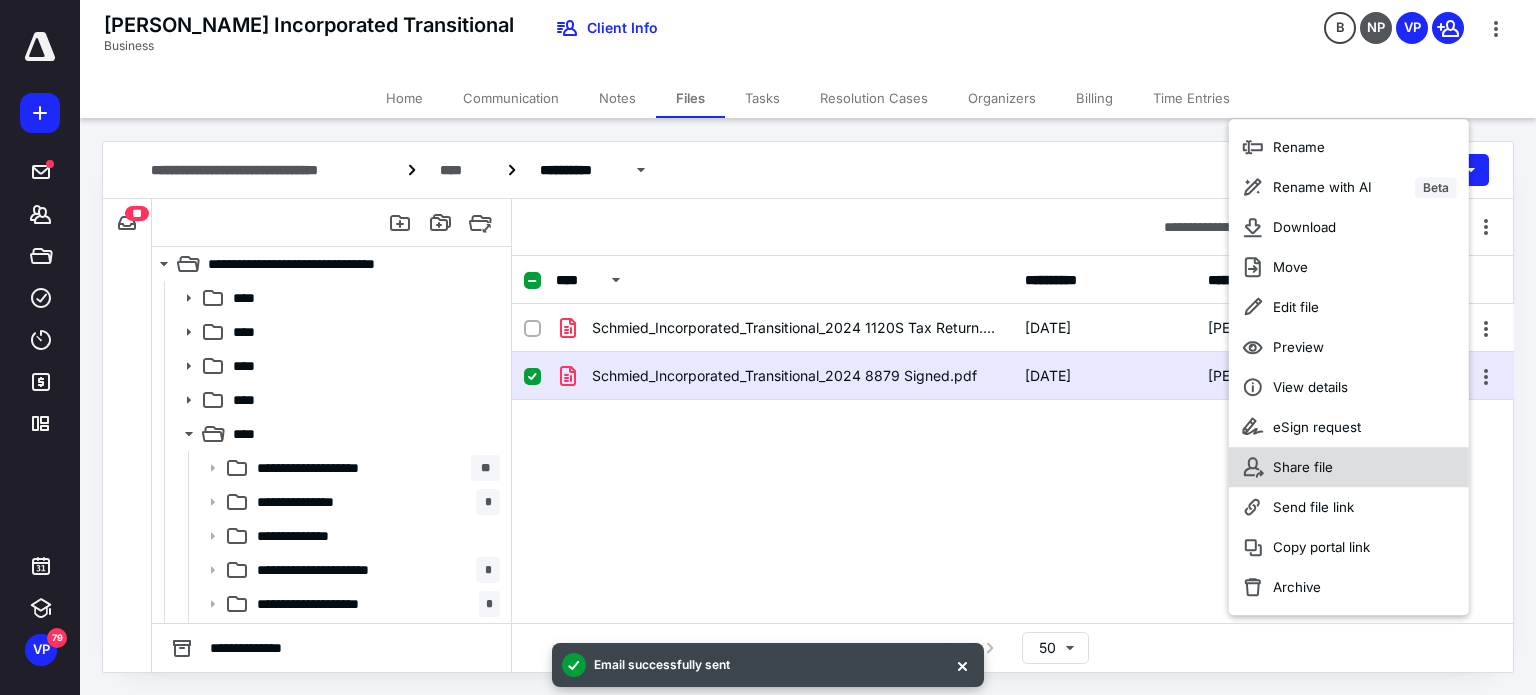 click on "Share file" at bounding box center (1303, 467) 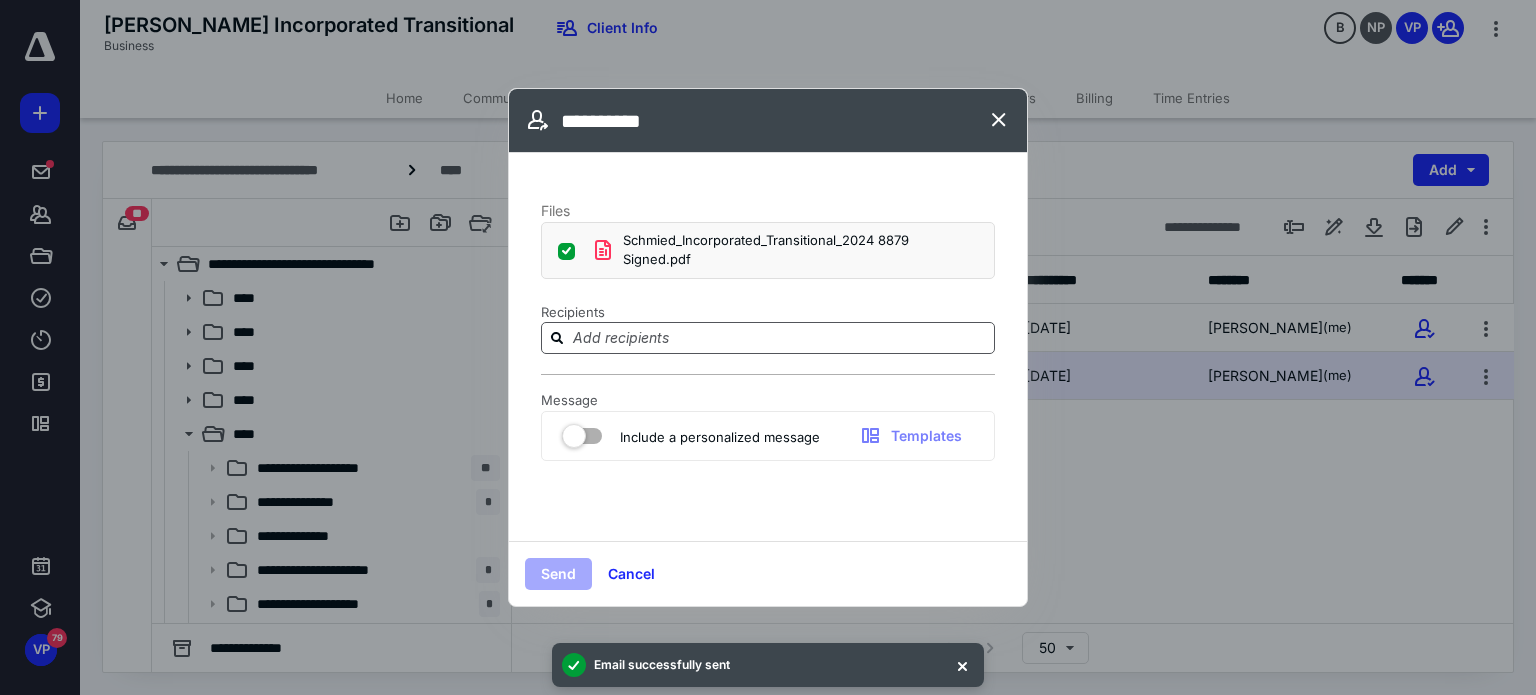 click at bounding box center [780, 337] 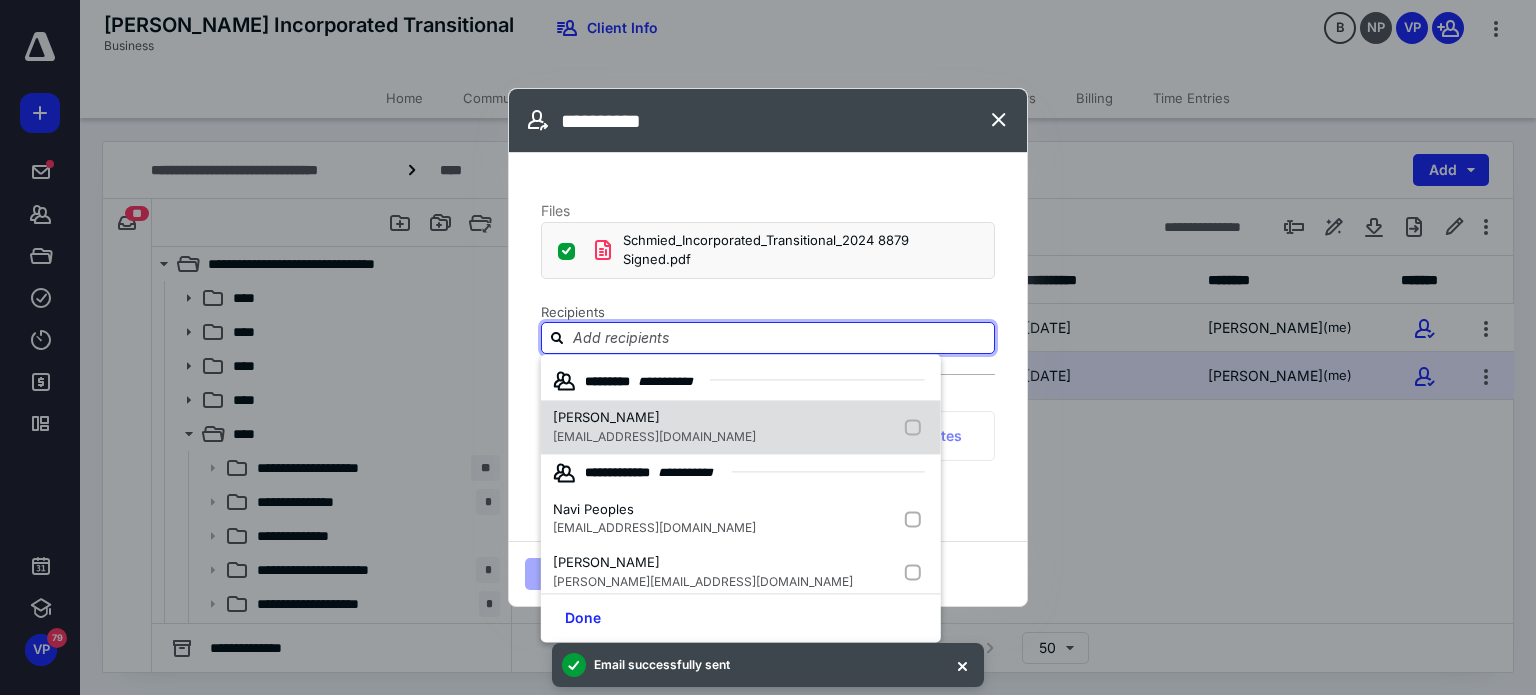 click on "[EMAIL_ADDRESS][DOMAIN_NAME]" at bounding box center (654, 436) 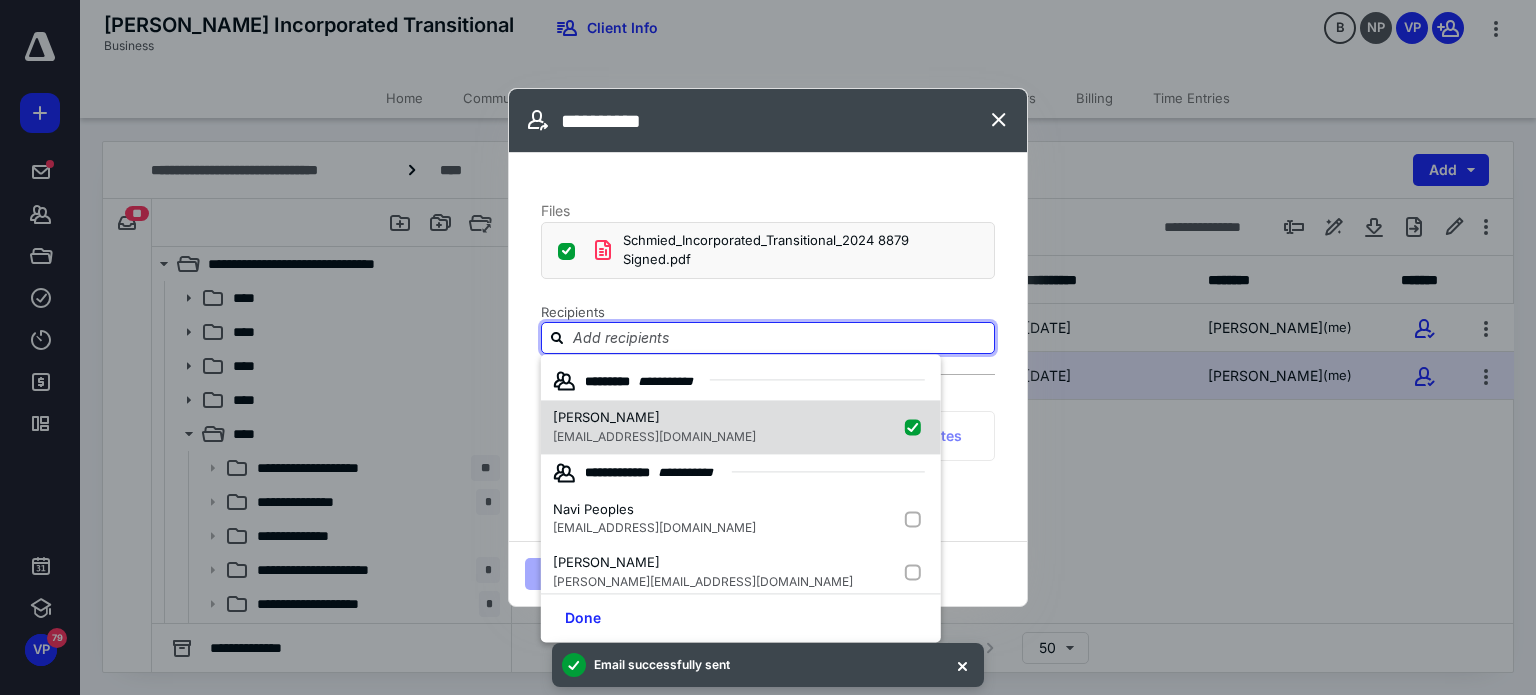 checkbox on "true" 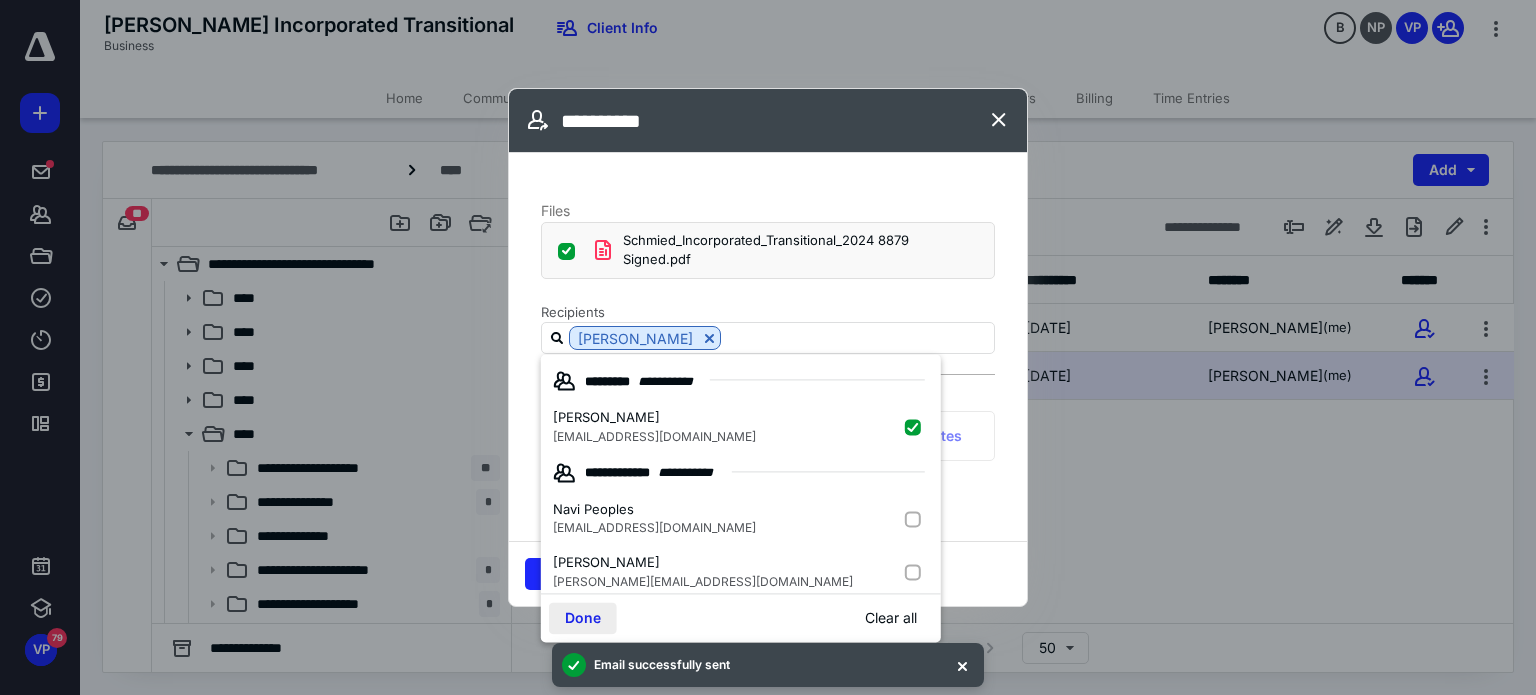 click on "Done" at bounding box center [583, 618] 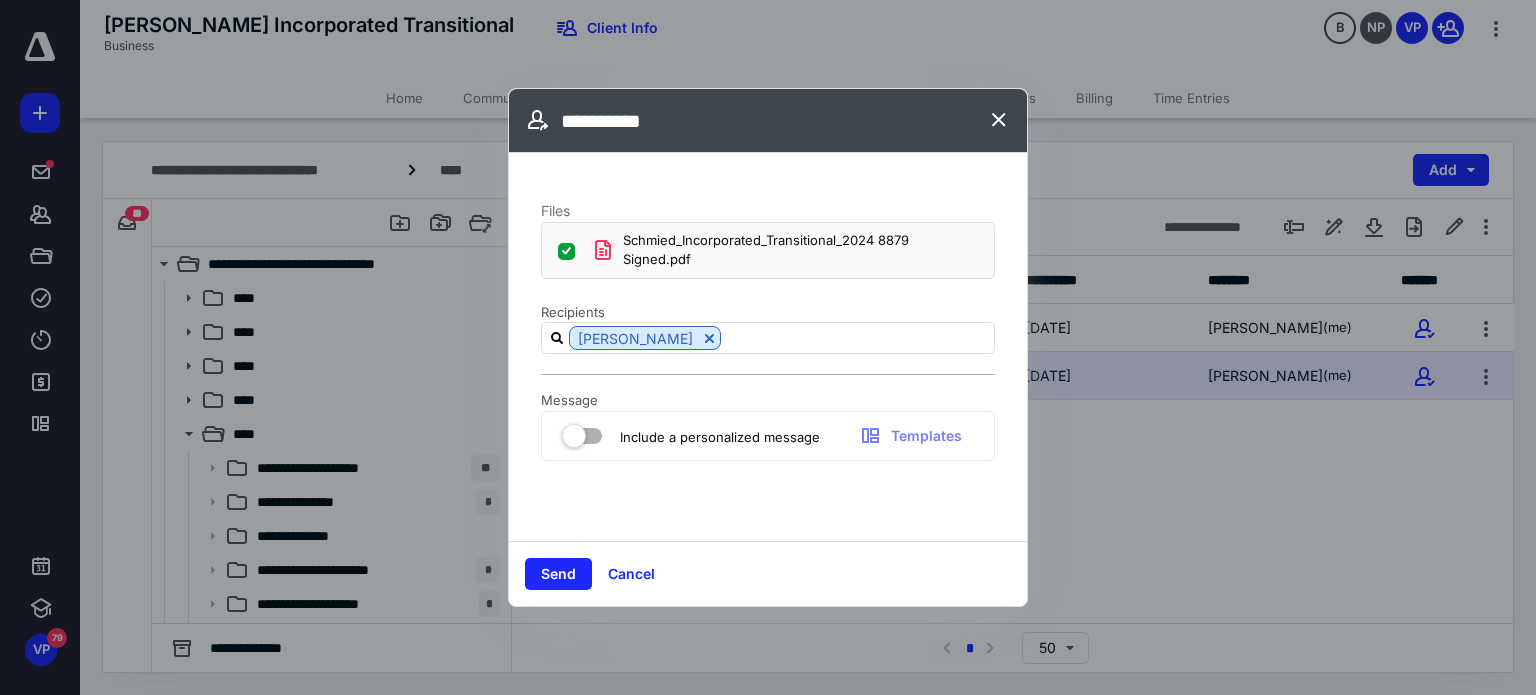 drag, startPoint x: 628, startPoint y: 492, endPoint x: 640, endPoint y: 442, distance: 51.41984 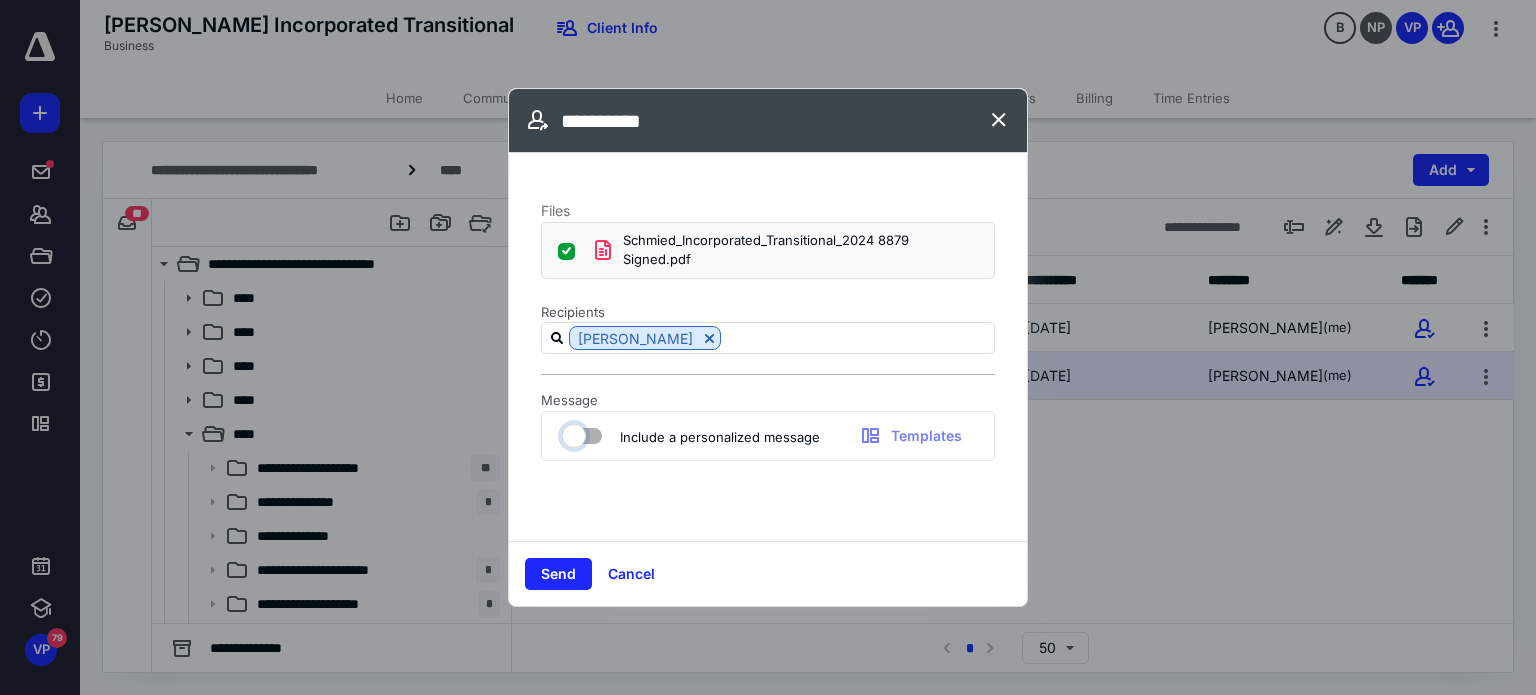 click at bounding box center (572, 433) 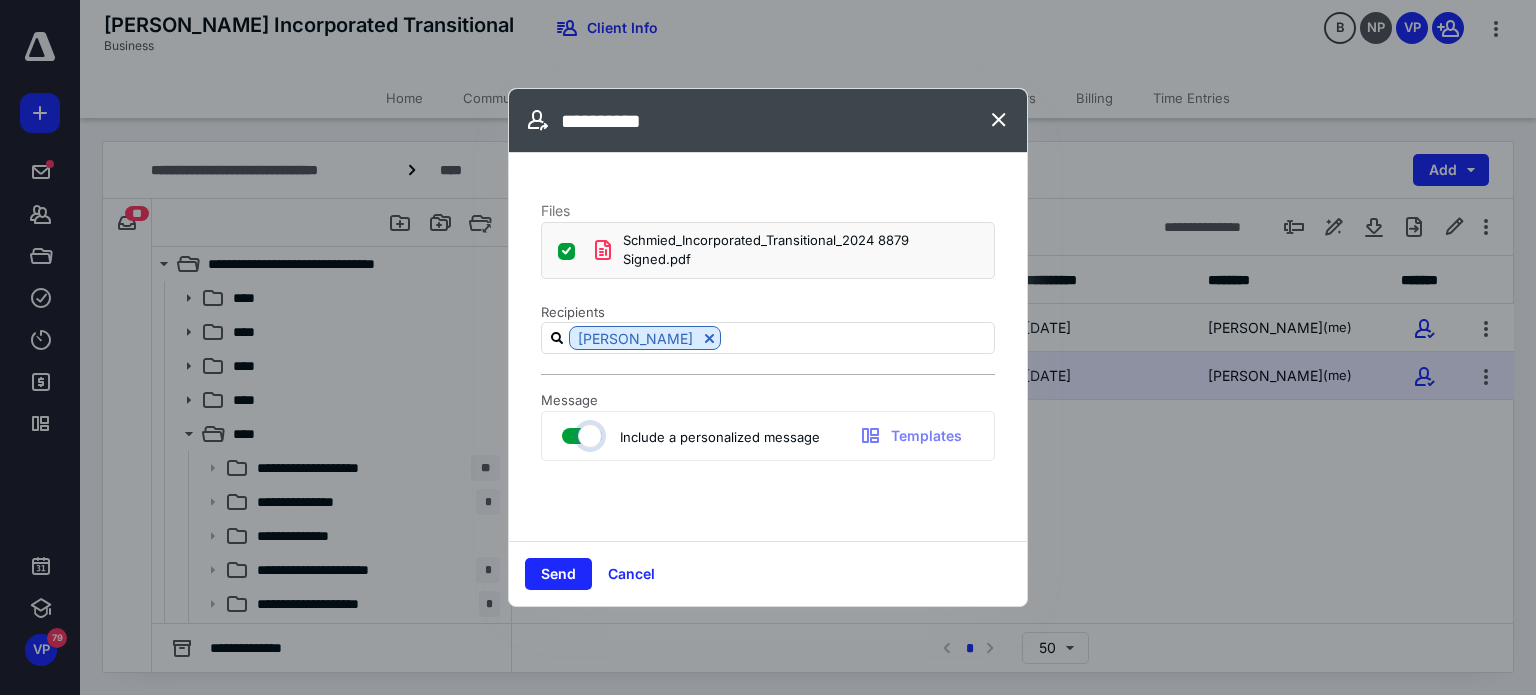 checkbox on "true" 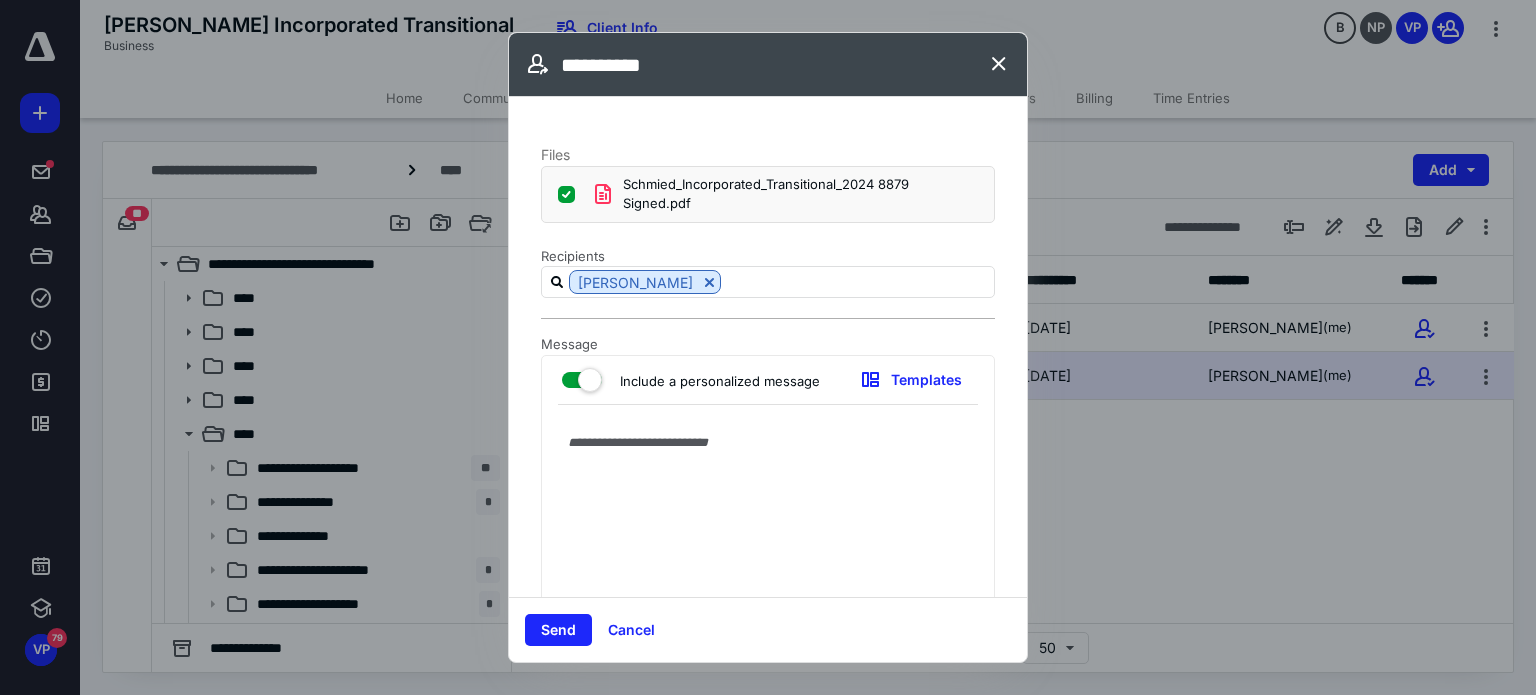 click at bounding box center (768, 513) 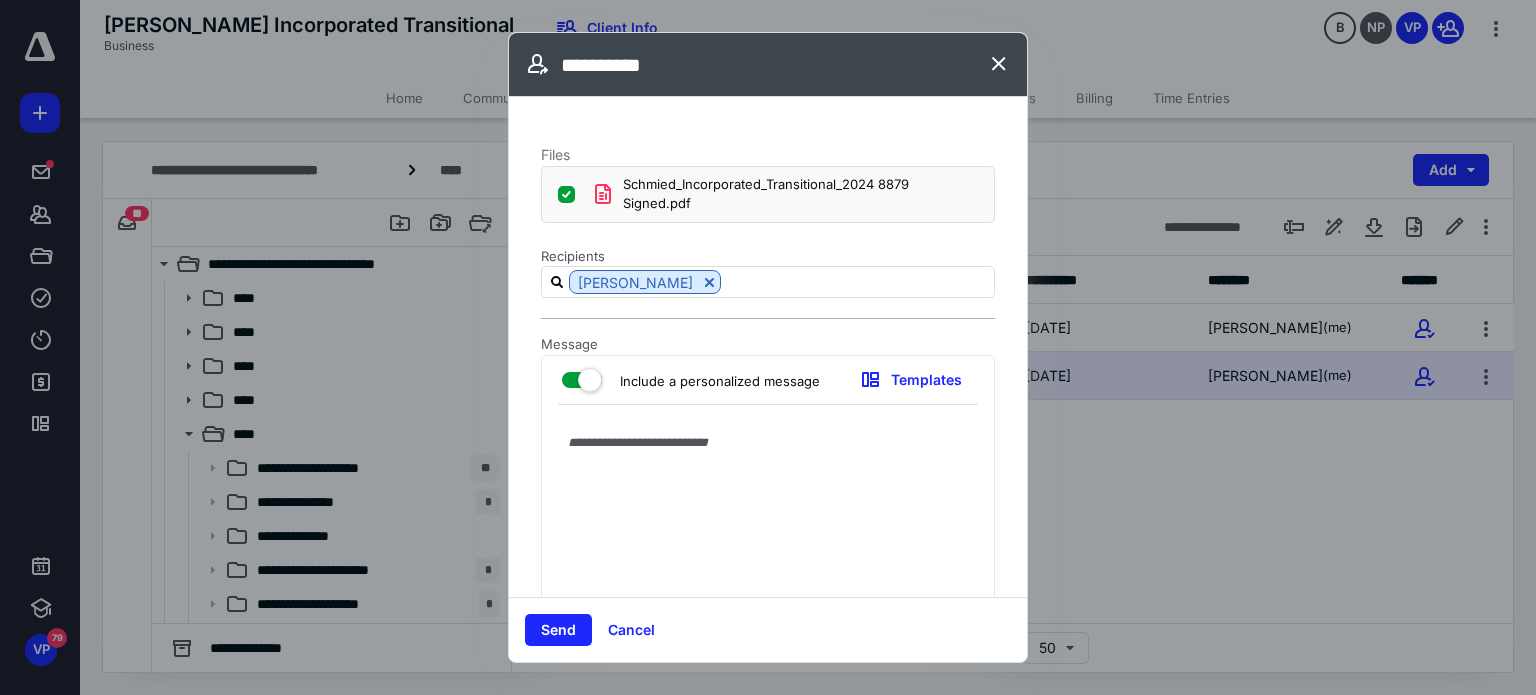 type on "*" 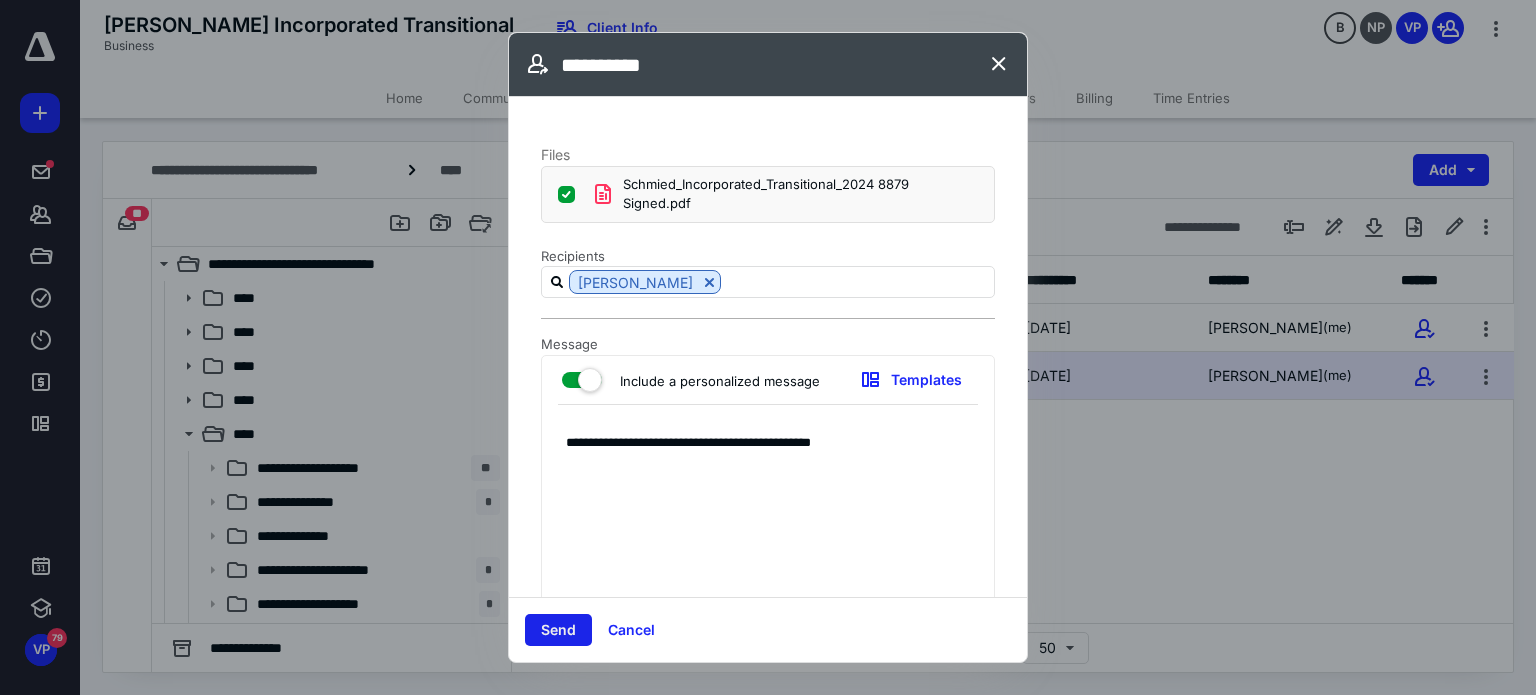 type on "**********" 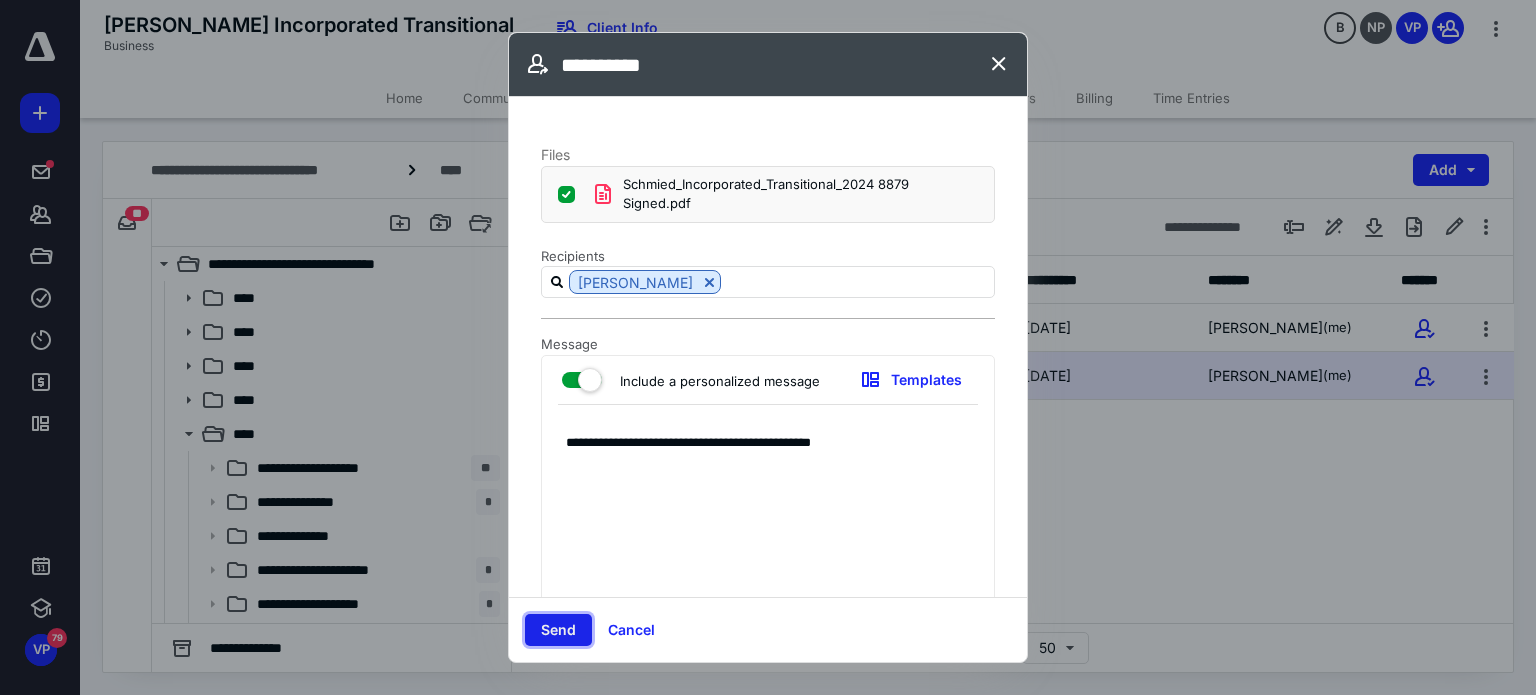 click on "Send" at bounding box center (558, 630) 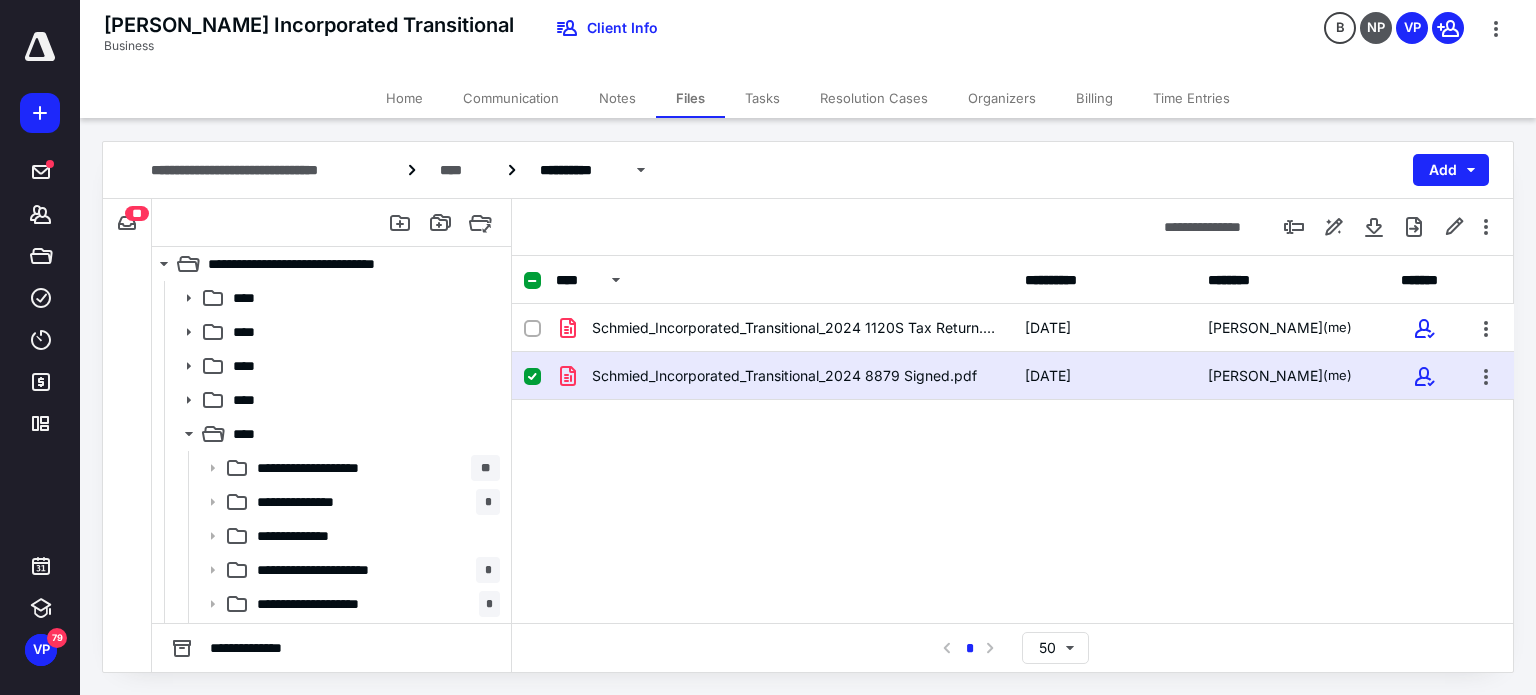 click on "Time Entries" at bounding box center (1191, 98) 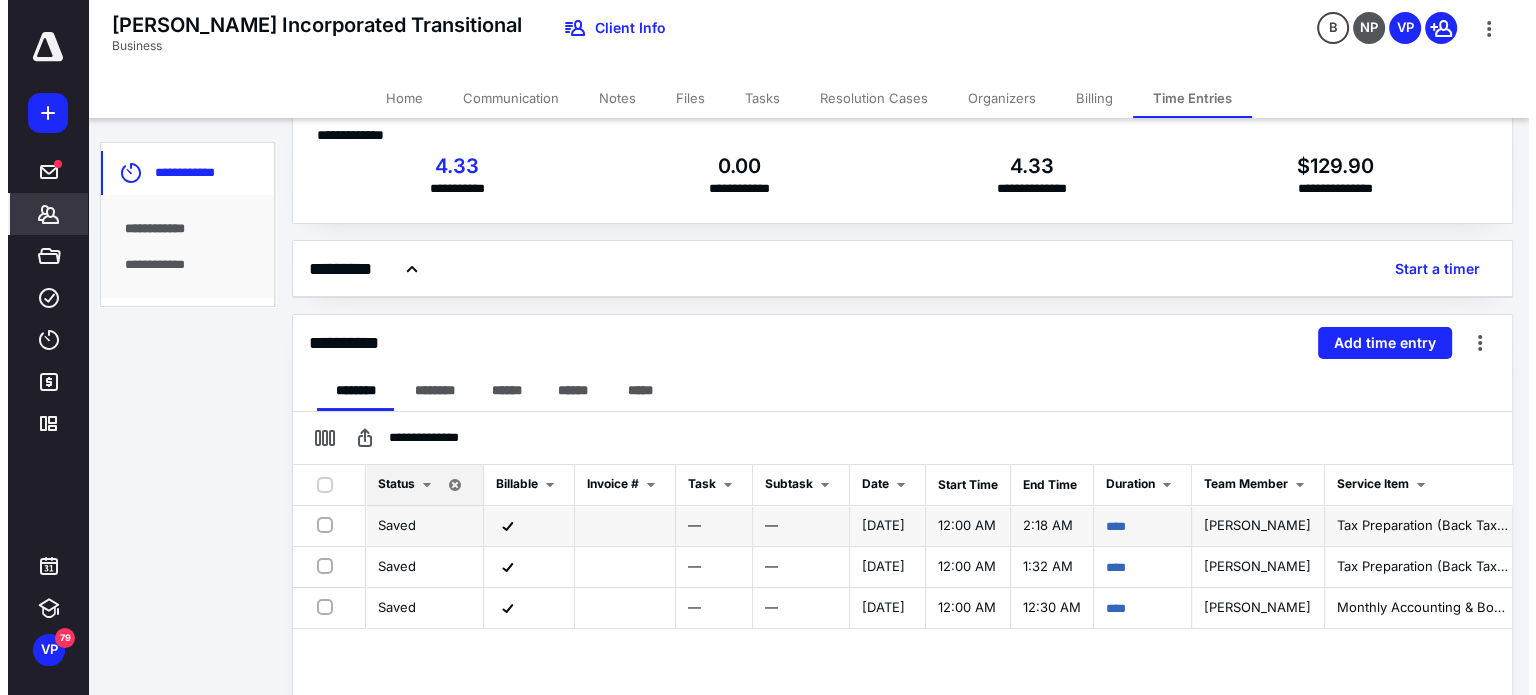 scroll, scrollTop: 0, scrollLeft: 0, axis: both 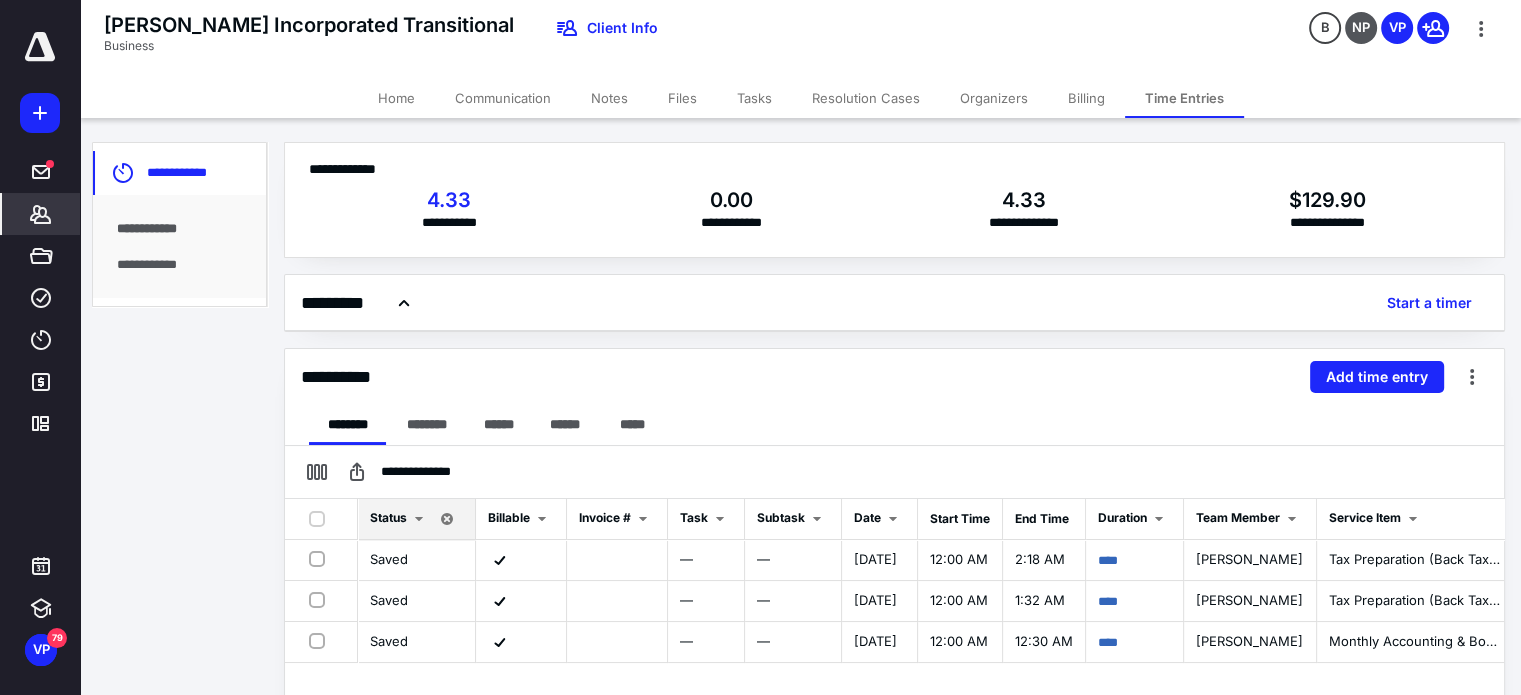 click 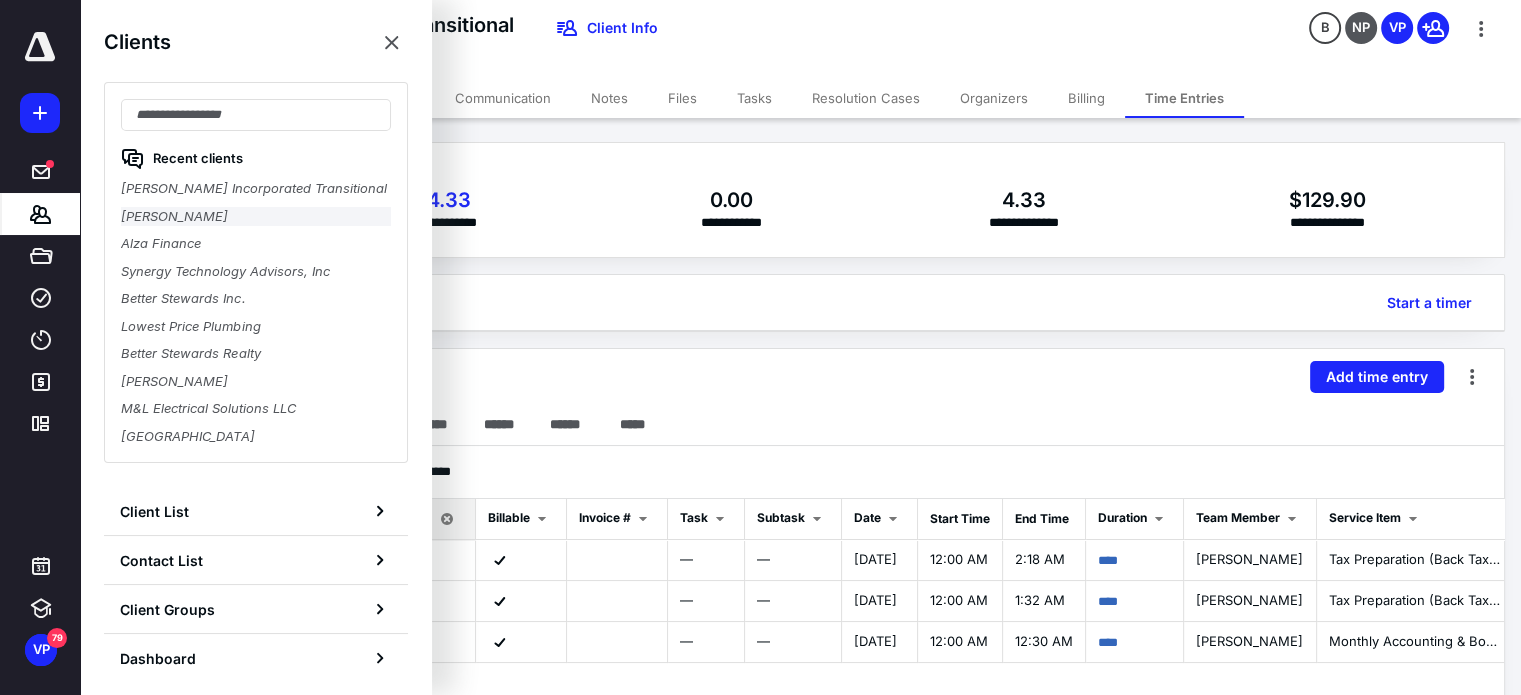 click on "[PERSON_NAME]" at bounding box center [256, 217] 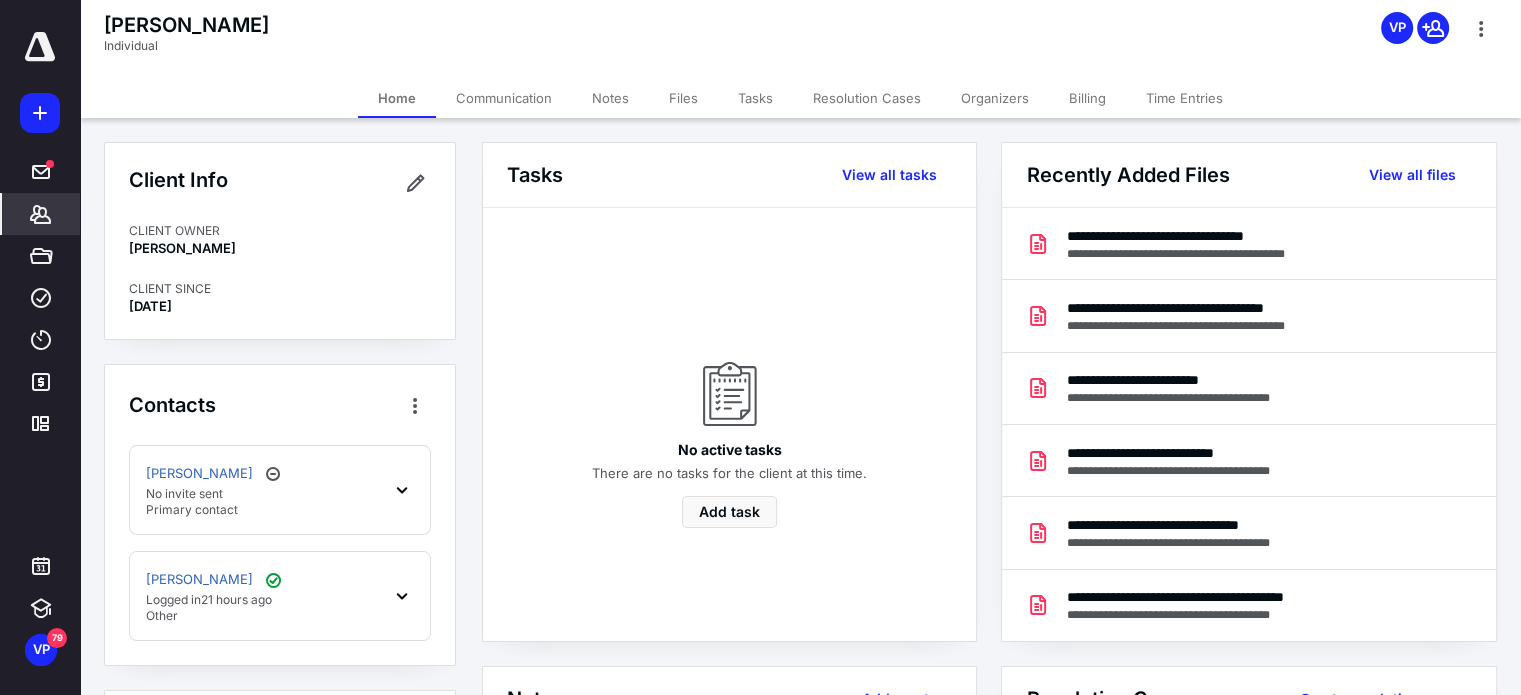 click on "Files" at bounding box center (683, 98) 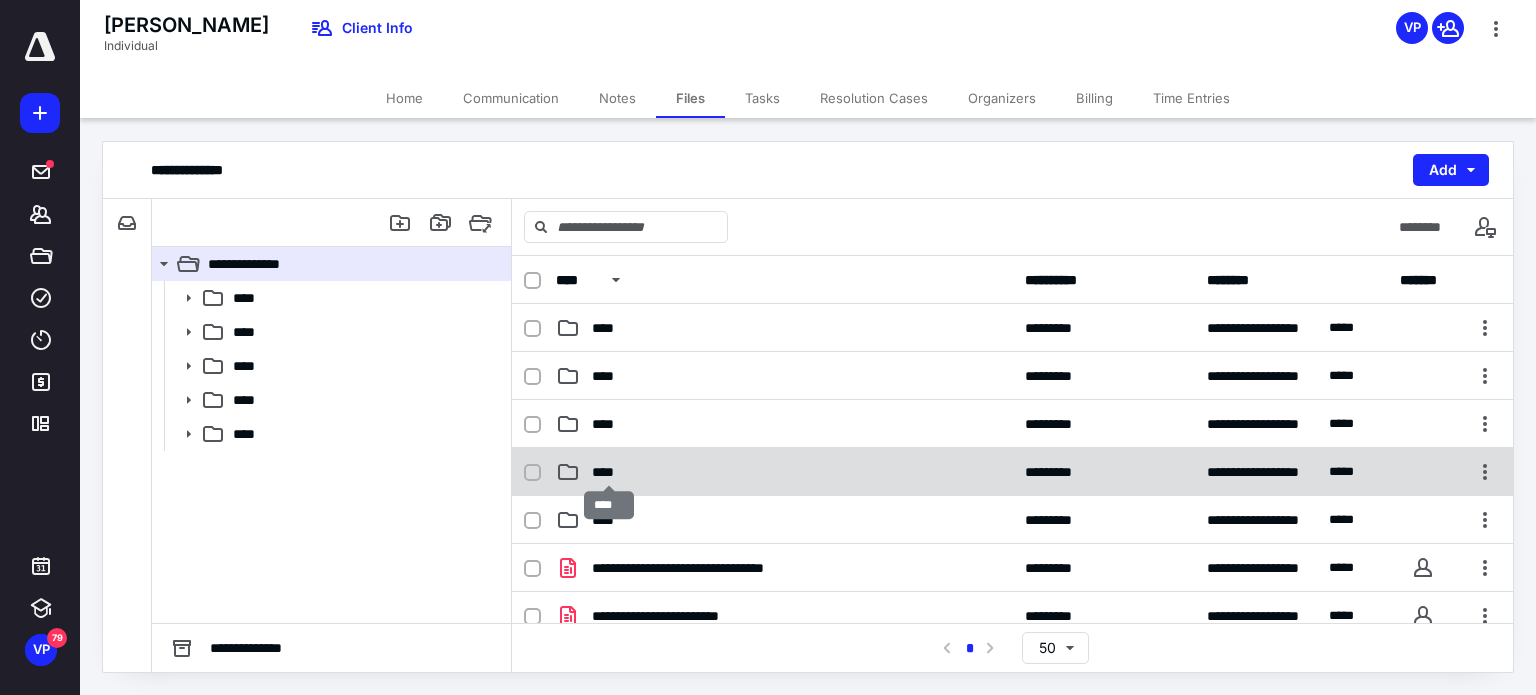 click on "****" at bounding box center (609, 472) 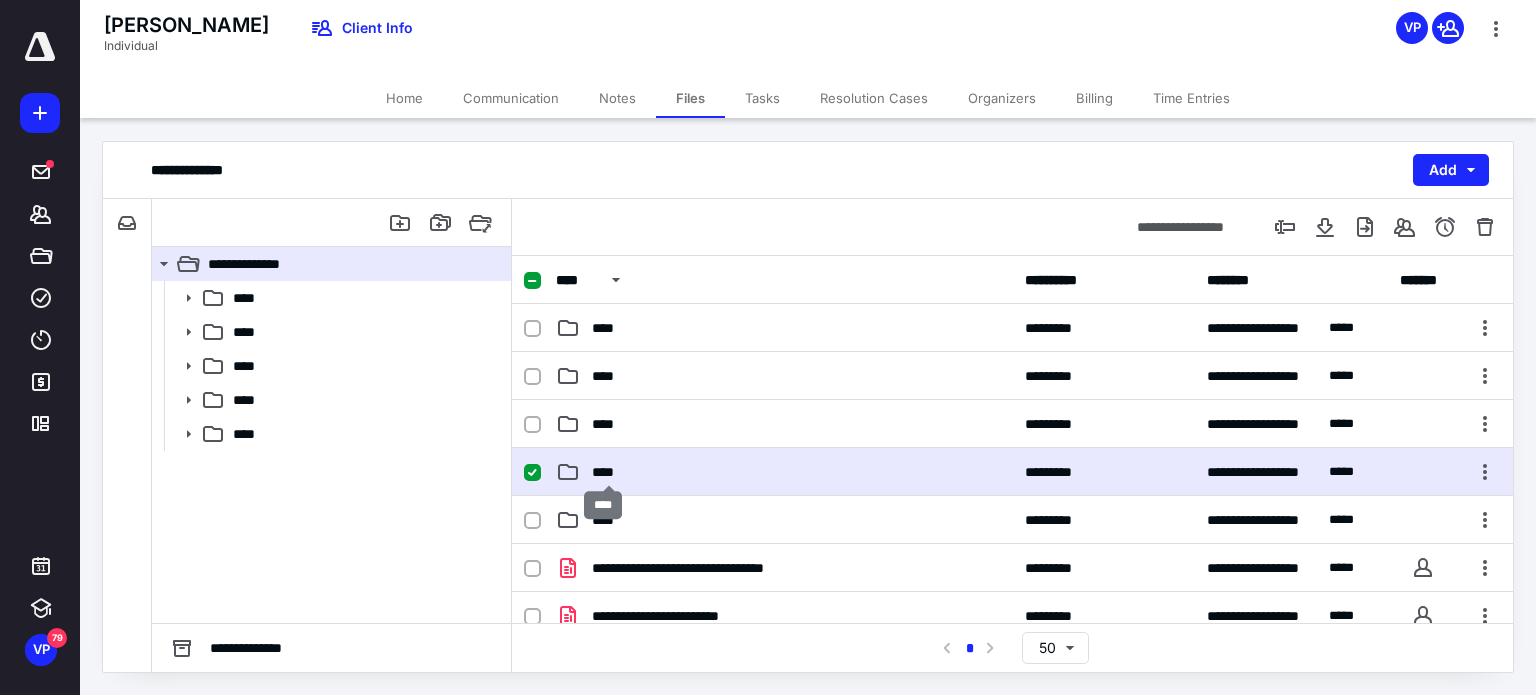 click on "****" at bounding box center (609, 472) 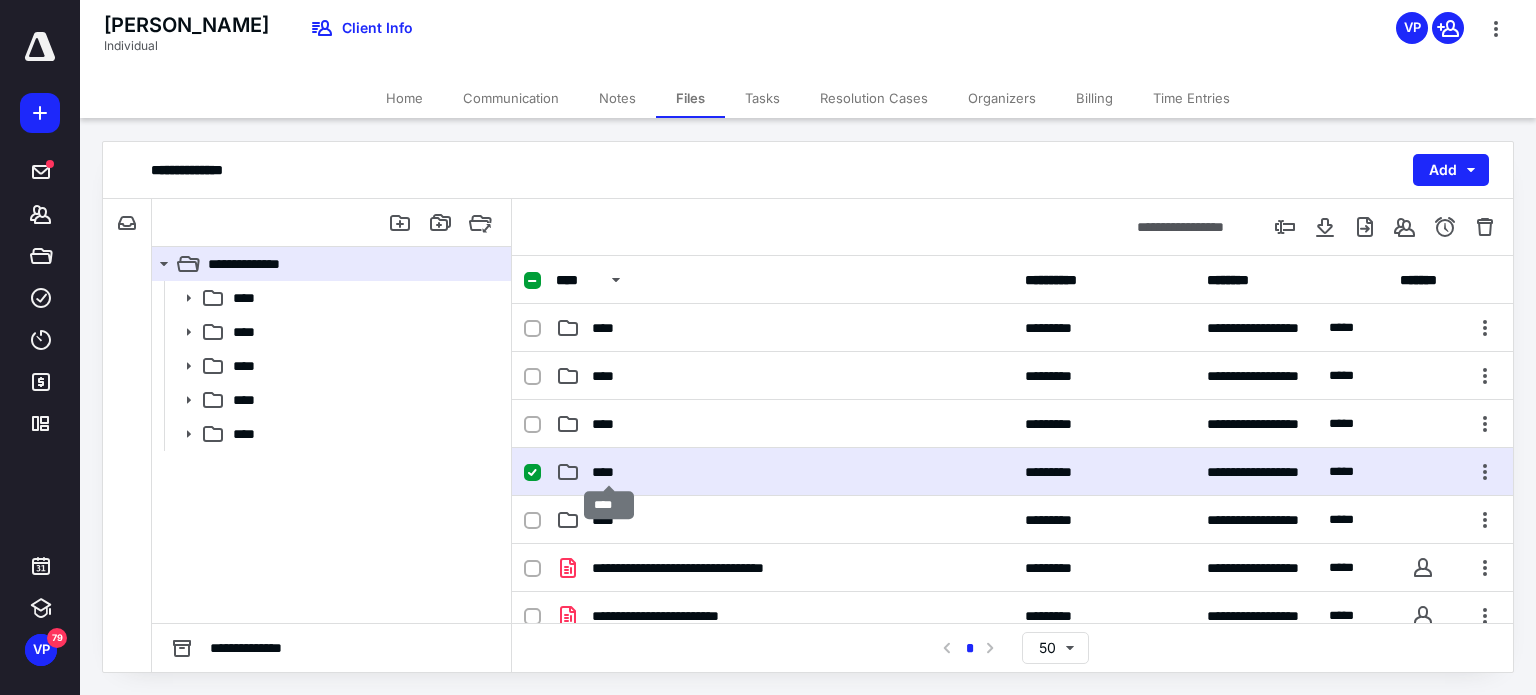 click on "****" at bounding box center (609, 472) 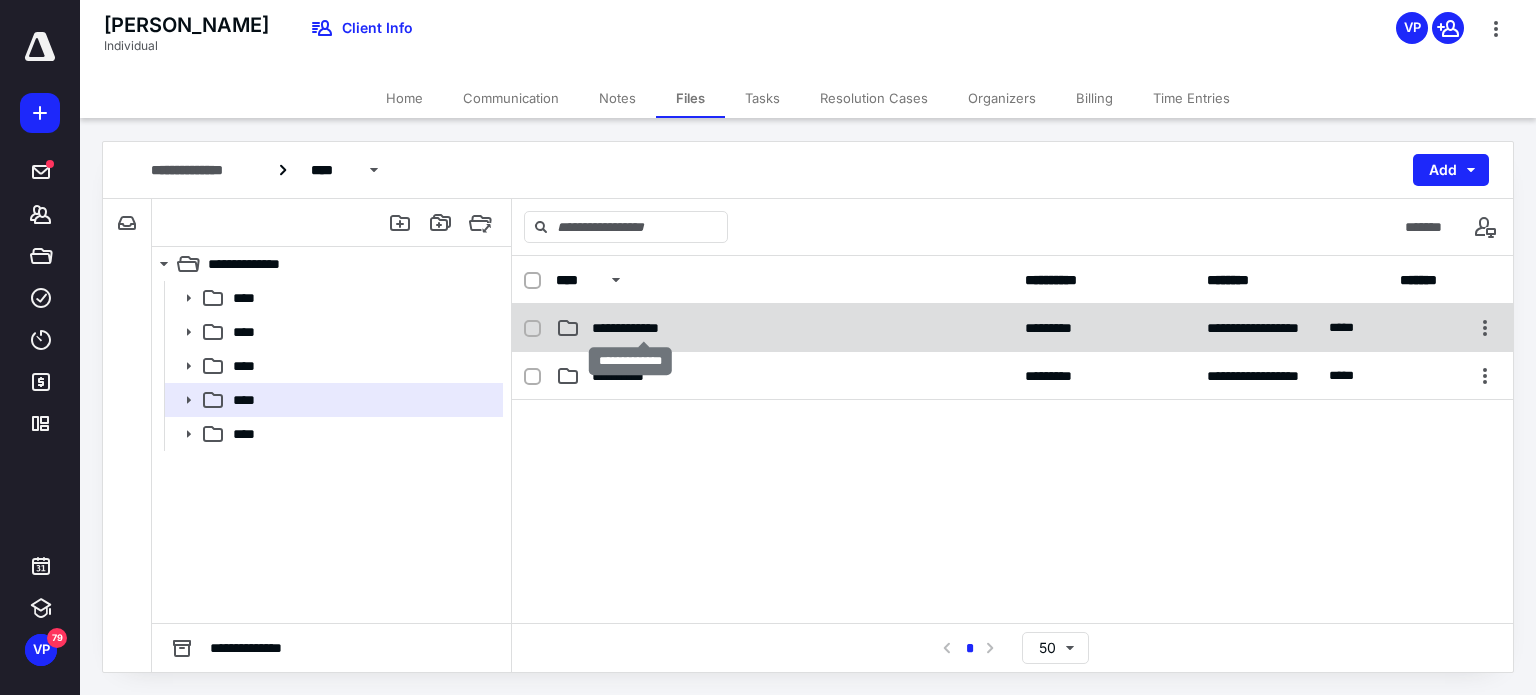 click on "**********" at bounding box center (643, 328) 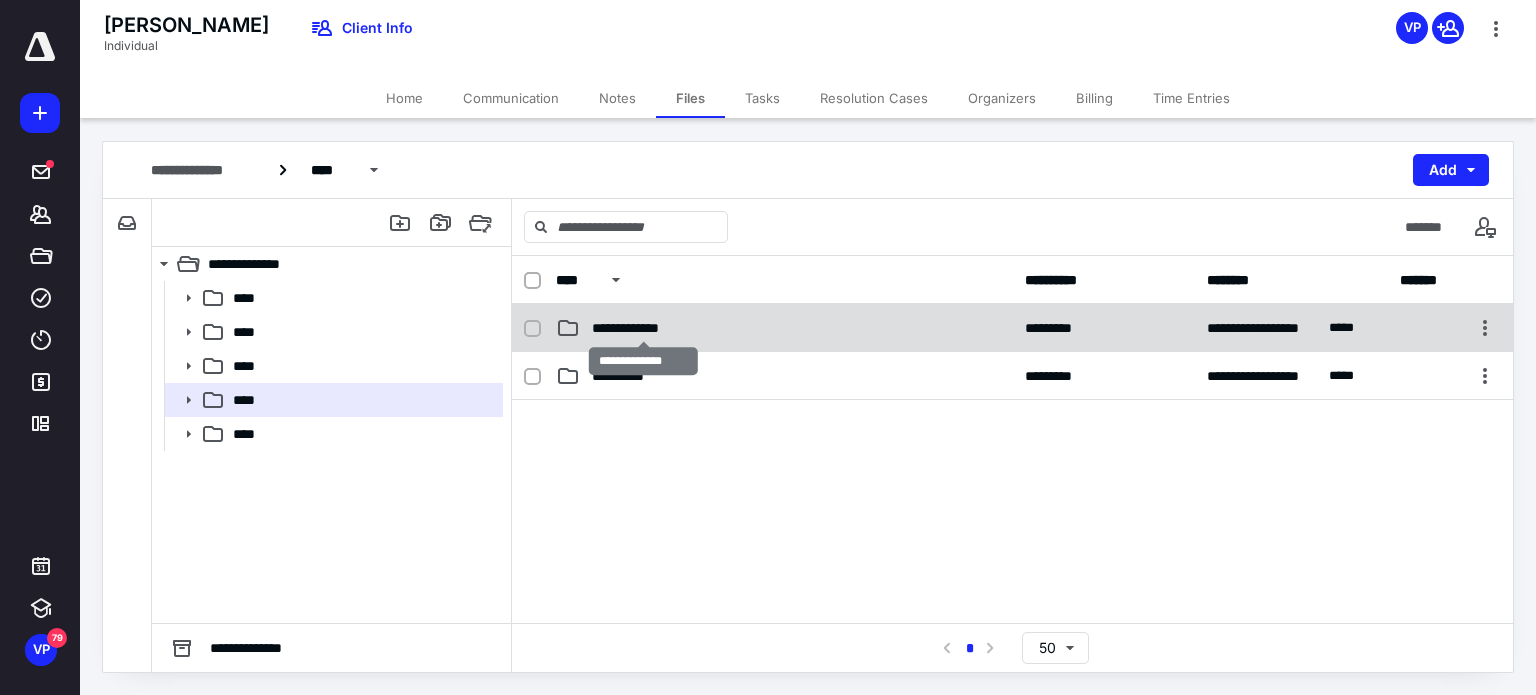 click on "**********" at bounding box center (643, 328) 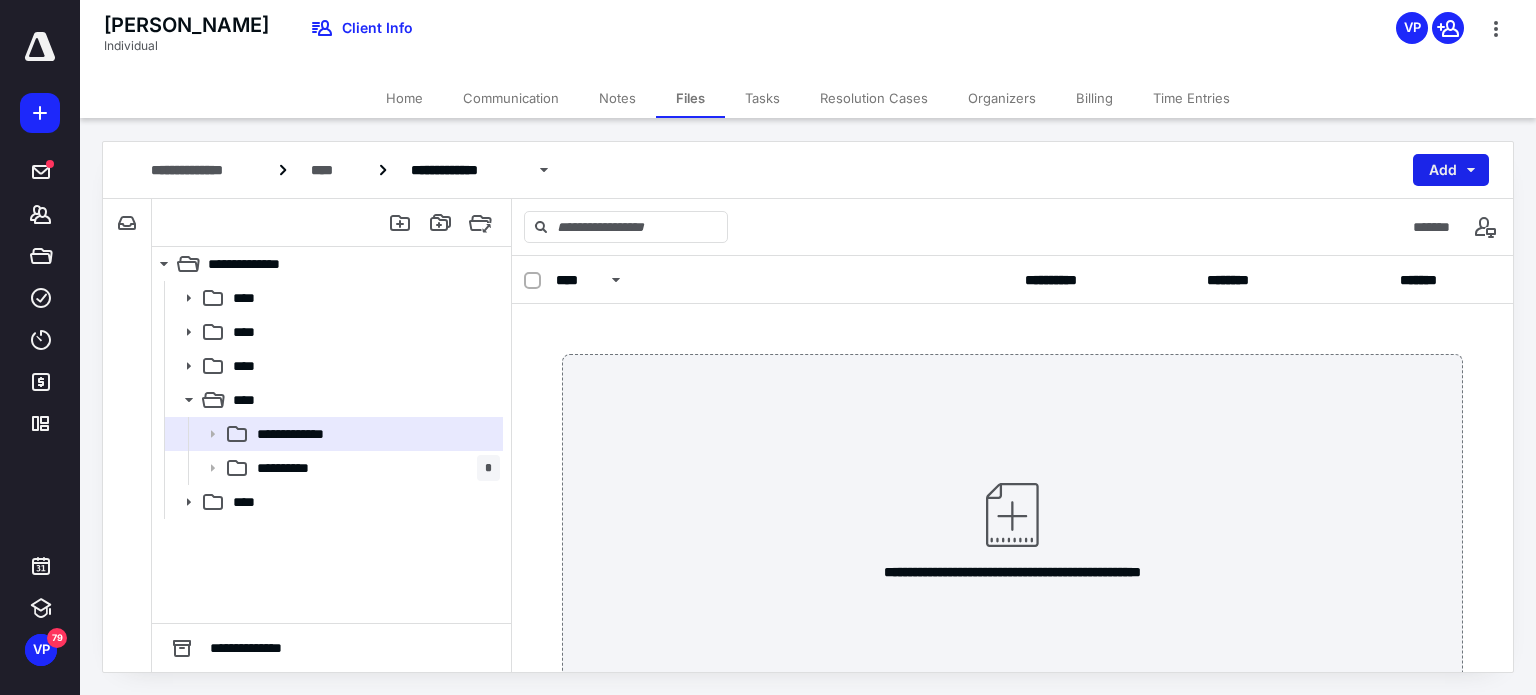 click on "Add" at bounding box center (1451, 170) 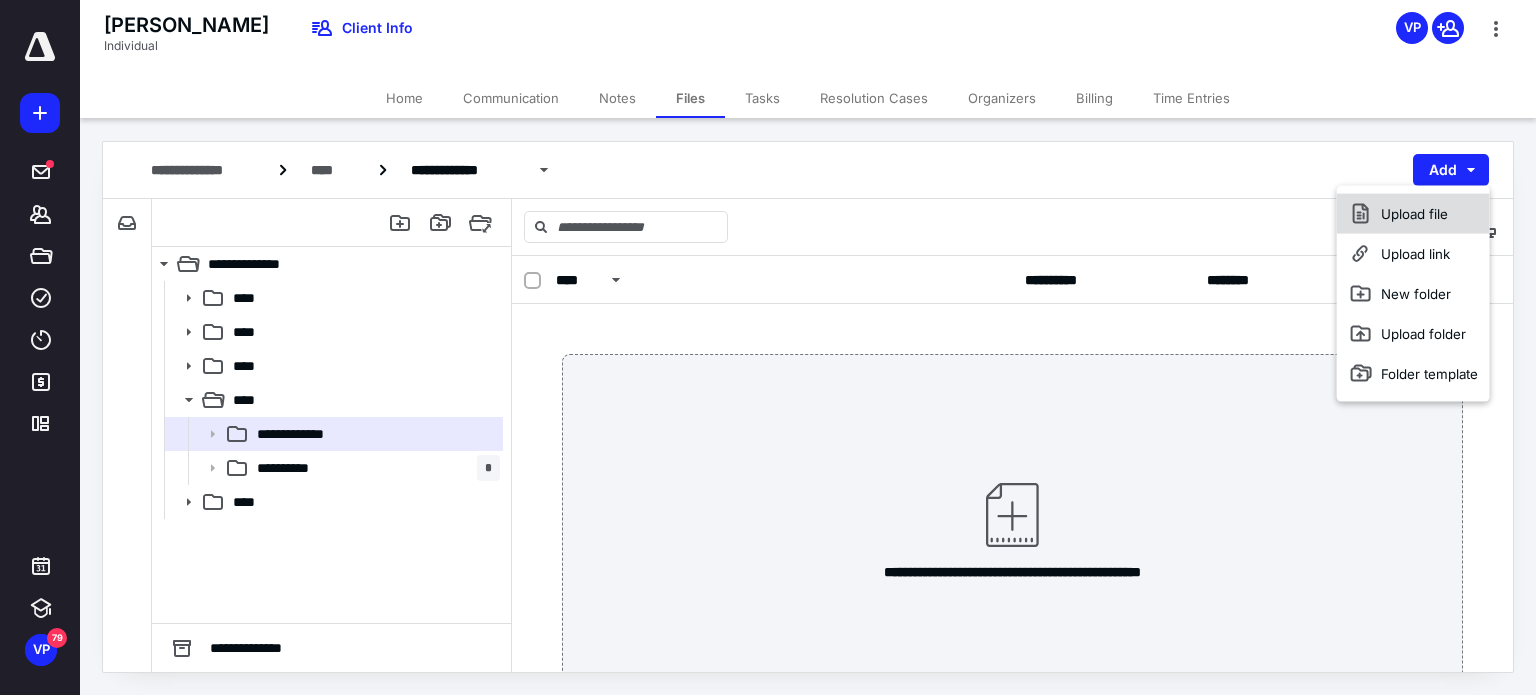 click on "Upload file" at bounding box center (1413, 214) 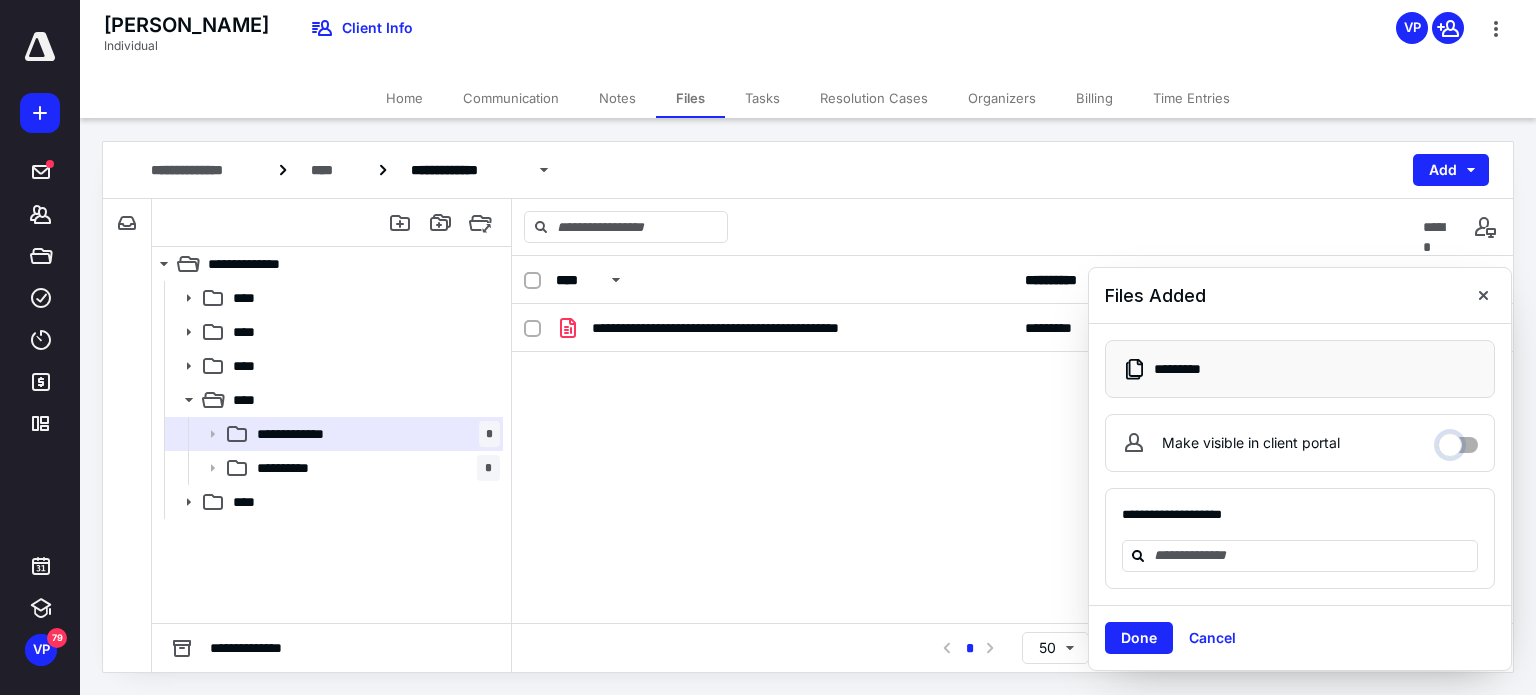 click on "Make visible in client portal" at bounding box center (1458, 440) 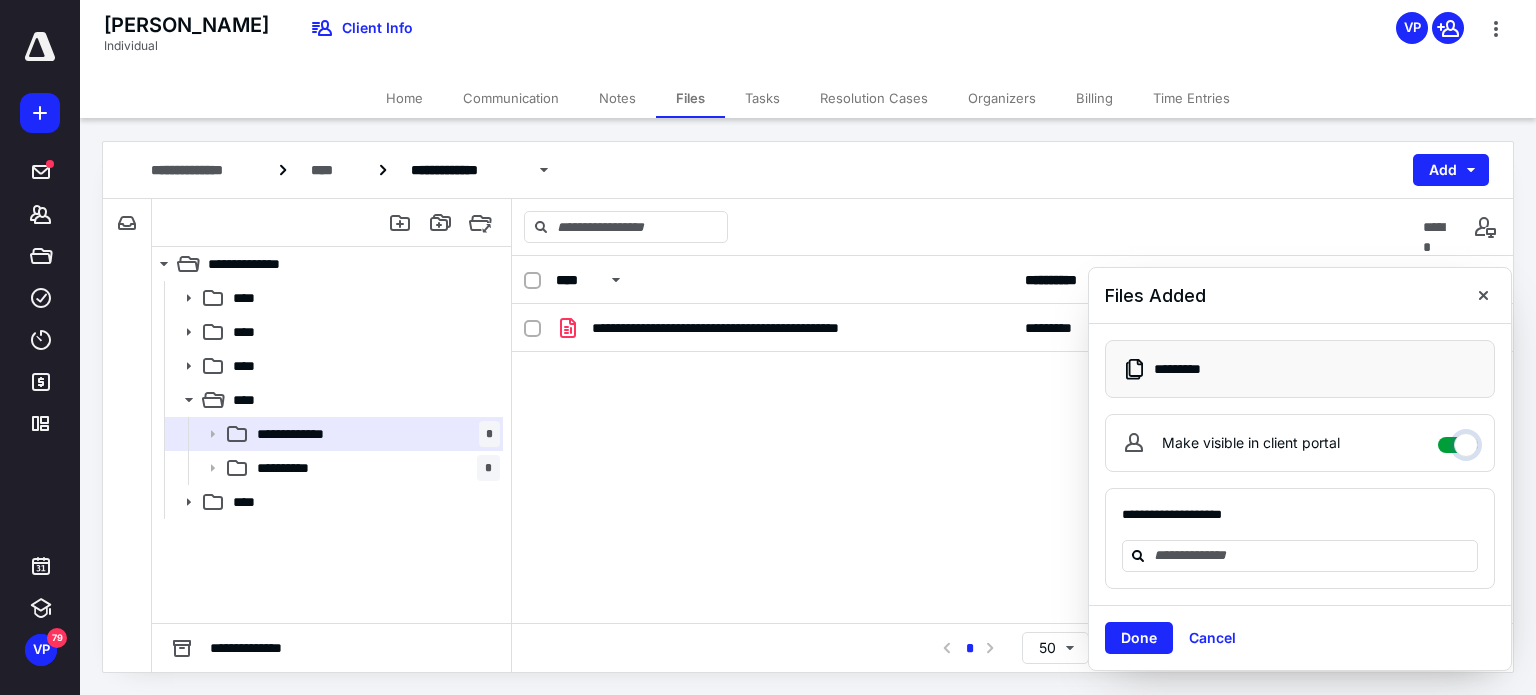 checkbox on "****" 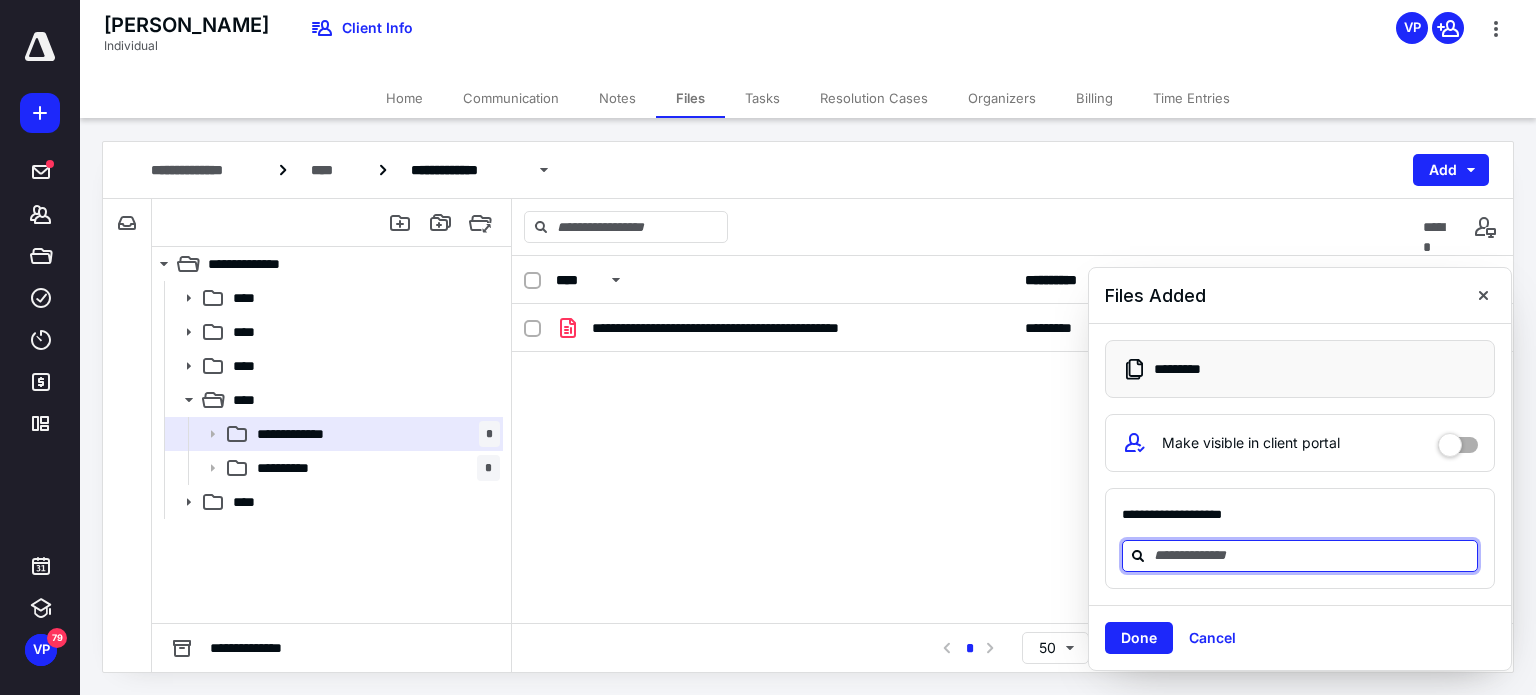 click at bounding box center (1312, 555) 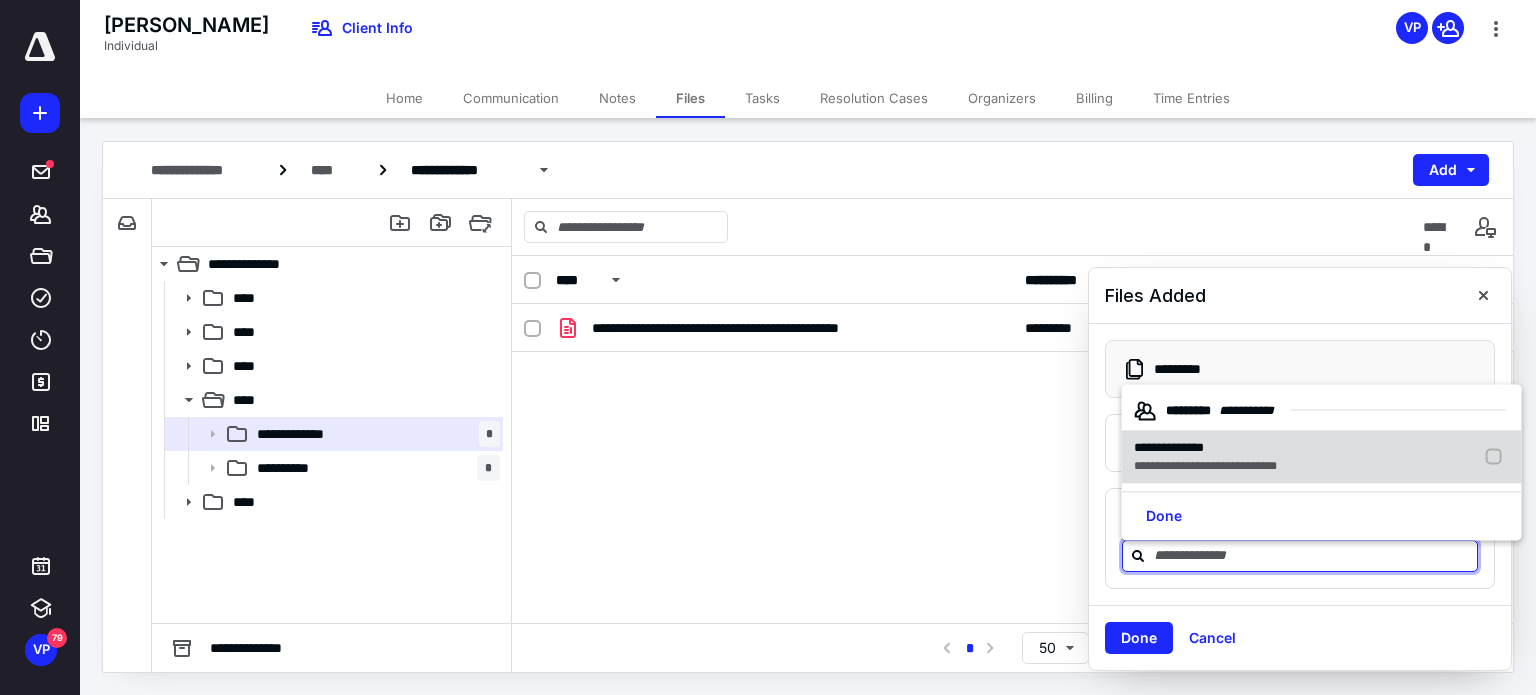 click on "**********" at bounding box center [1169, 447] 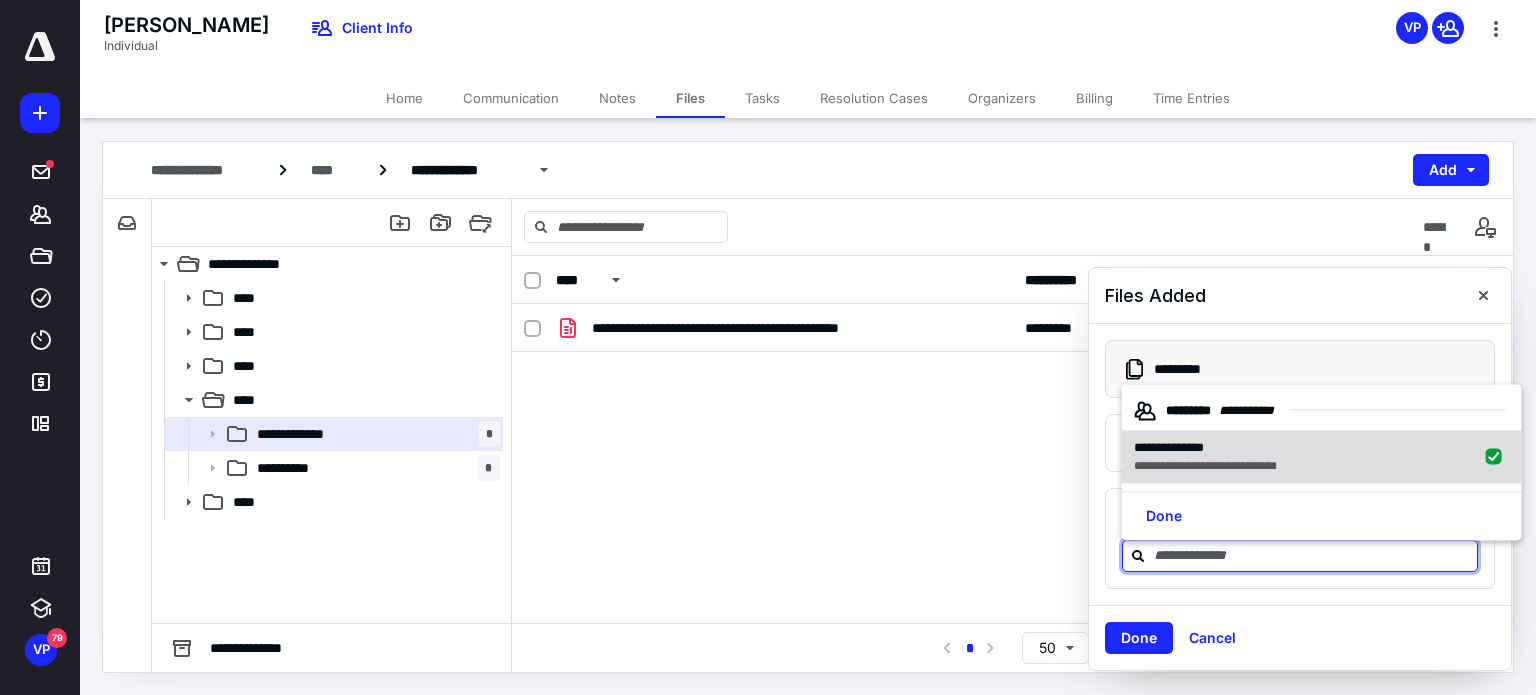 checkbox on "true" 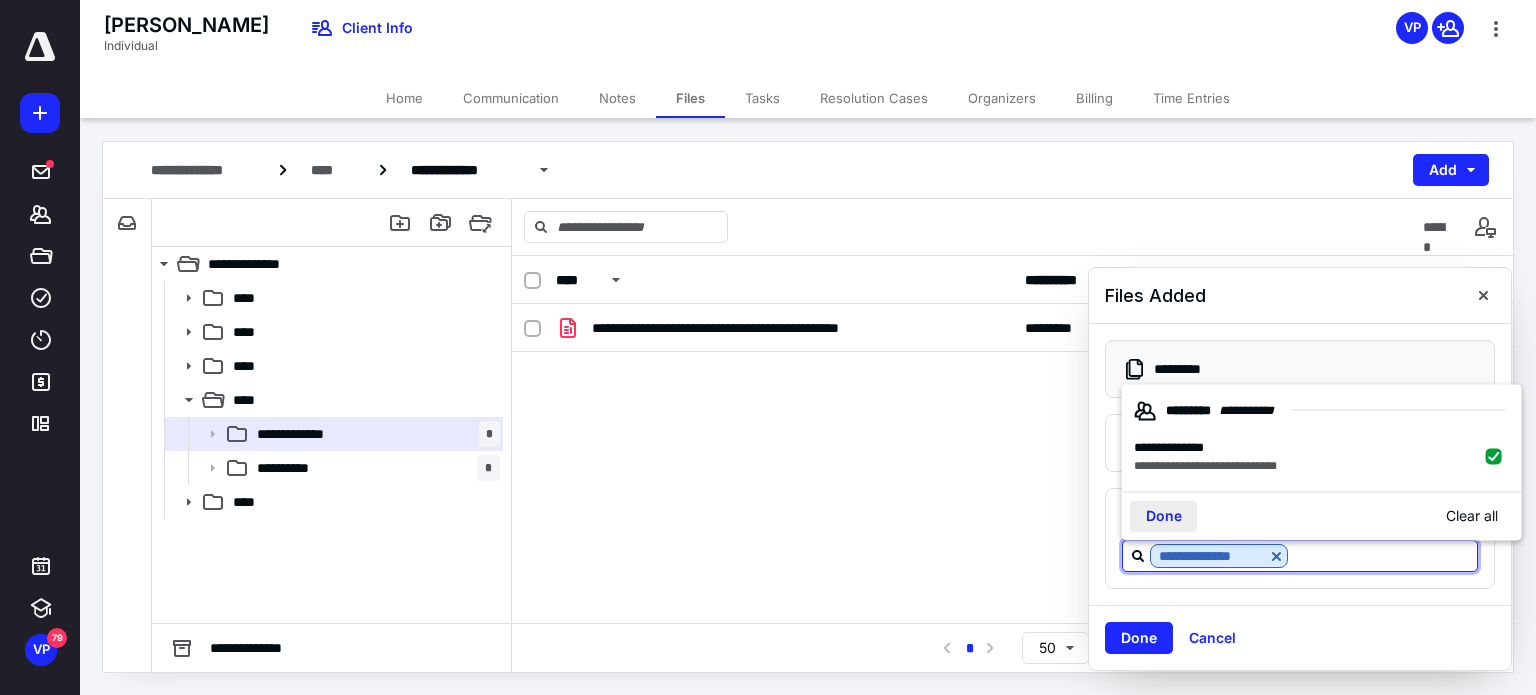 click on "Done" at bounding box center (1164, 517) 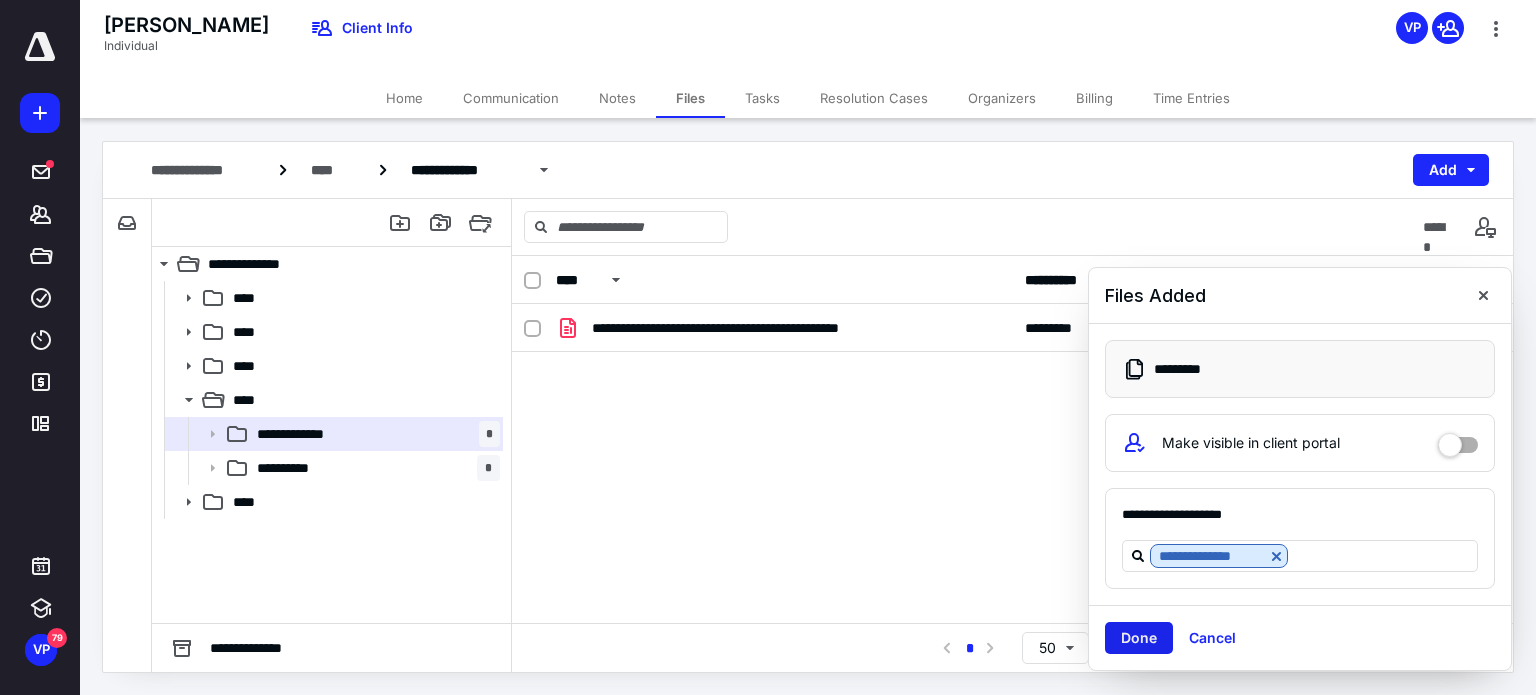 click on "Done" at bounding box center [1139, 638] 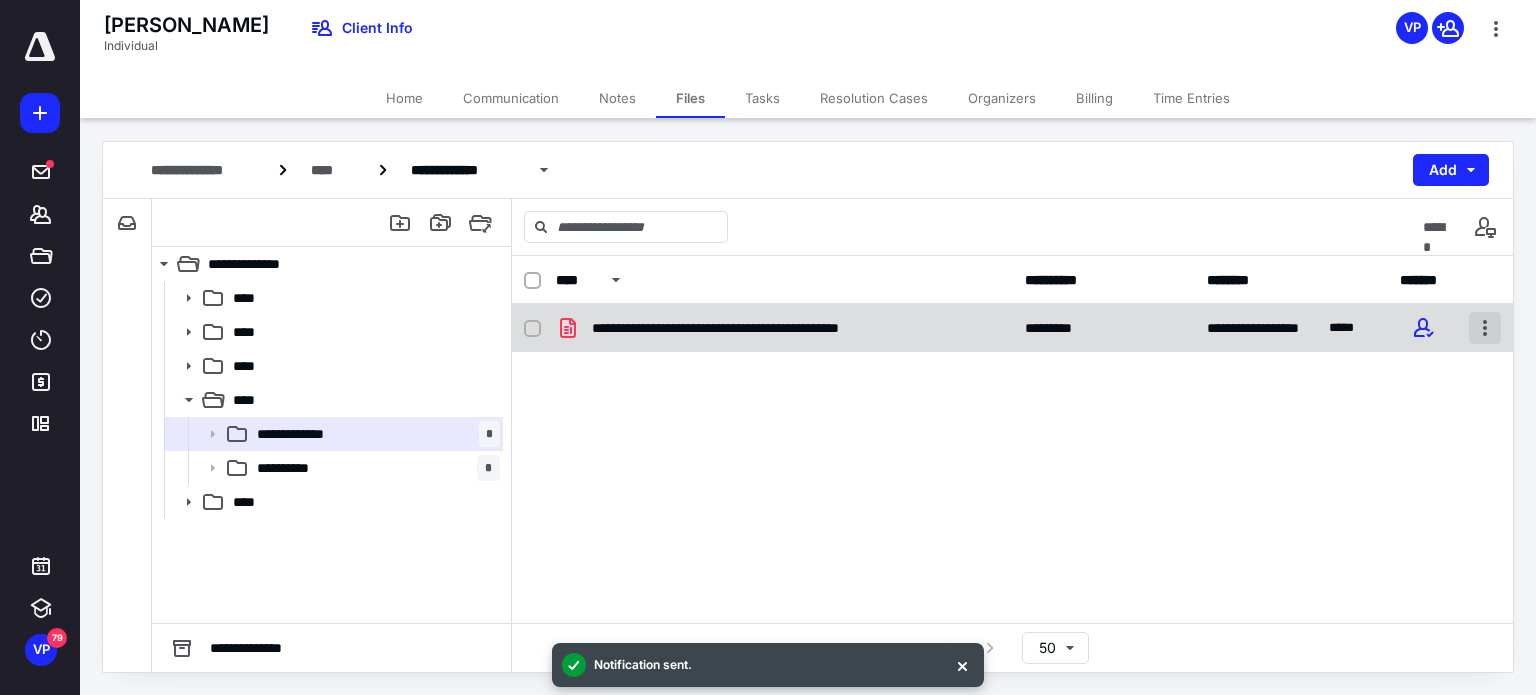 click at bounding box center (1485, 328) 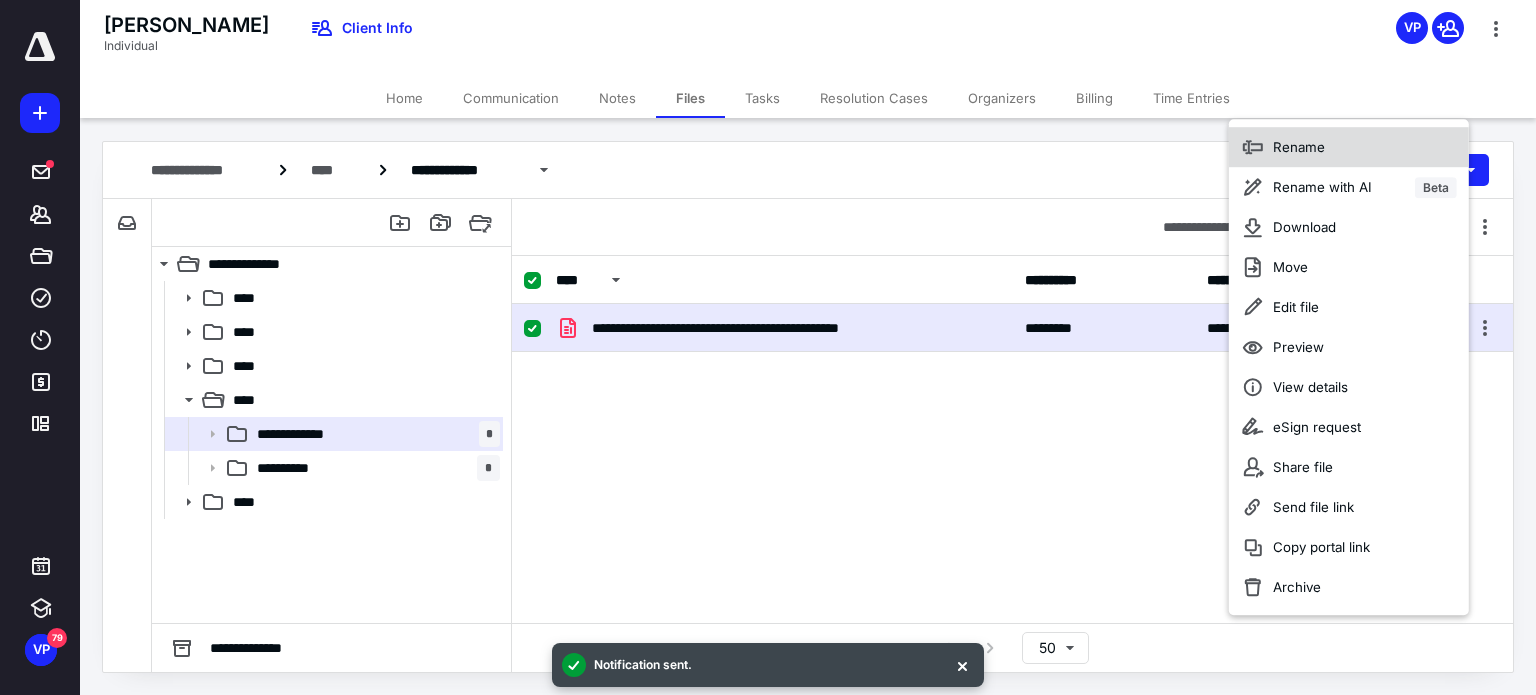 click on "Rename" at bounding box center (1299, 147) 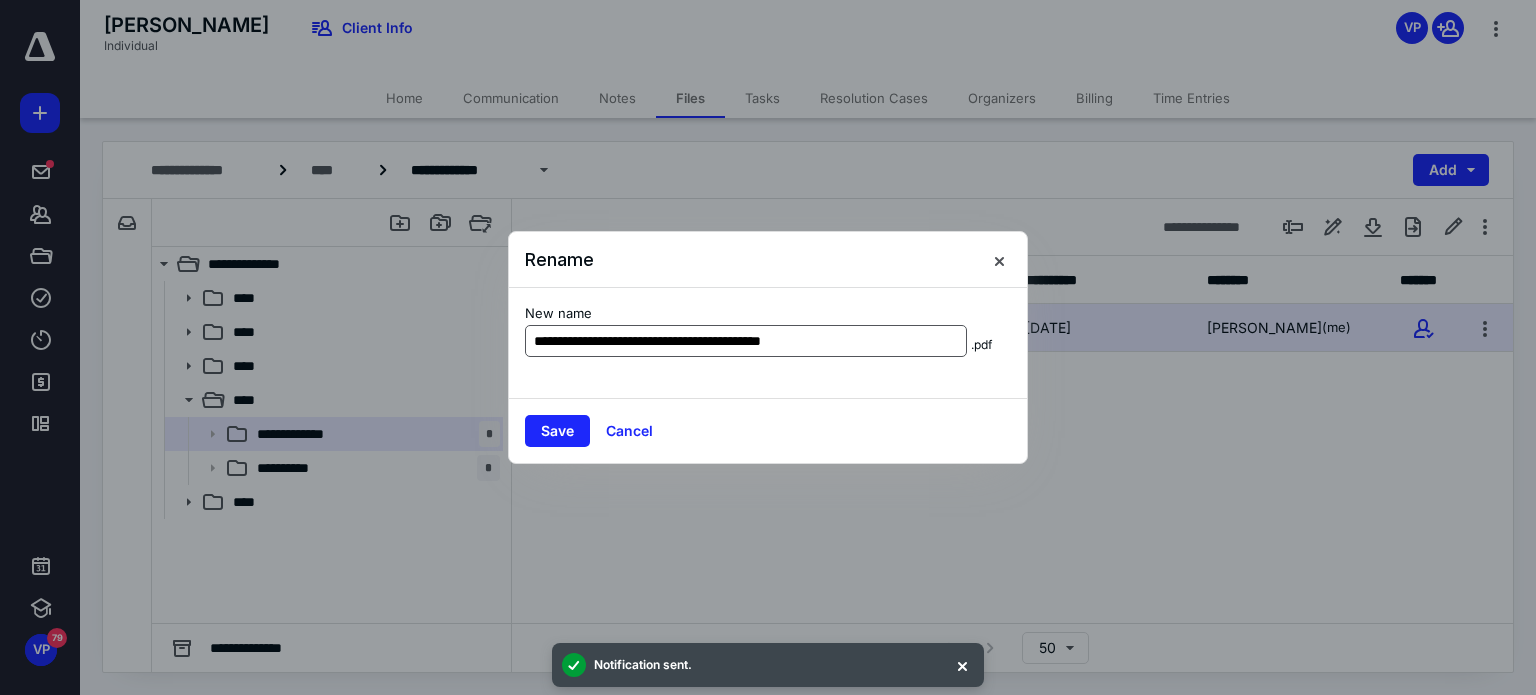 click on "**********" at bounding box center [746, 341] 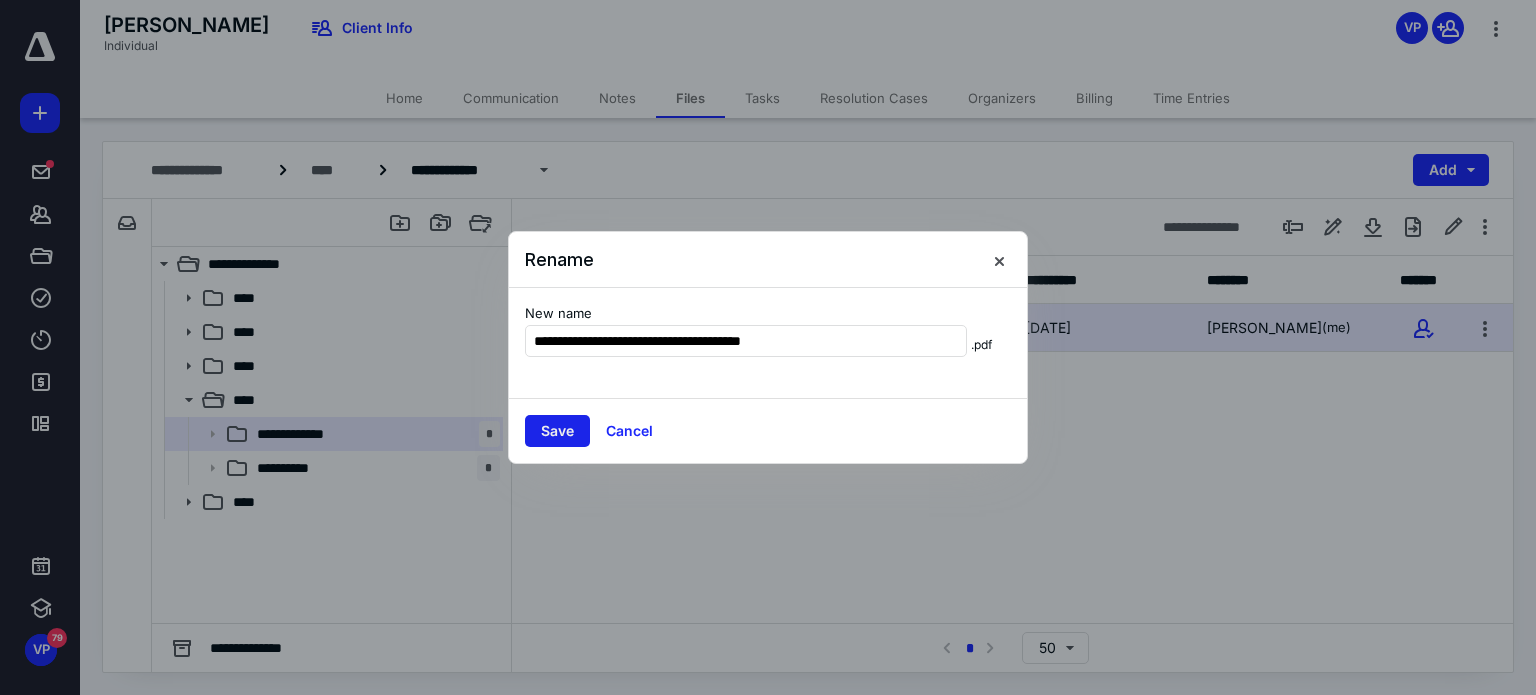 type on "**********" 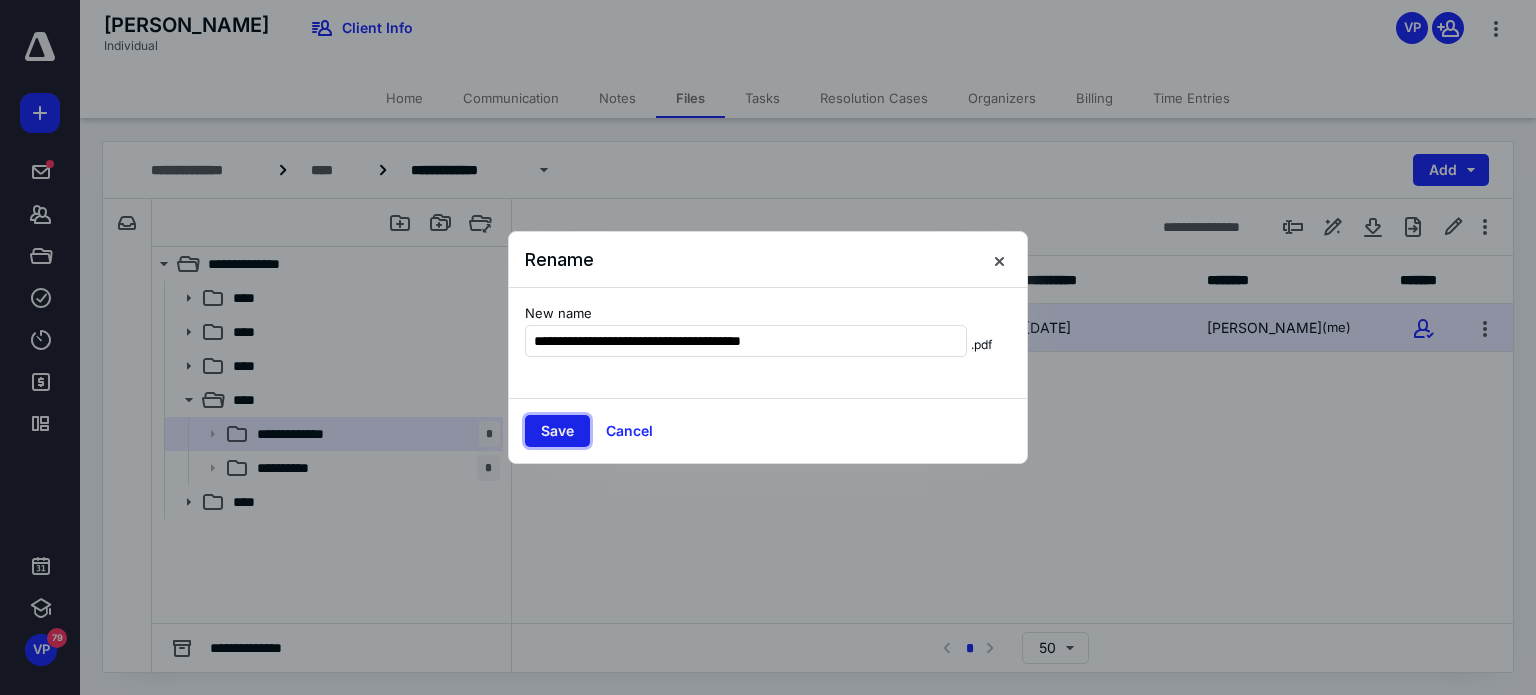 click on "Save" at bounding box center [557, 431] 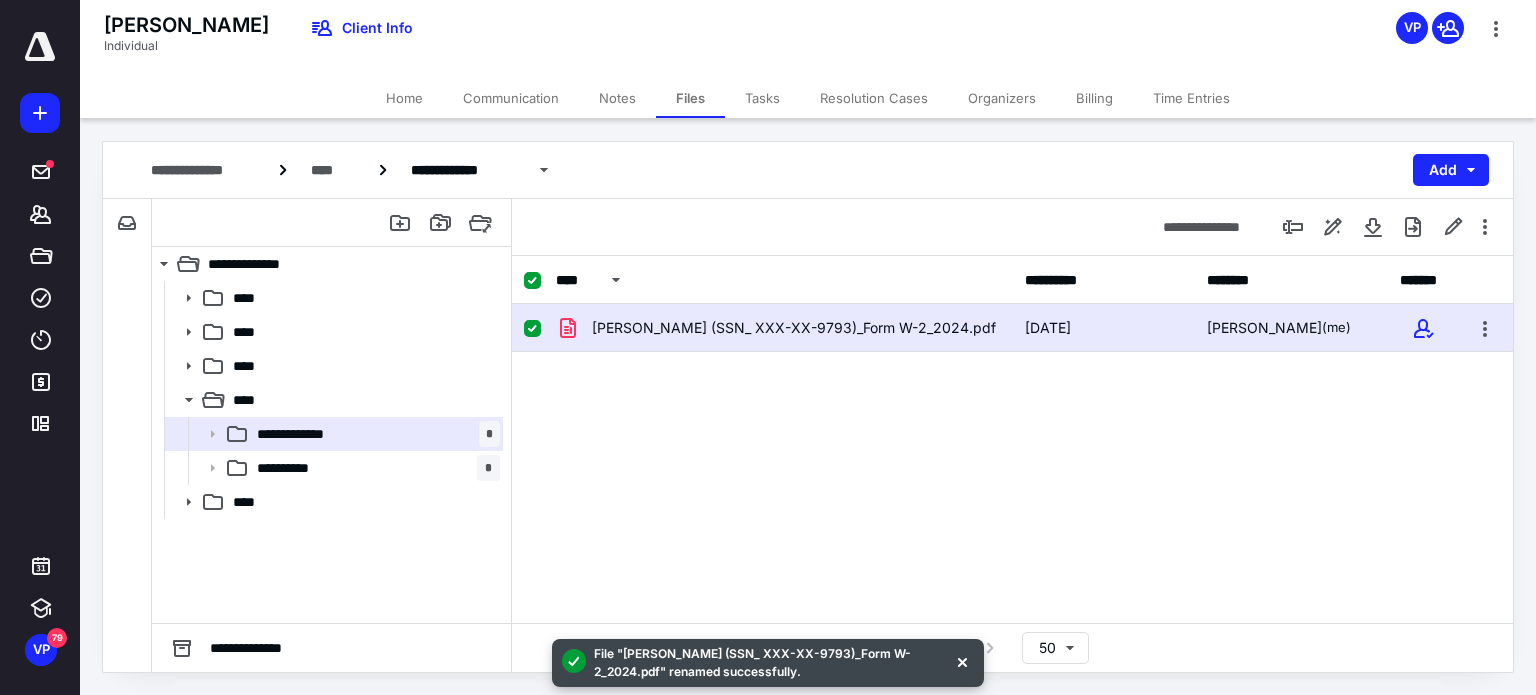 click on "[PERSON_NAME] (SSN_ XXX-XX-9793)_Form W-2_2024.pdf [DATE] [PERSON_NAME]  (me)" at bounding box center (1012, 454) 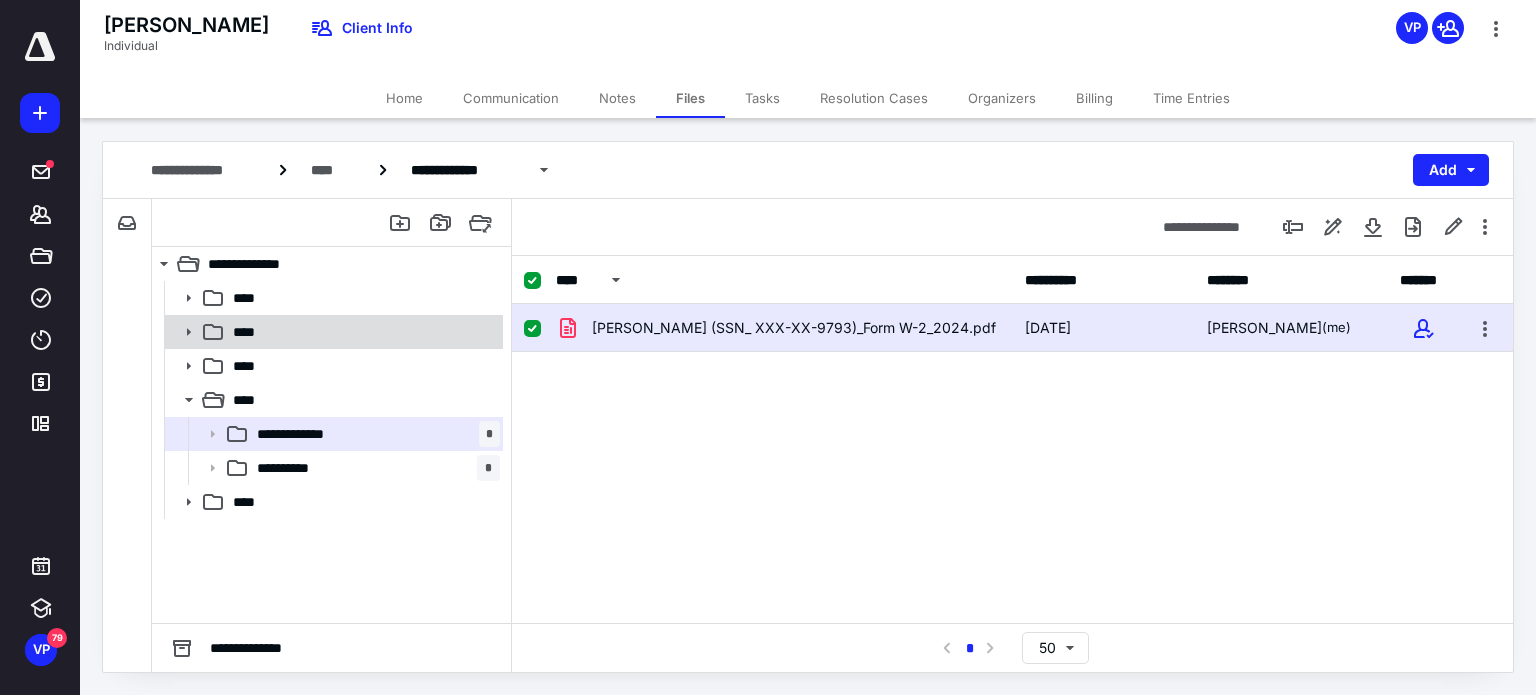 click on "****" at bounding box center (250, 332) 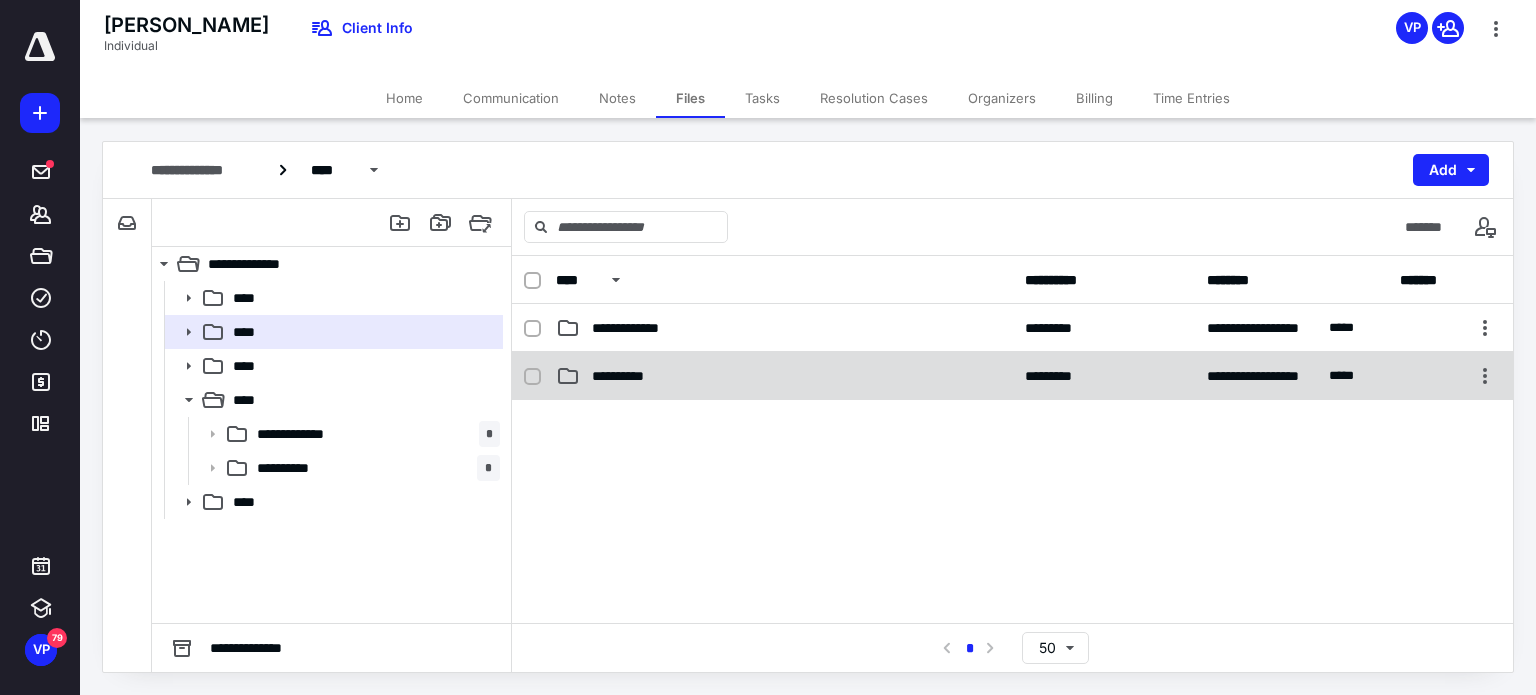 click on "**********" at bounding box center [1012, 376] 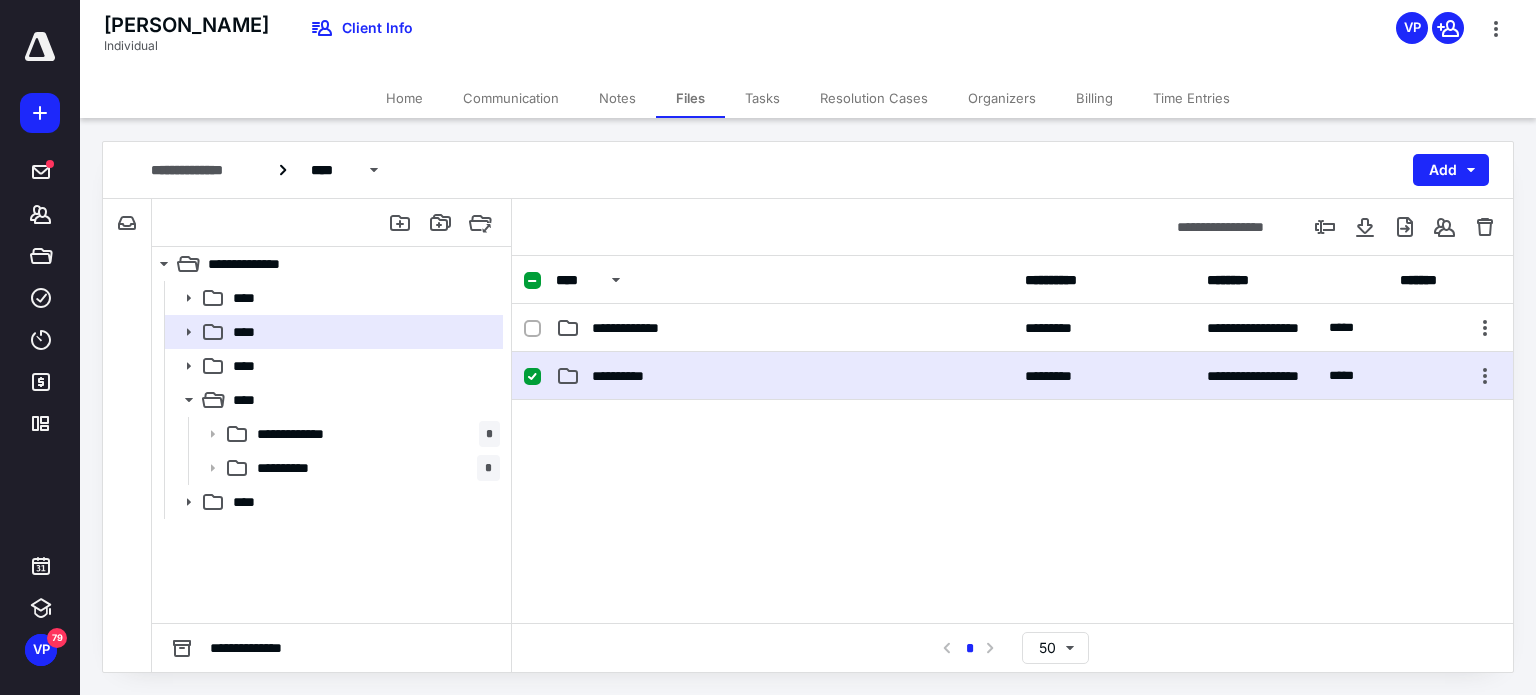 click on "**********" at bounding box center [1012, 376] 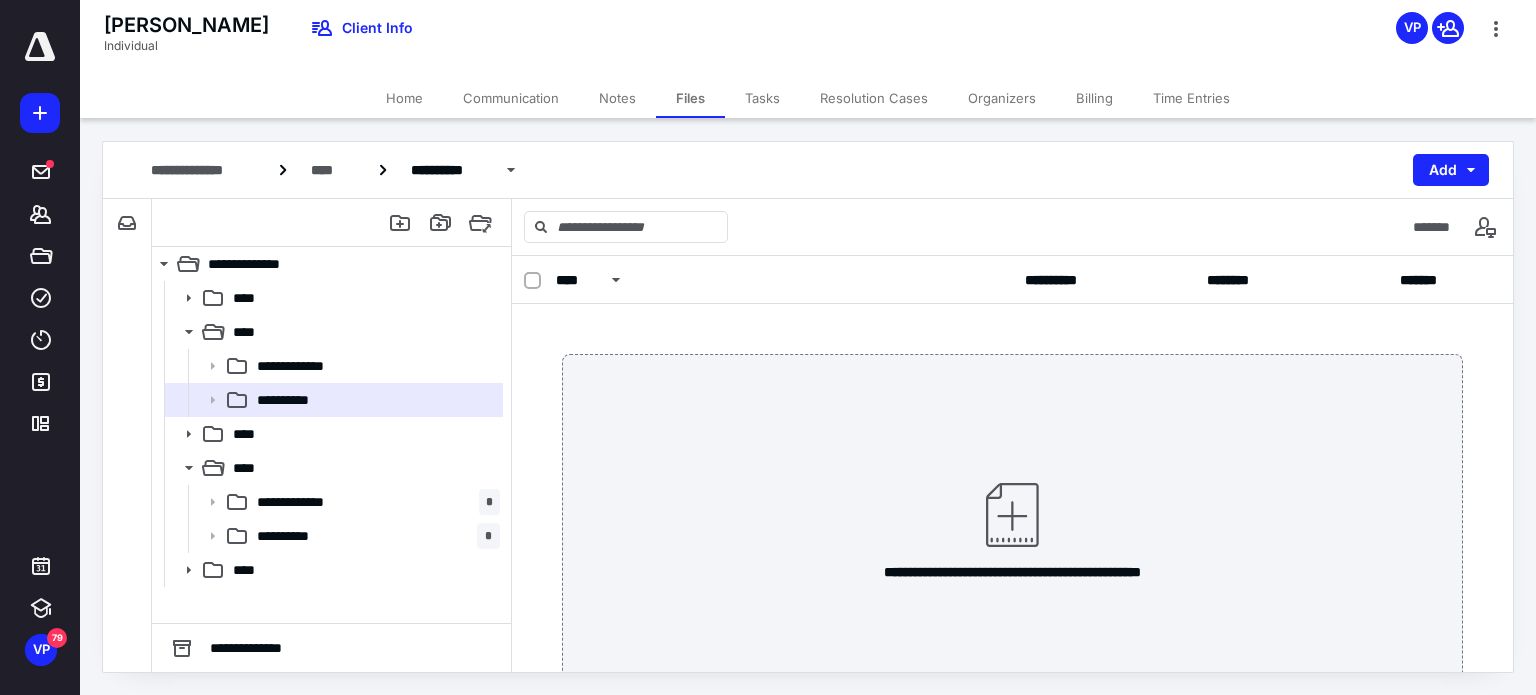 scroll, scrollTop: 81, scrollLeft: 0, axis: vertical 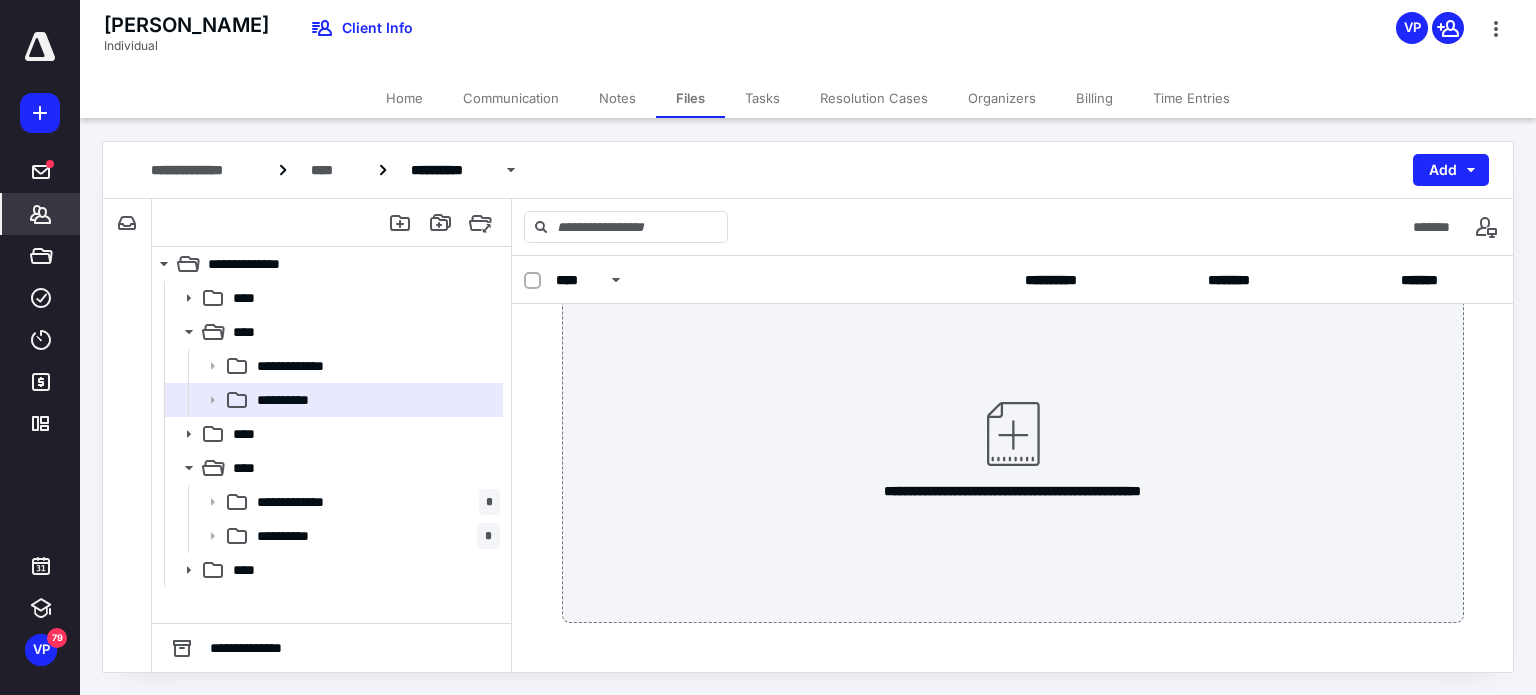 click 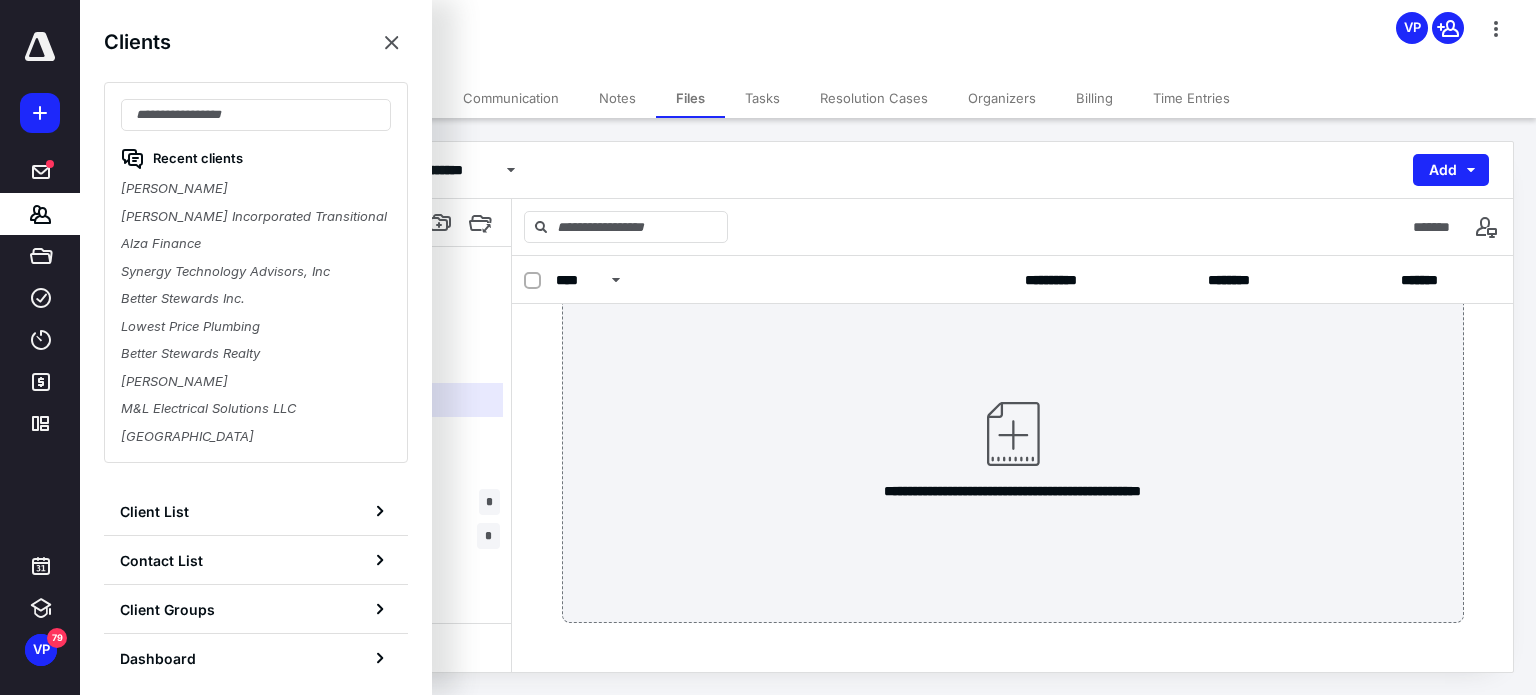 click on "[PERSON_NAME] Incorporated Transitional" at bounding box center (256, 217) 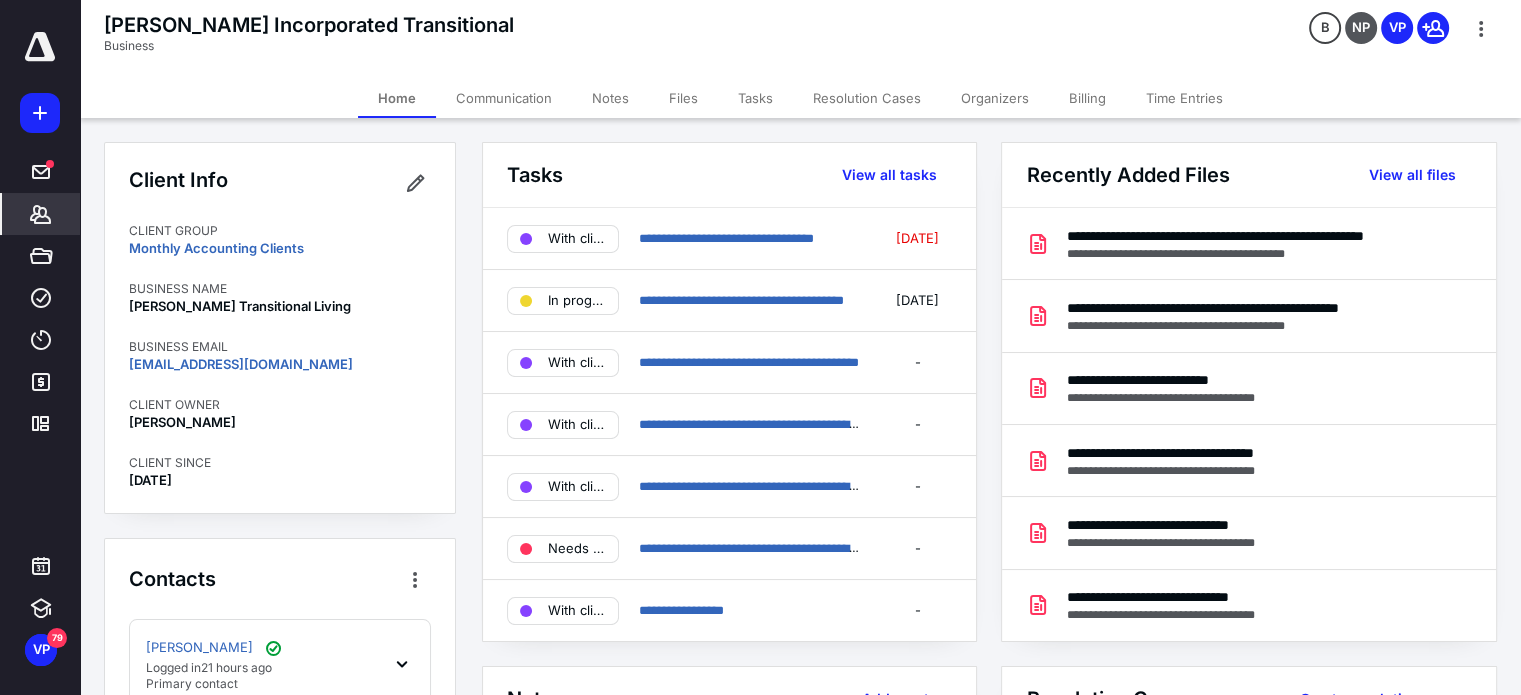click on "Files" at bounding box center [683, 98] 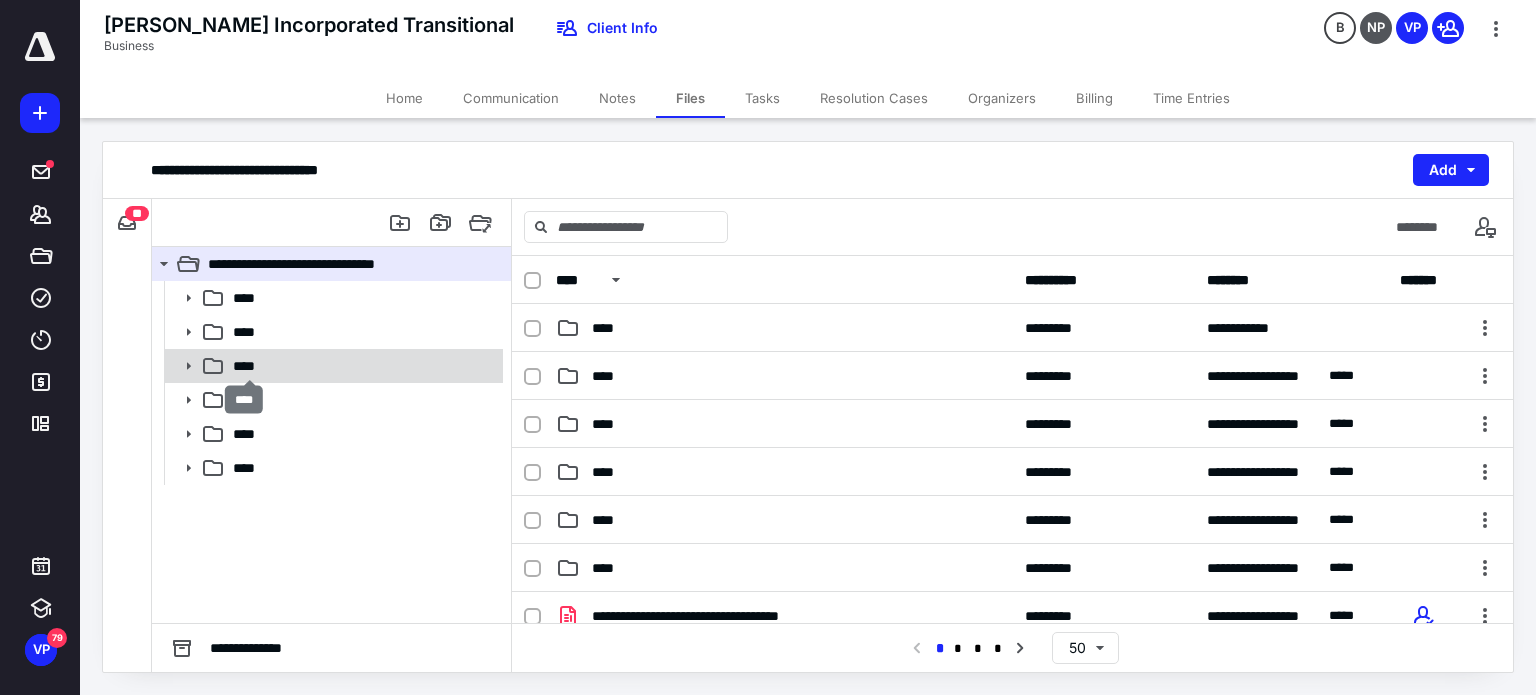 click on "****" at bounding box center [250, 366] 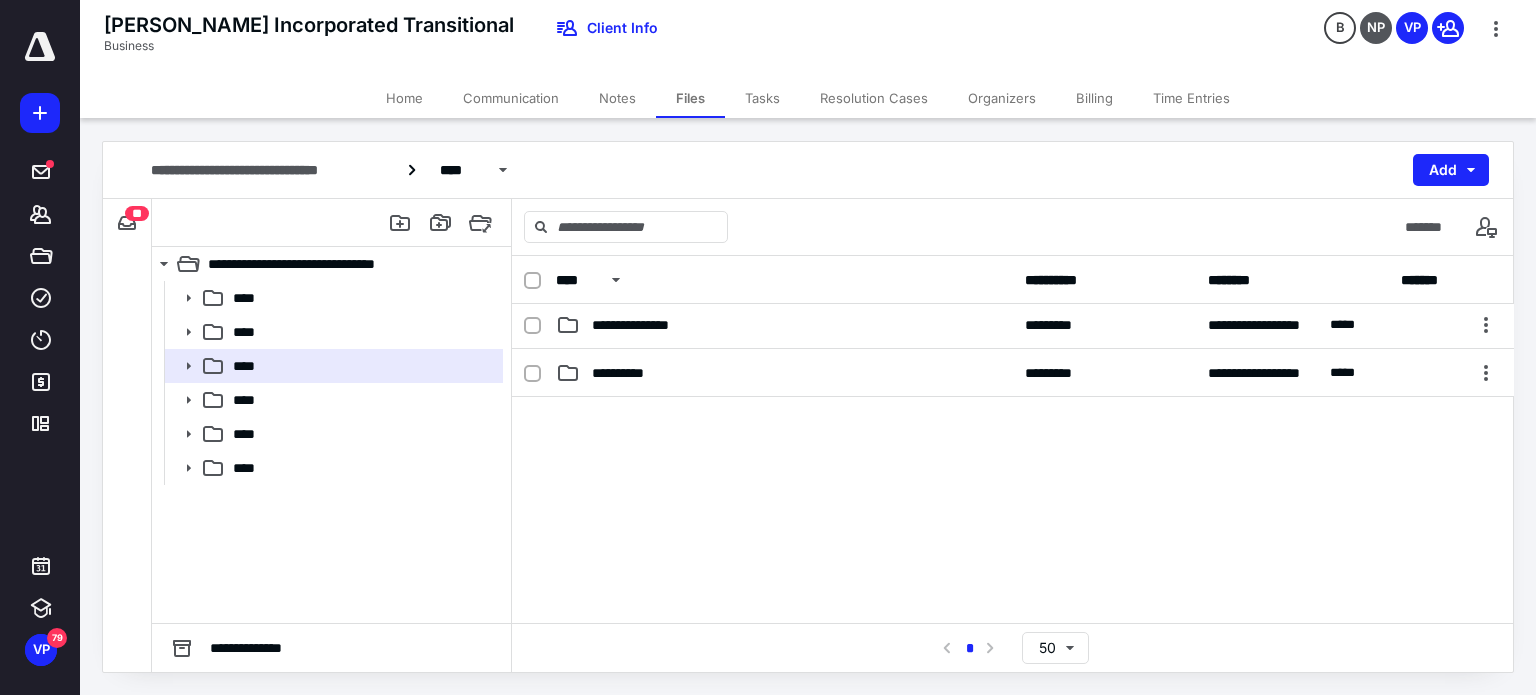 scroll, scrollTop: 262, scrollLeft: 0, axis: vertical 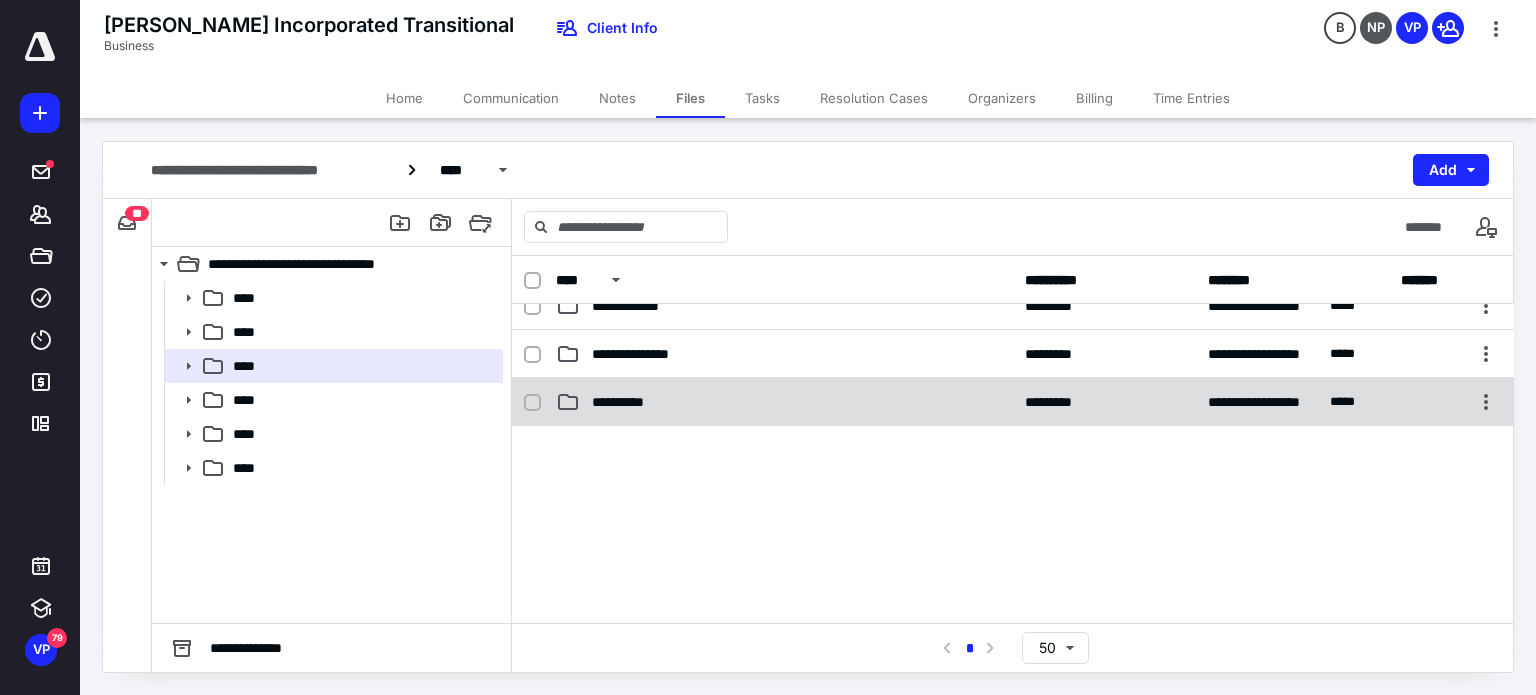 click on "**********" at bounding box center [627, 402] 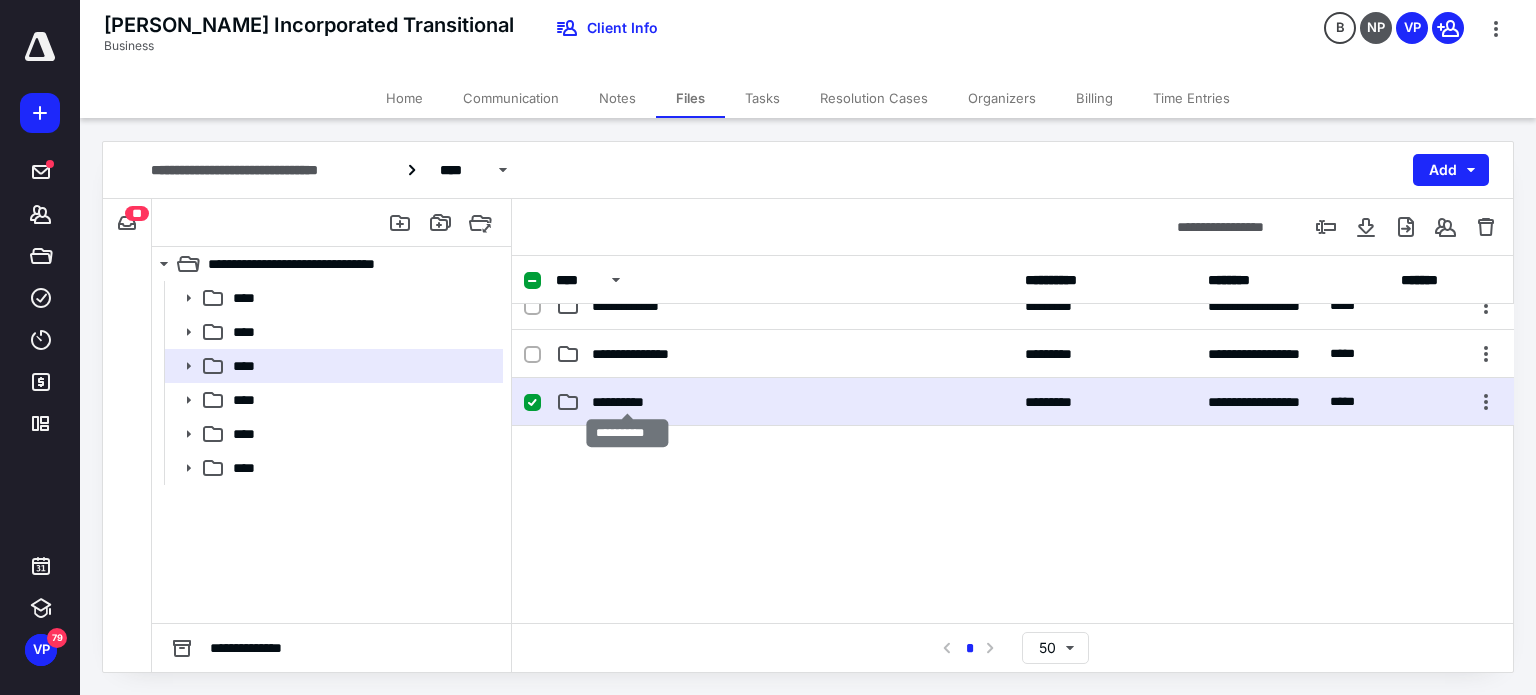 click on "**********" at bounding box center [627, 402] 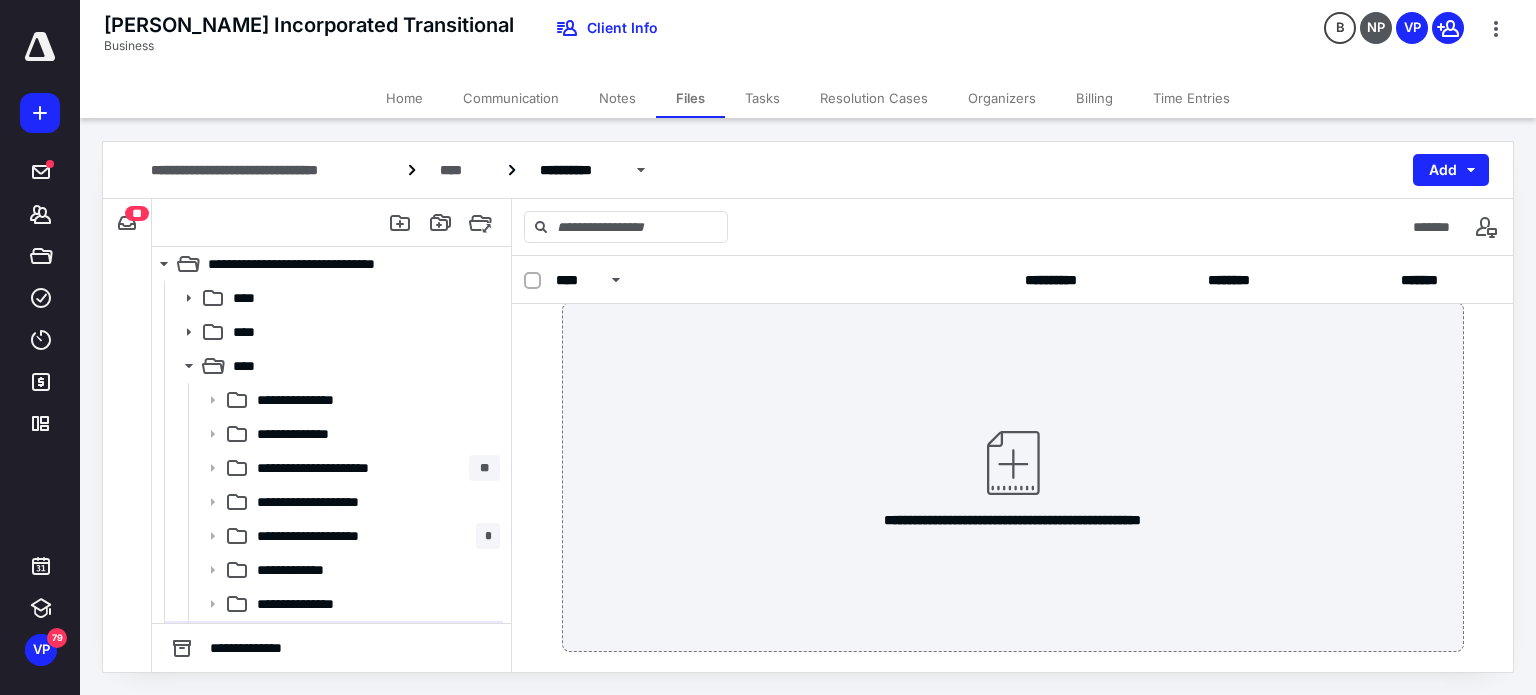 scroll, scrollTop: 81, scrollLeft: 0, axis: vertical 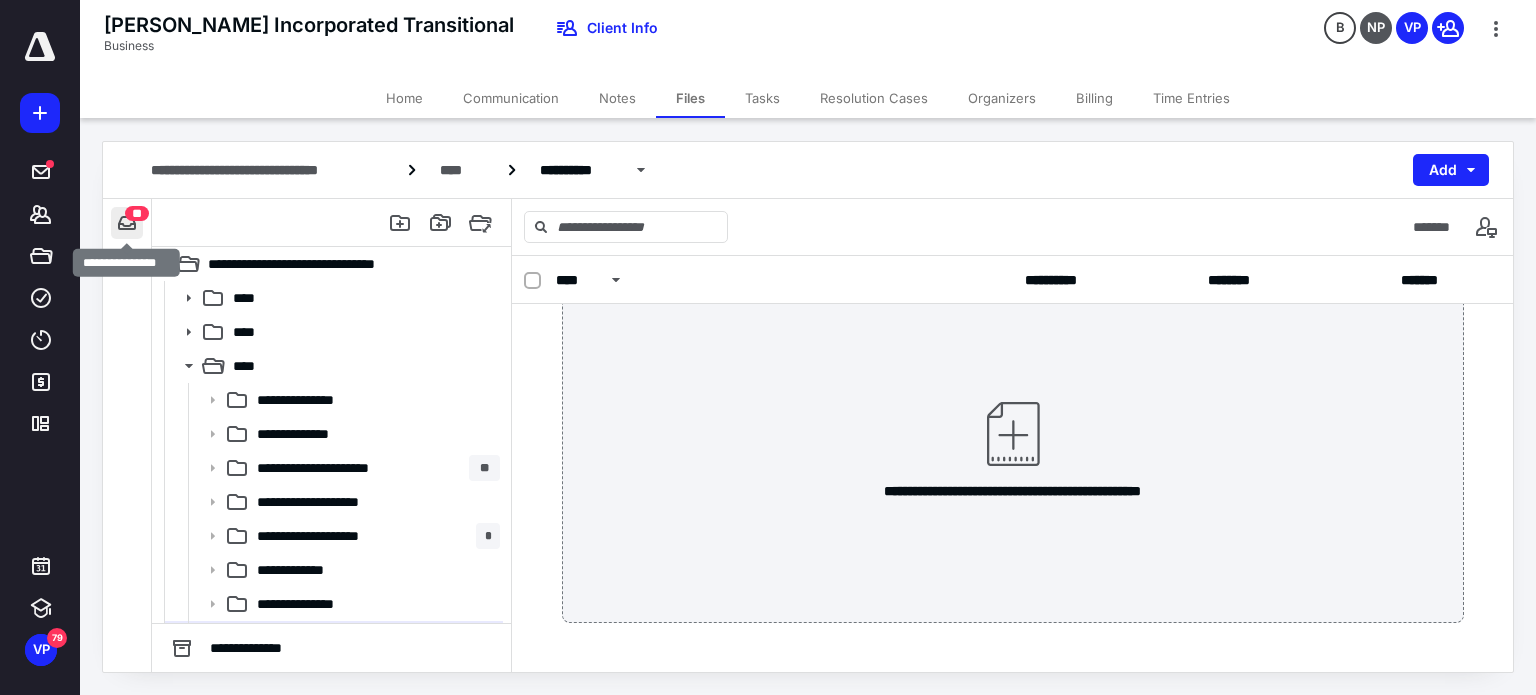 click at bounding box center [127, 223] 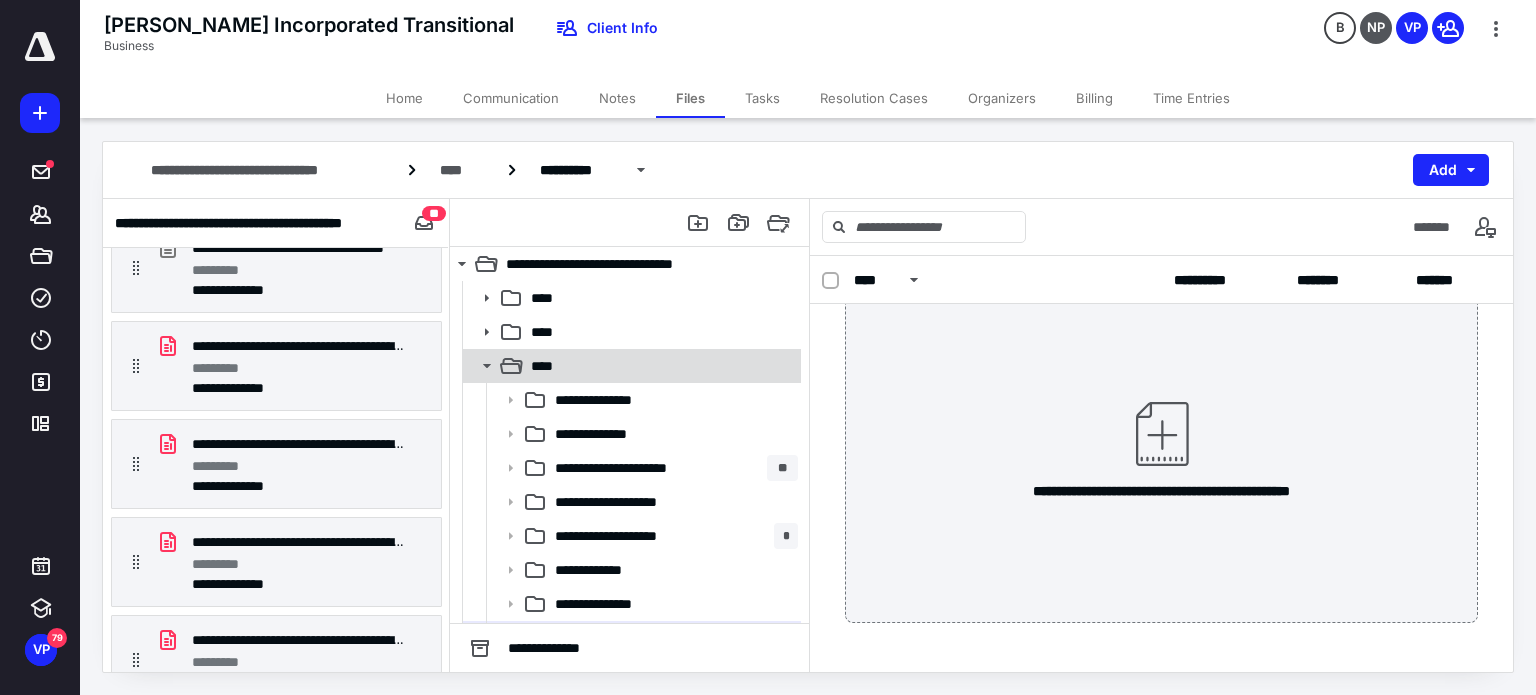 scroll, scrollTop: 2336, scrollLeft: 0, axis: vertical 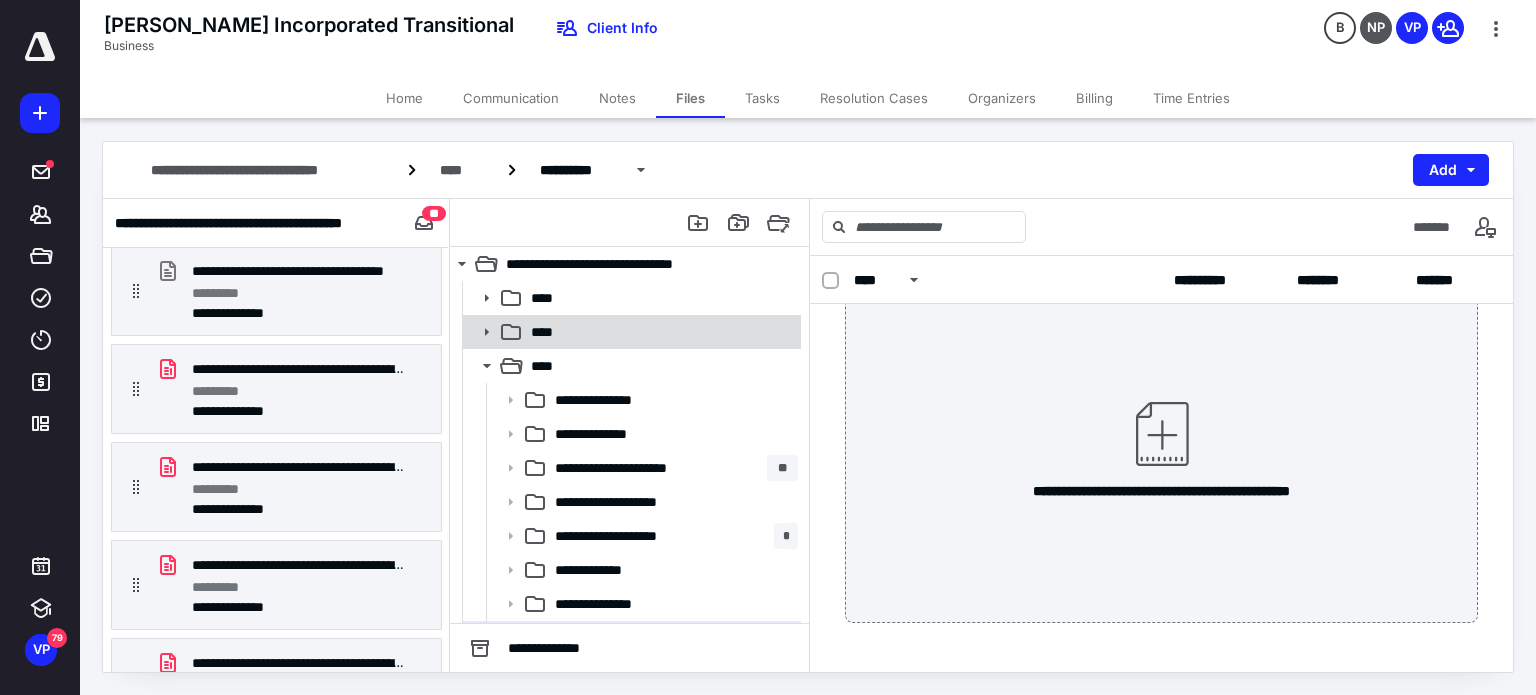 click on "****" at bounding box center [630, 332] 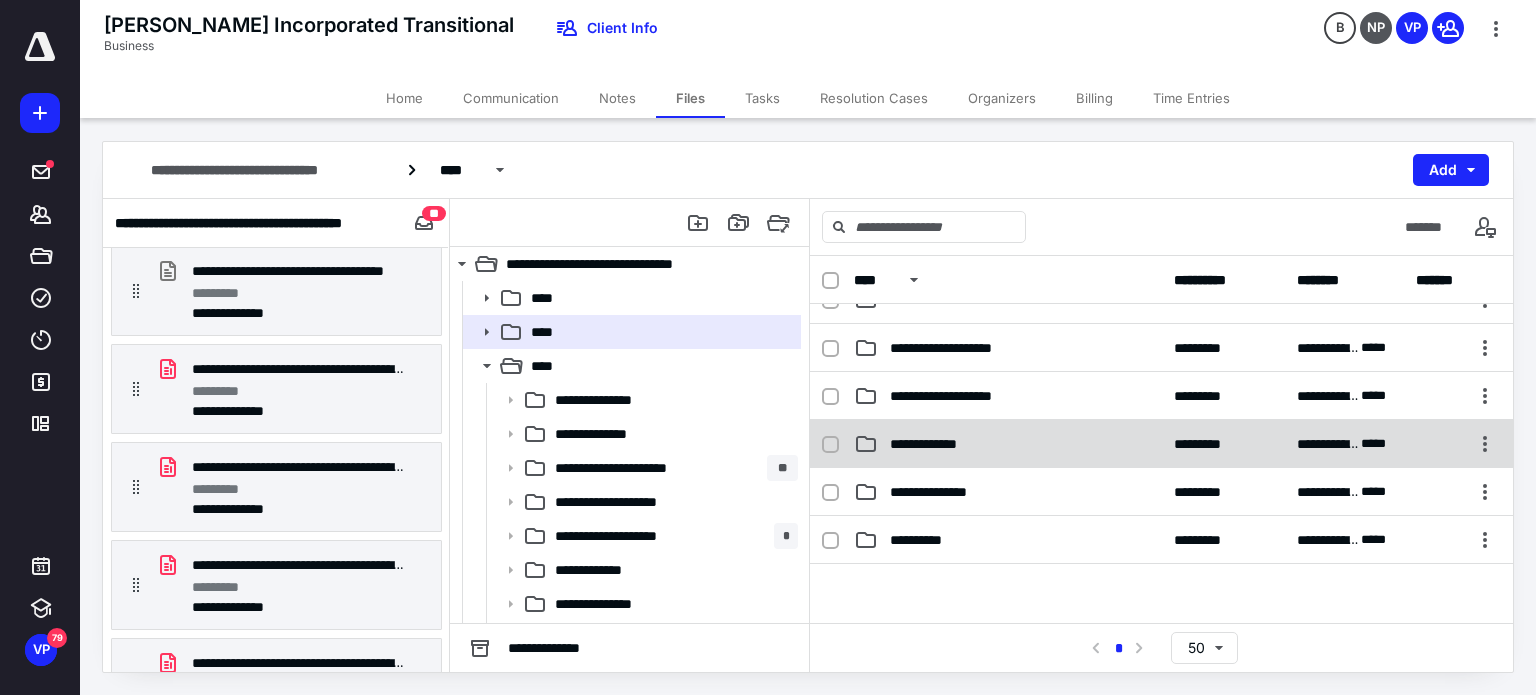 scroll, scrollTop: 100, scrollLeft: 0, axis: vertical 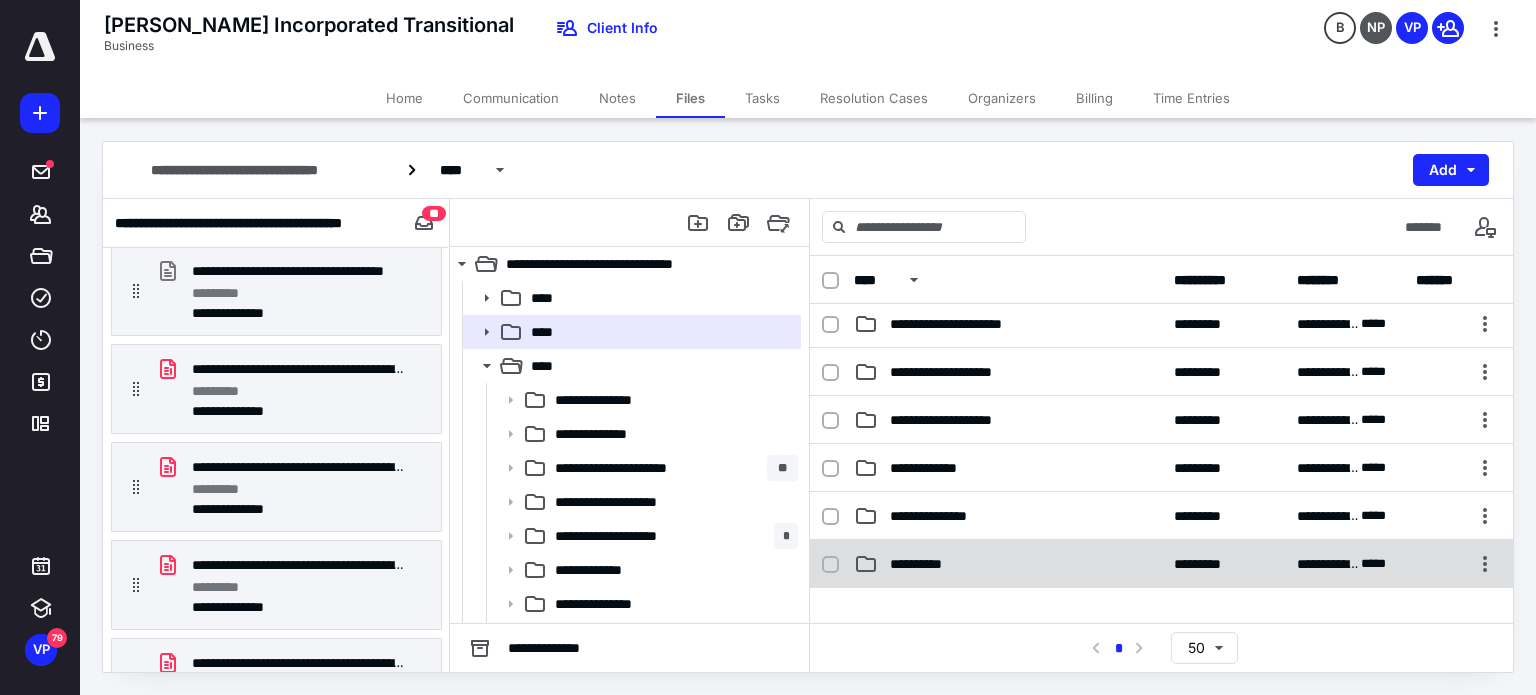 click on "**********" at bounding box center [1008, 564] 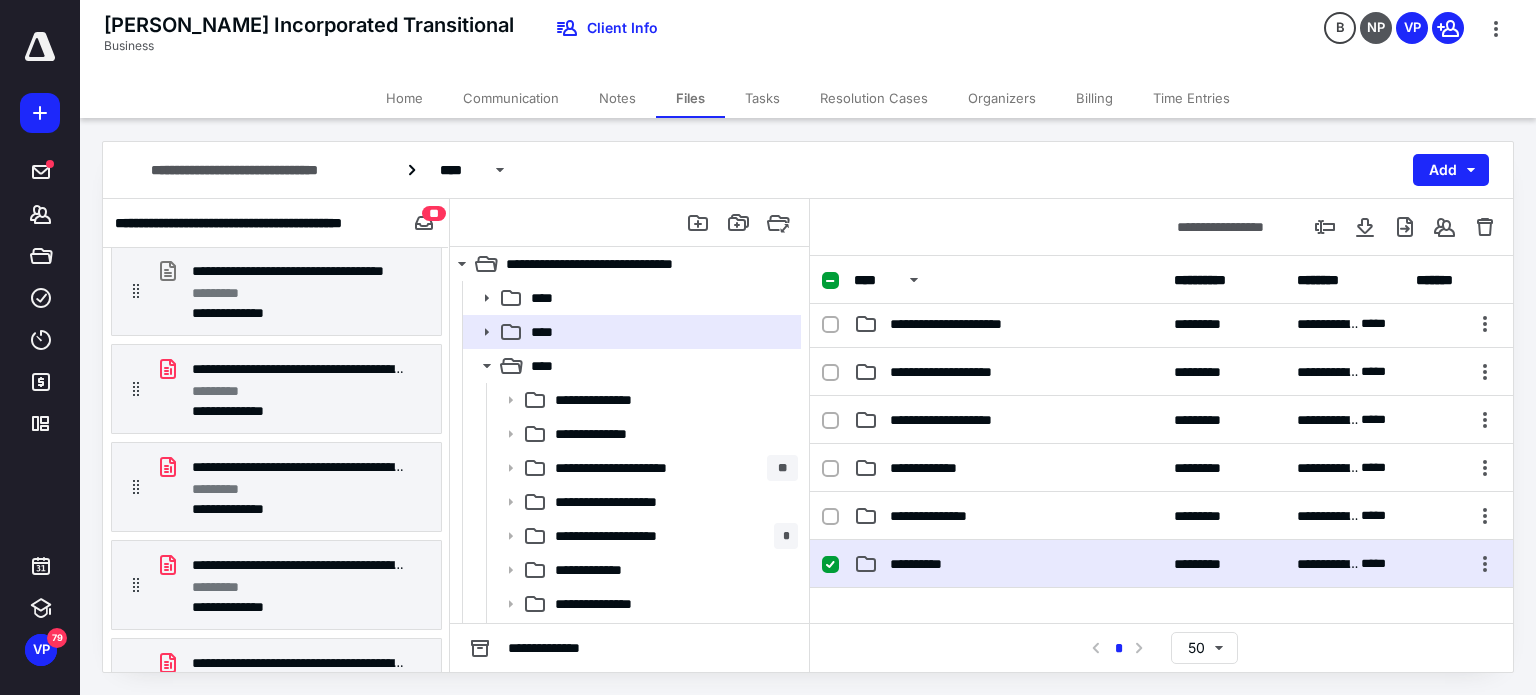 click on "**********" at bounding box center [1008, 564] 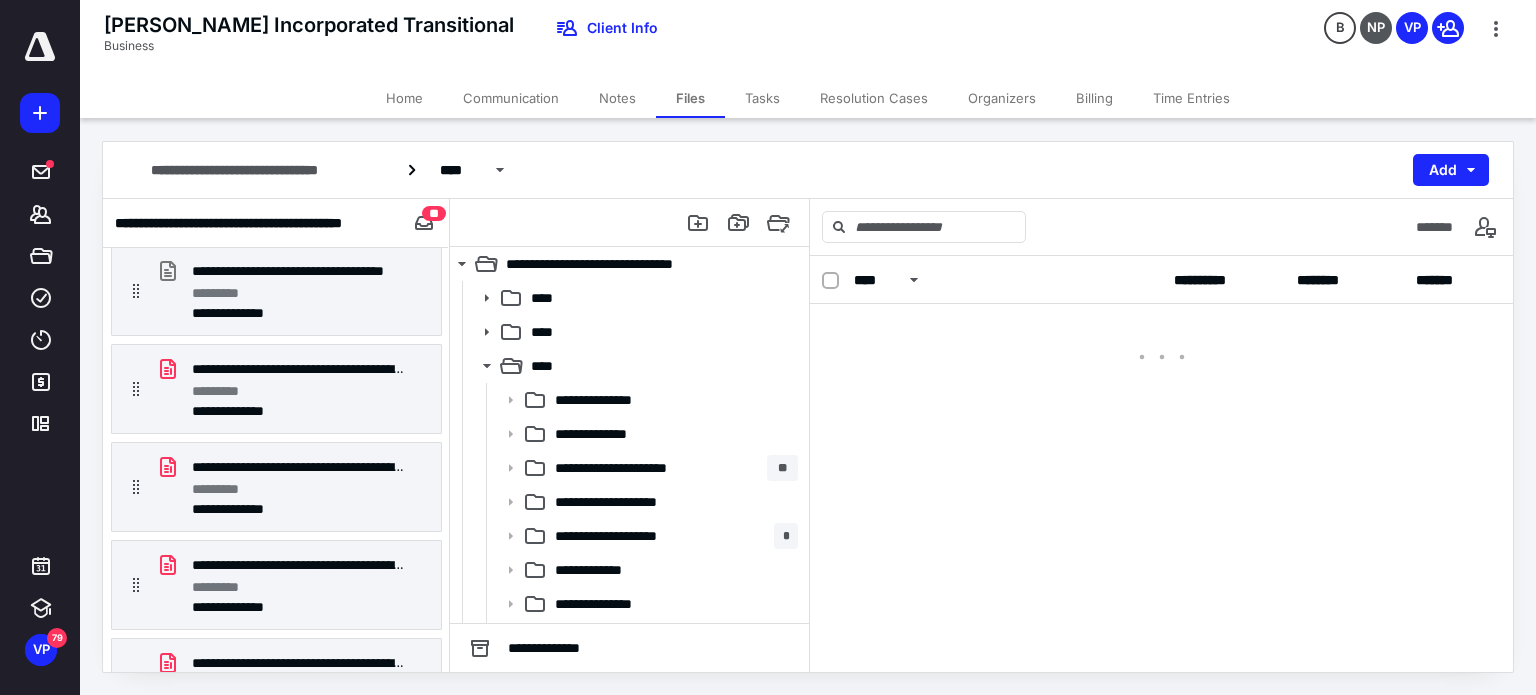 scroll, scrollTop: 0, scrollLeft: 0, axis: both 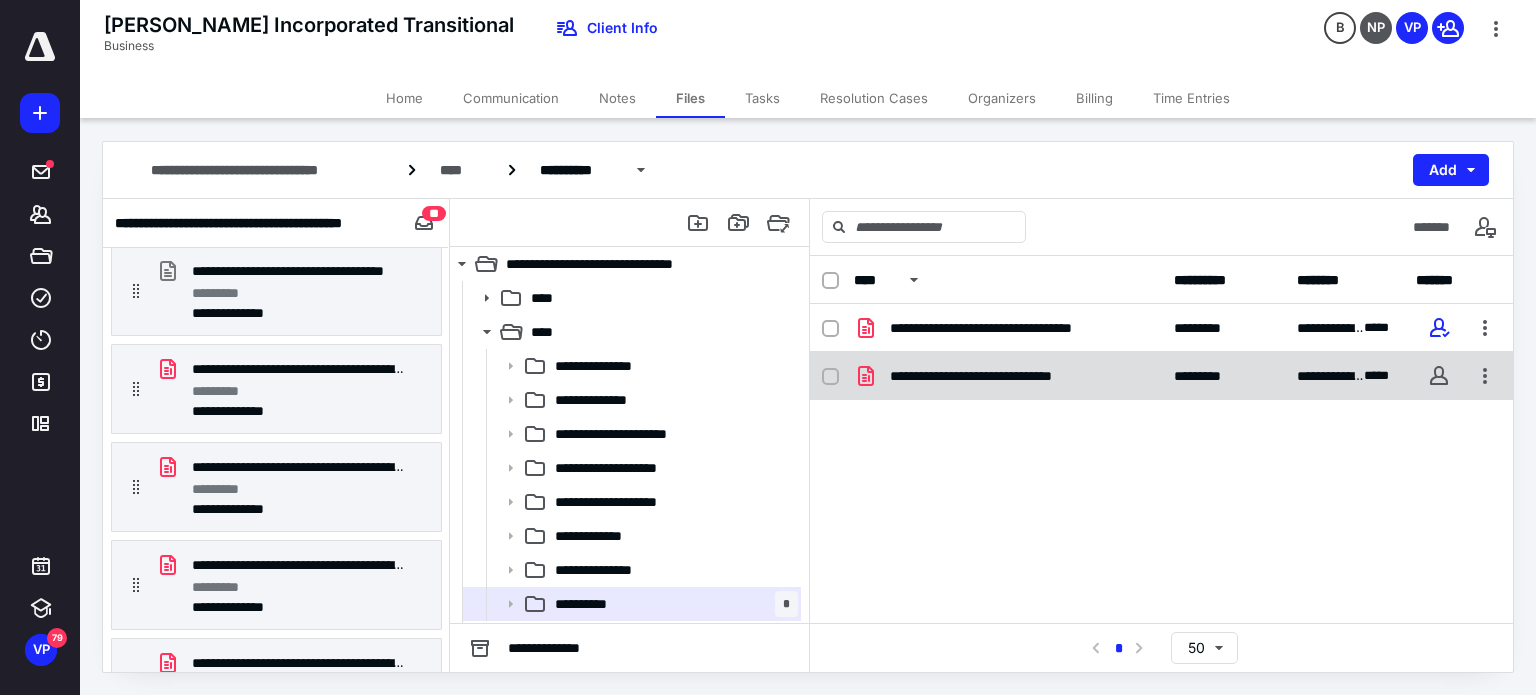 click on "**********" at bounding box center (1020, 376) 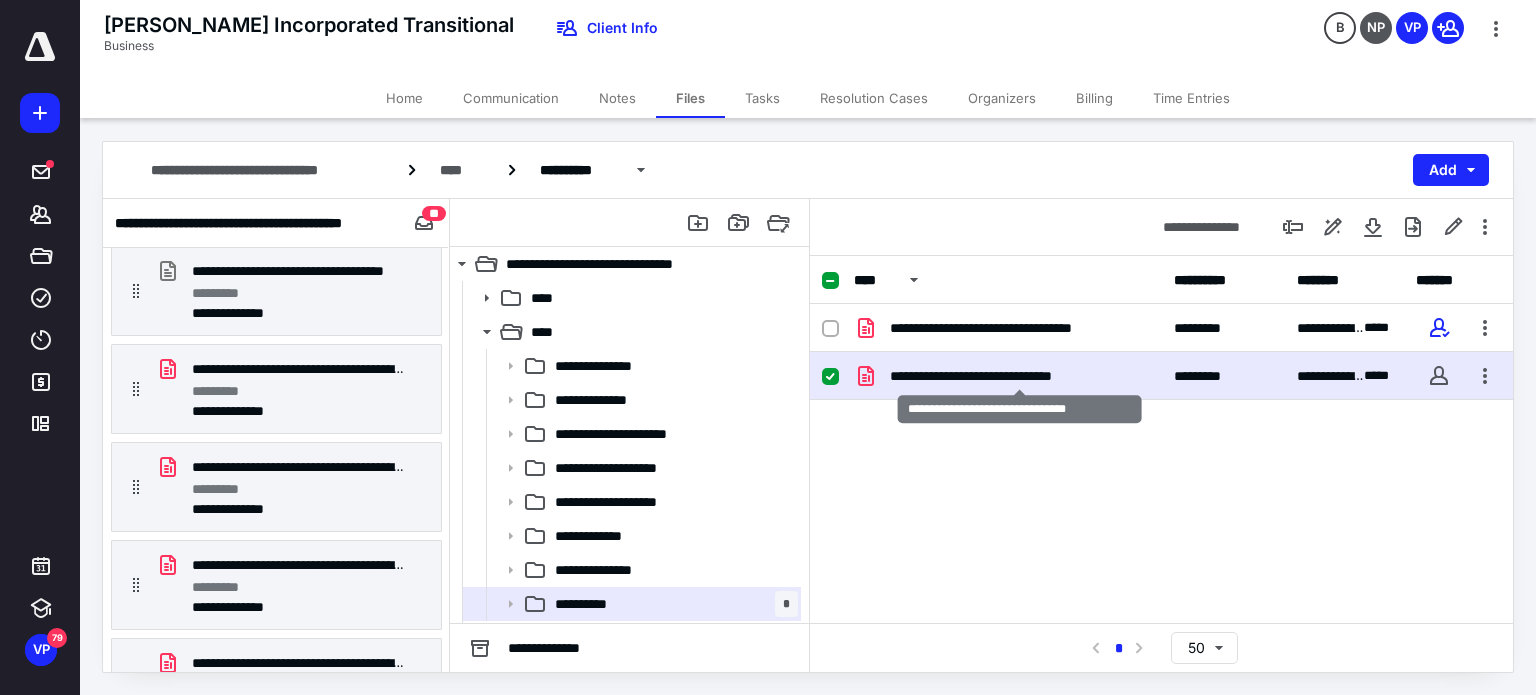click on "**********" at bounding box center (1020, 376) 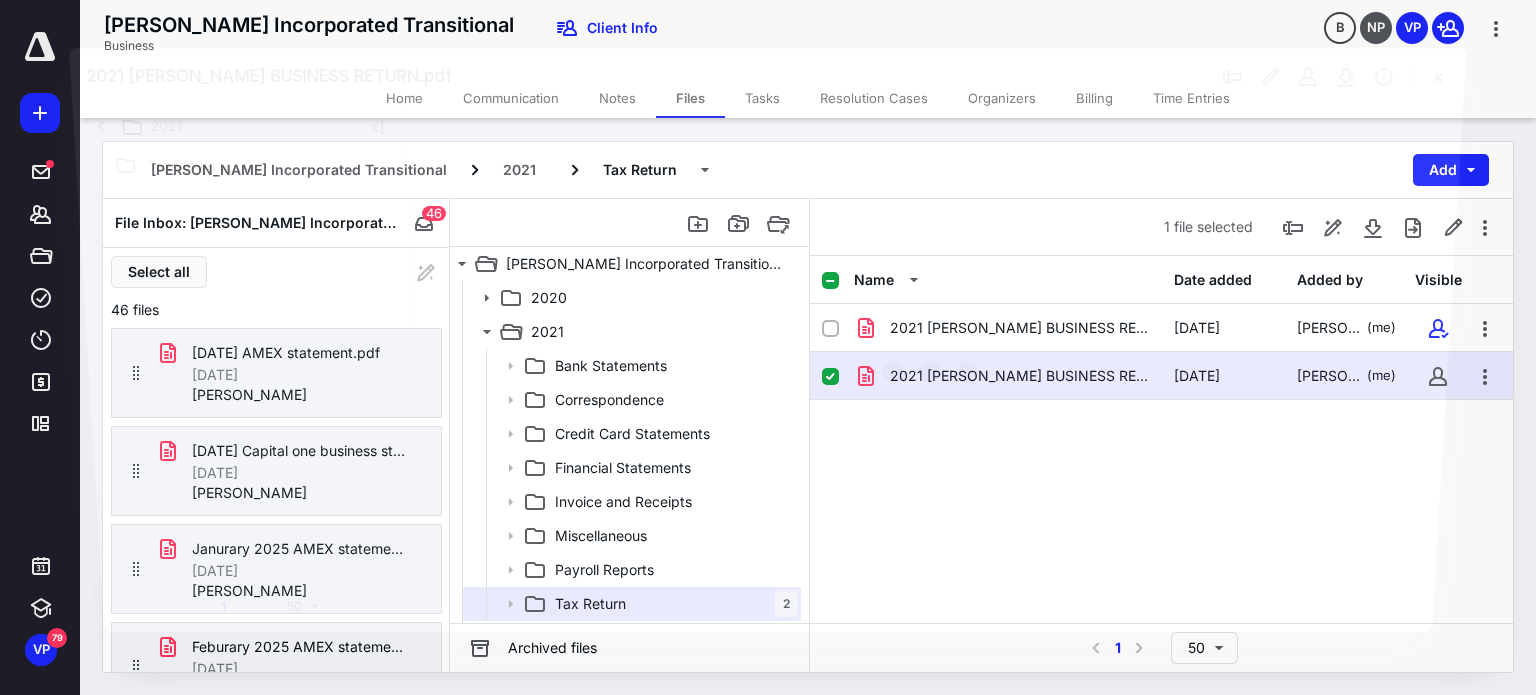 scroll, scrollTop: 2336, scrollLeft: 0, axis: vertical 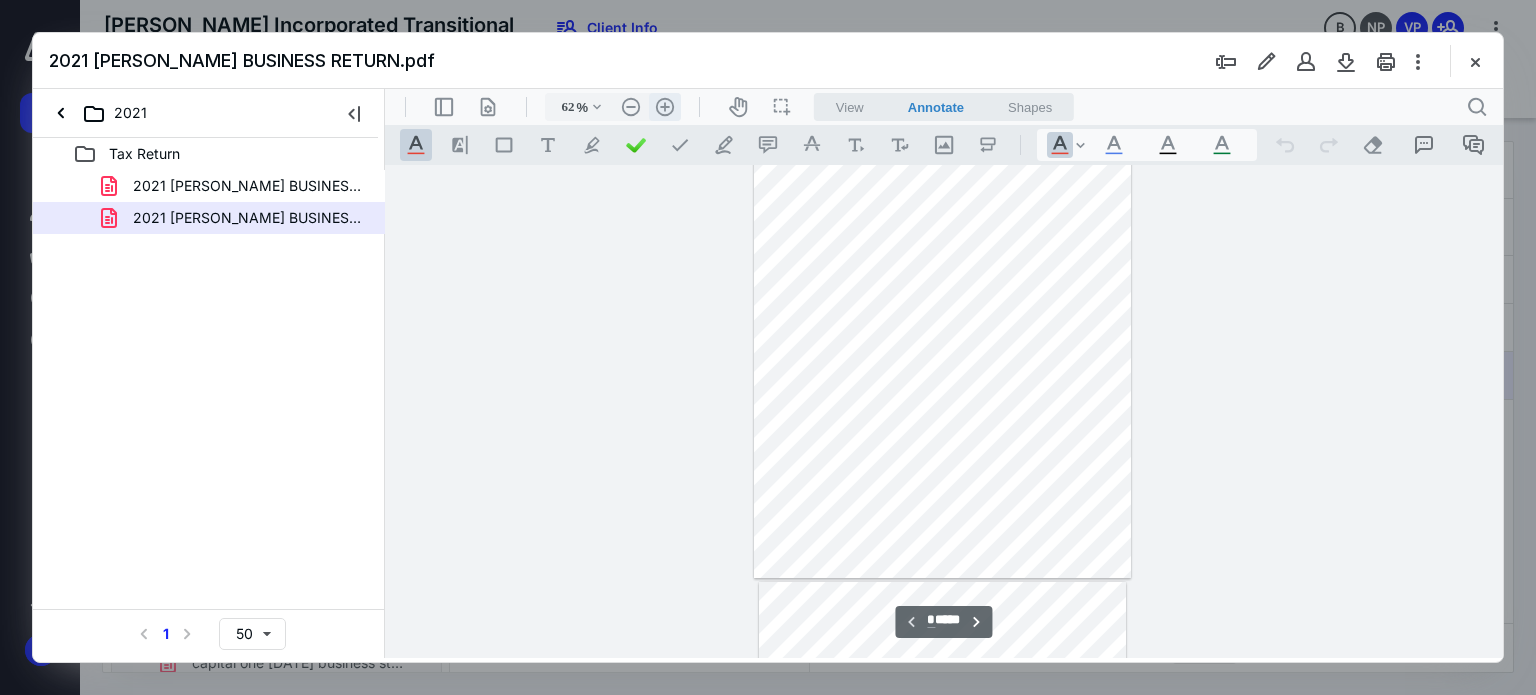 click on ".cls-1{fill:#abb0c4;} icon - header - zoom - in - line" at bounding box center [665, 107] 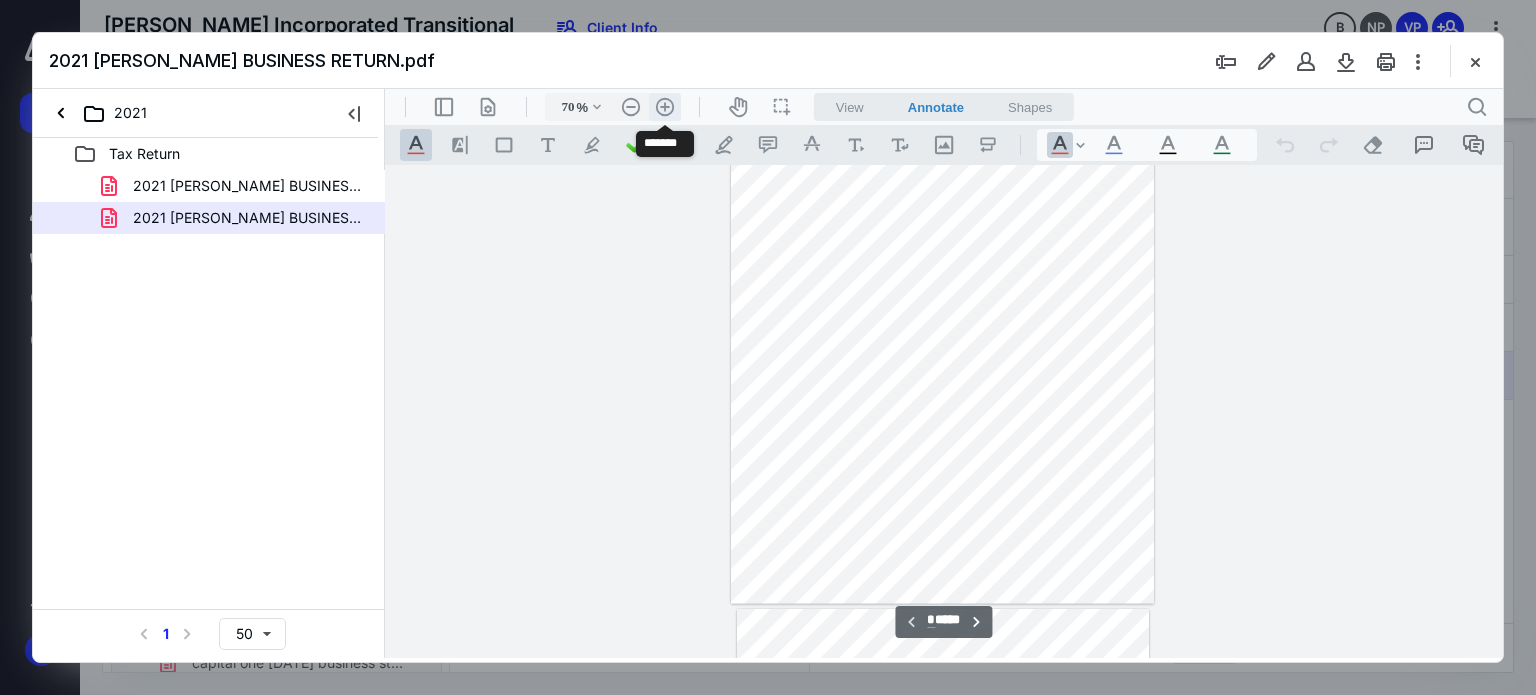 click on ".cls-1{fill:#abb0c4;} icon - header - zoom - in - line" at bounding box center (665, 107) 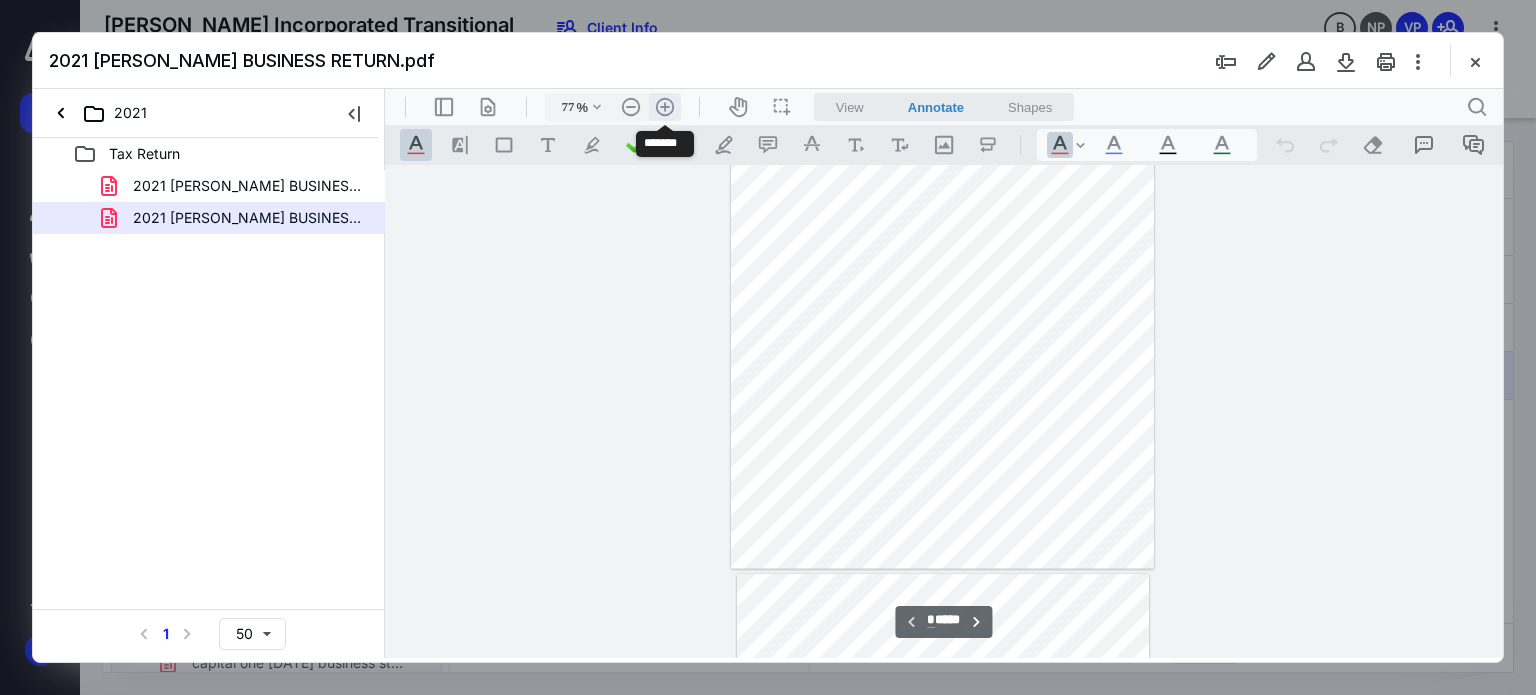 click on ".cls-1{fill:#abb0c4;} icon - header - zoom - in - line" at bounding box center (665, 107) 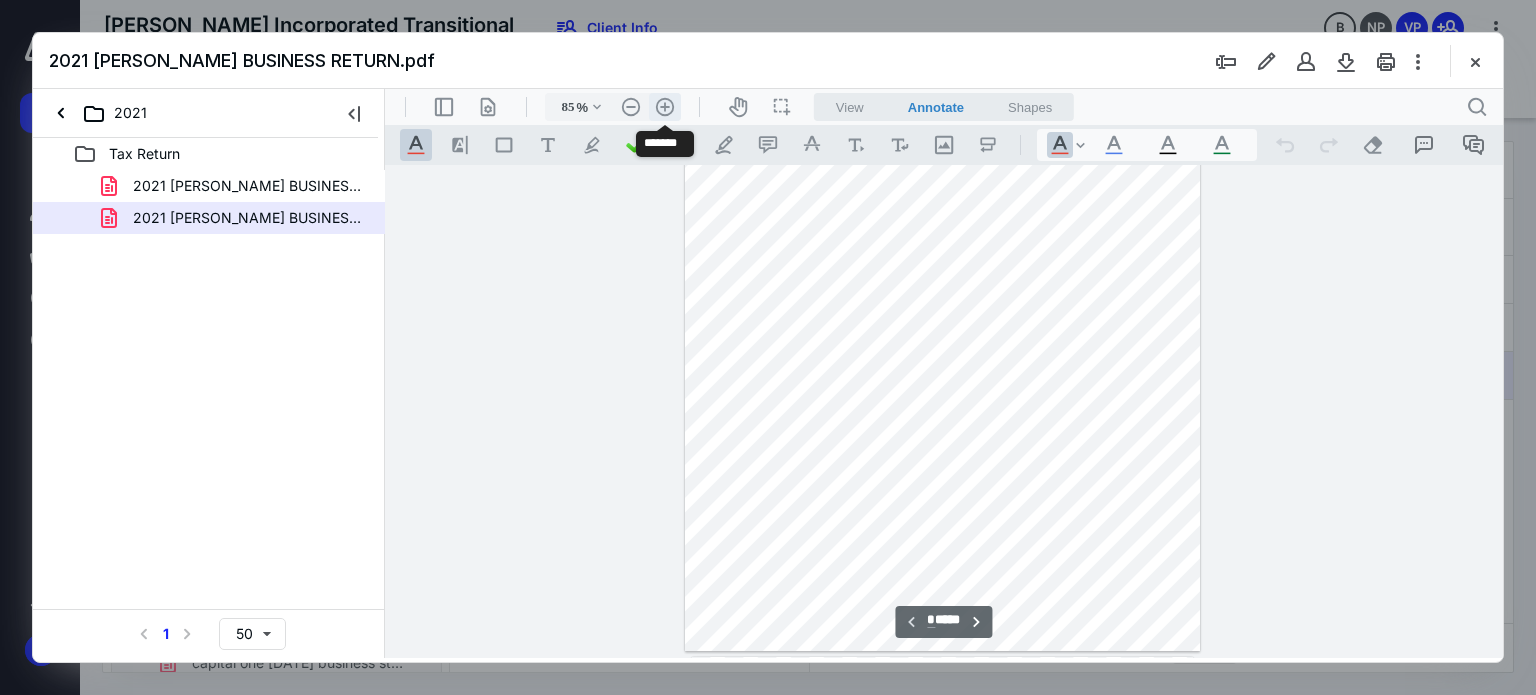 click on ".cls-1{fill:#abb0c4;} icon - header - zoom - in - line" at bounding box center (665, 107) 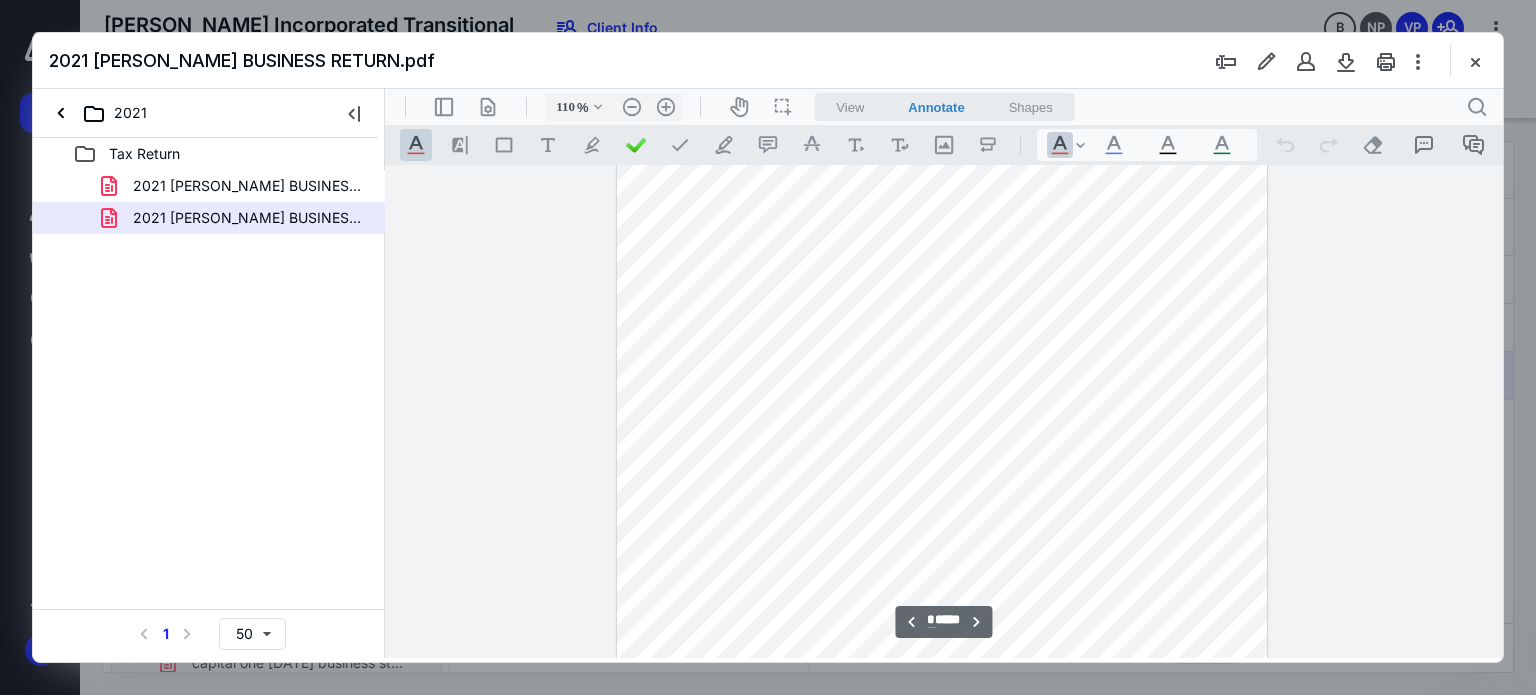 scroll, scrollTop: 3100, scrollLeft: 0, axis: vertical 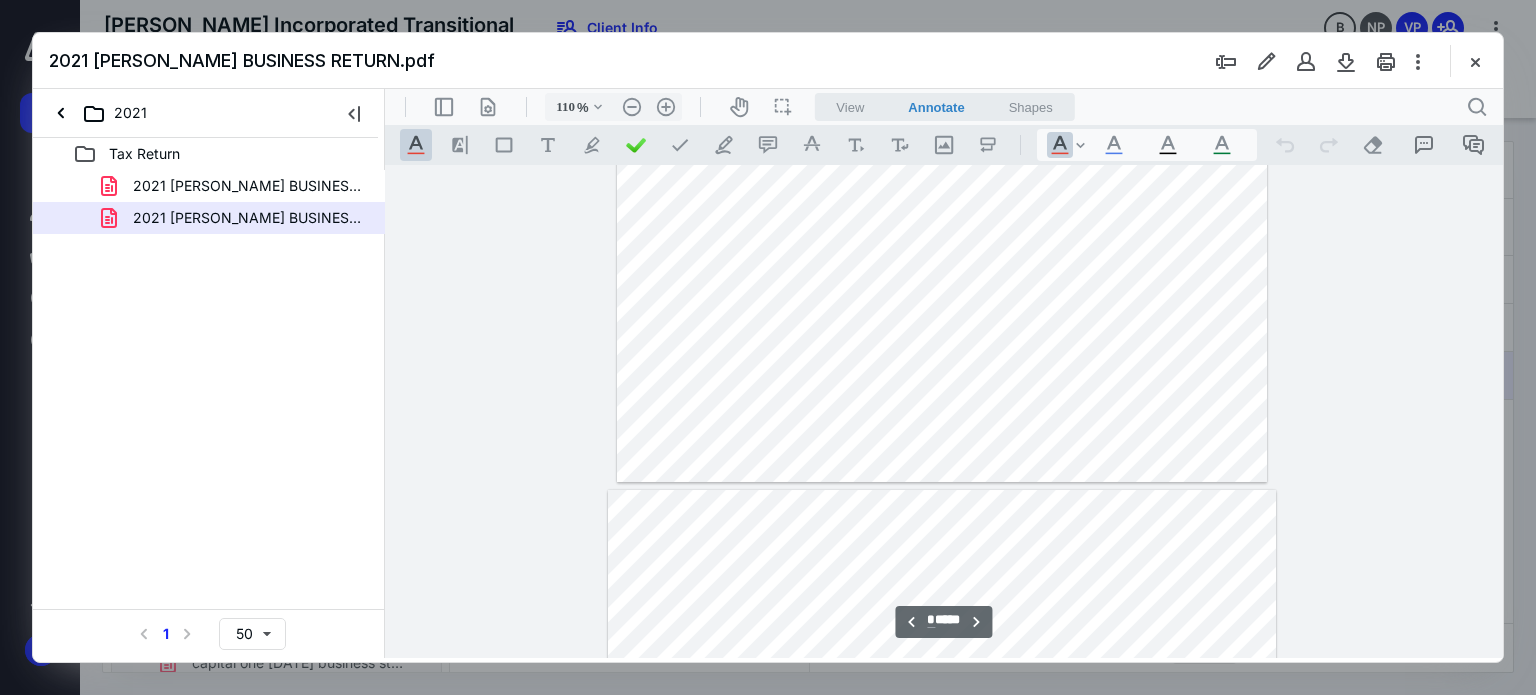 type on "*" 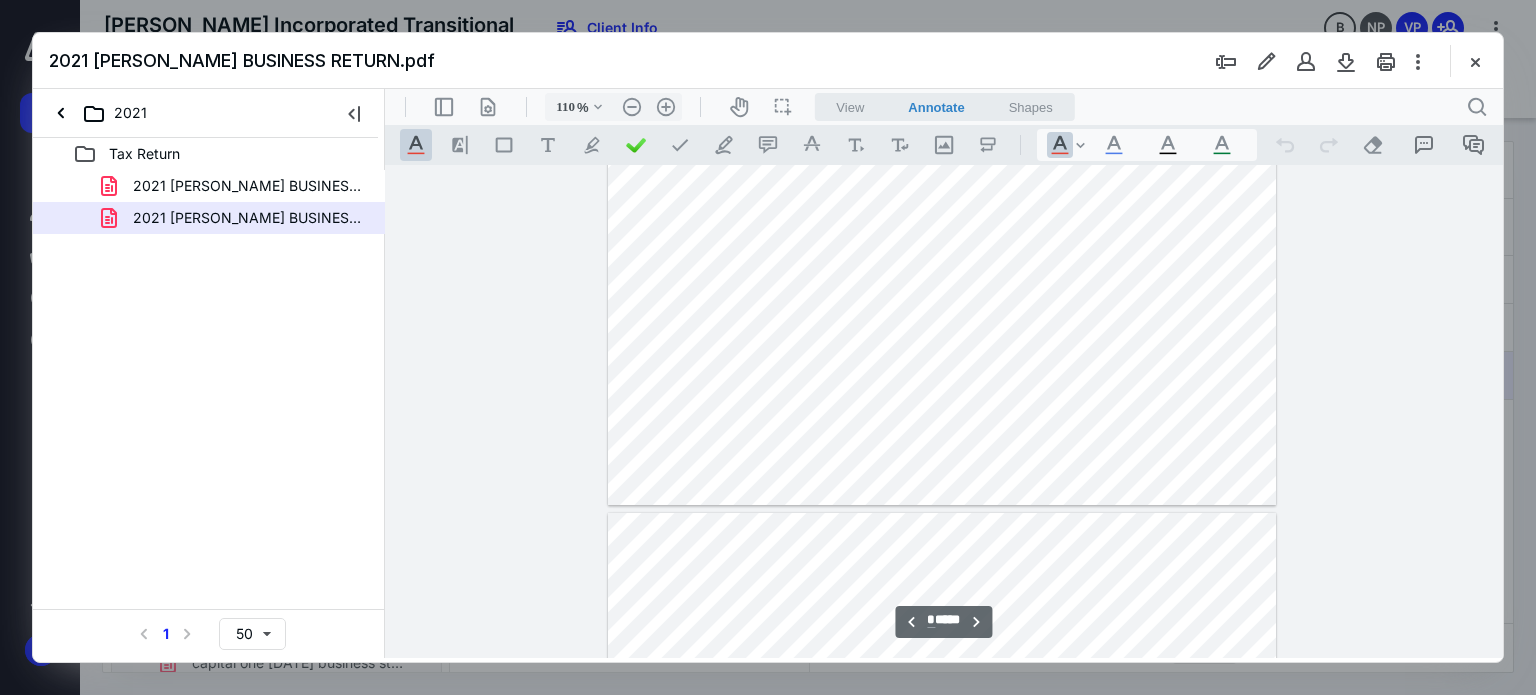 scroll, scrollTop: 4200, scrollLeft: 0, axis: vertical 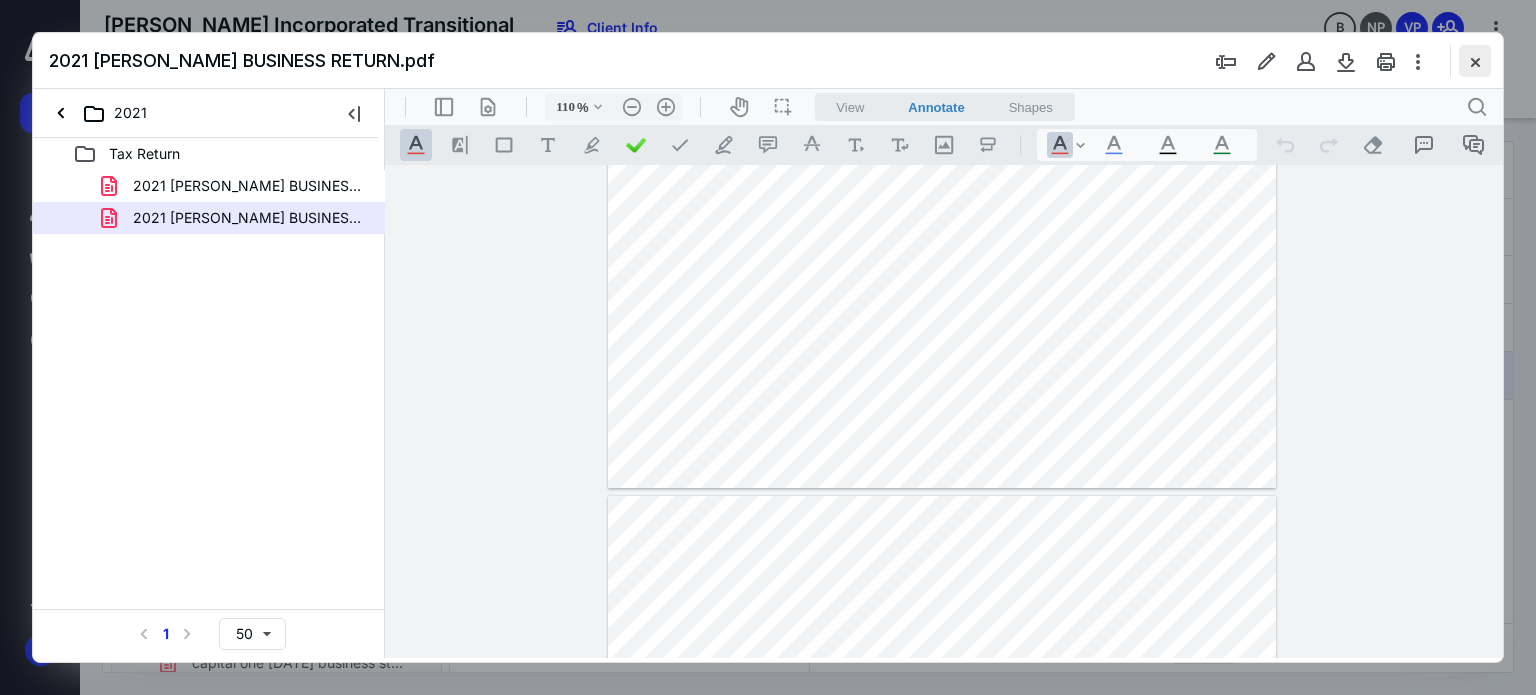 click at bounding box center (1475, 61) 